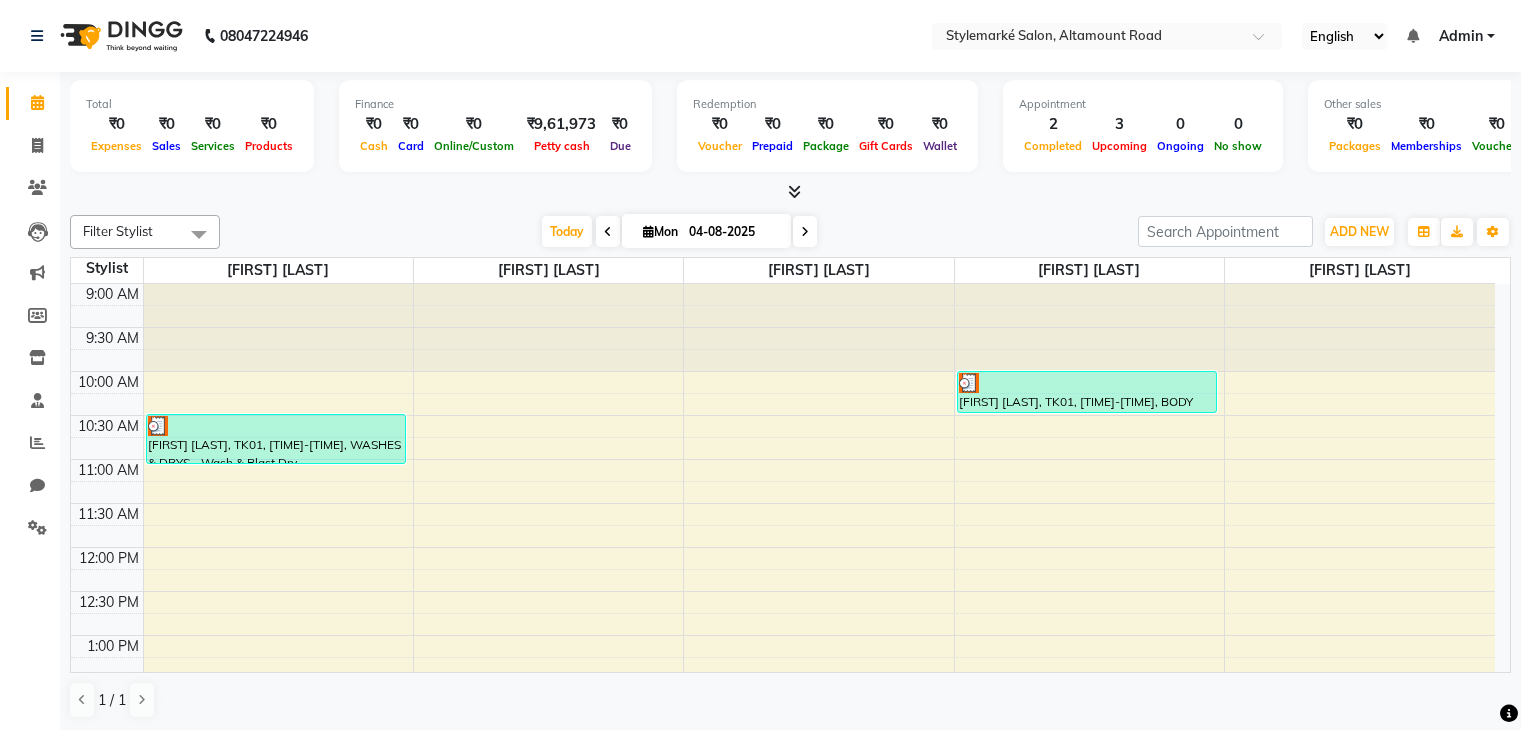scroll, scrollTop: 0, scrollLeft: 0, axis: both 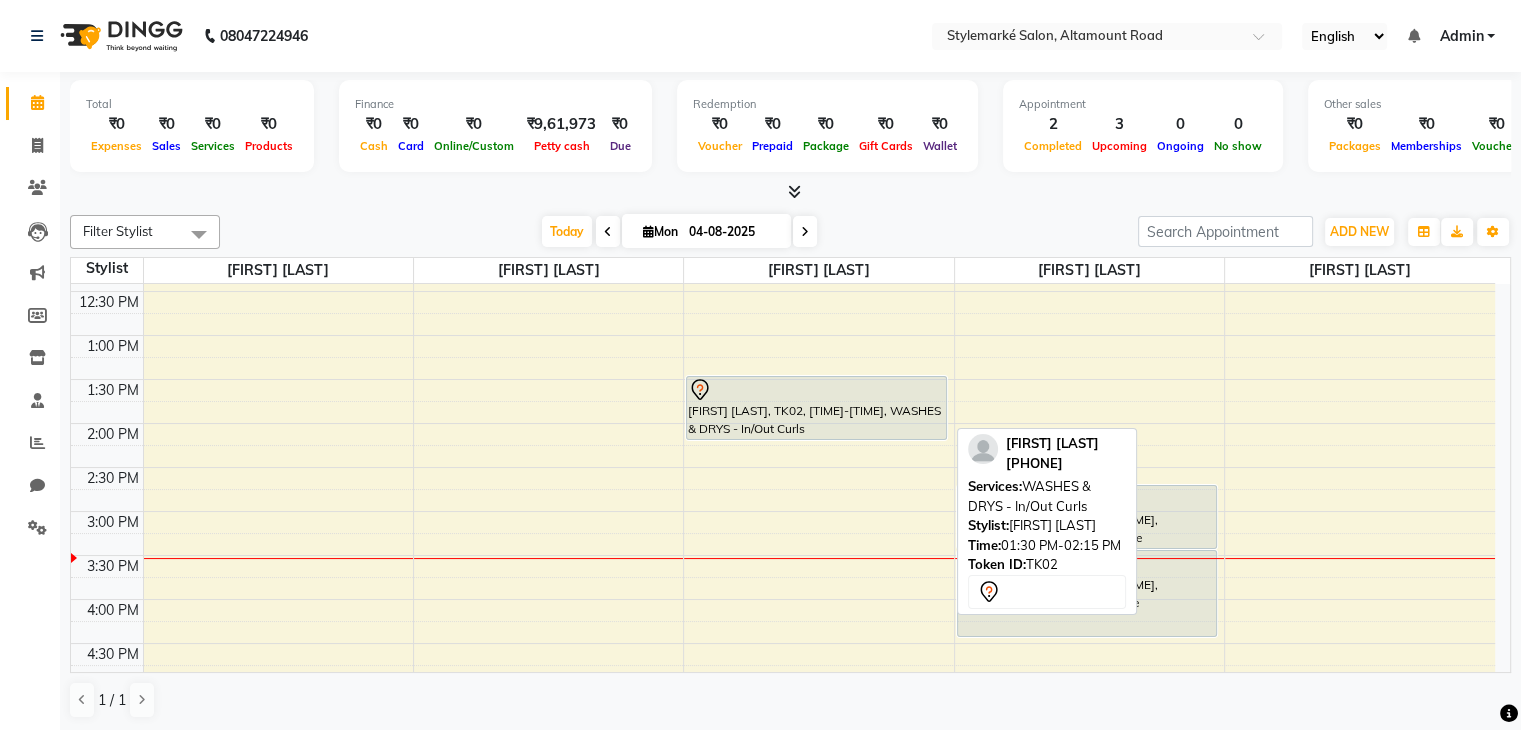 click on "[NAME], TK02, 01:30 PM-02:15 PM, WASHES & DRYS - In/Out Curls" at bounding box center [816, 408] 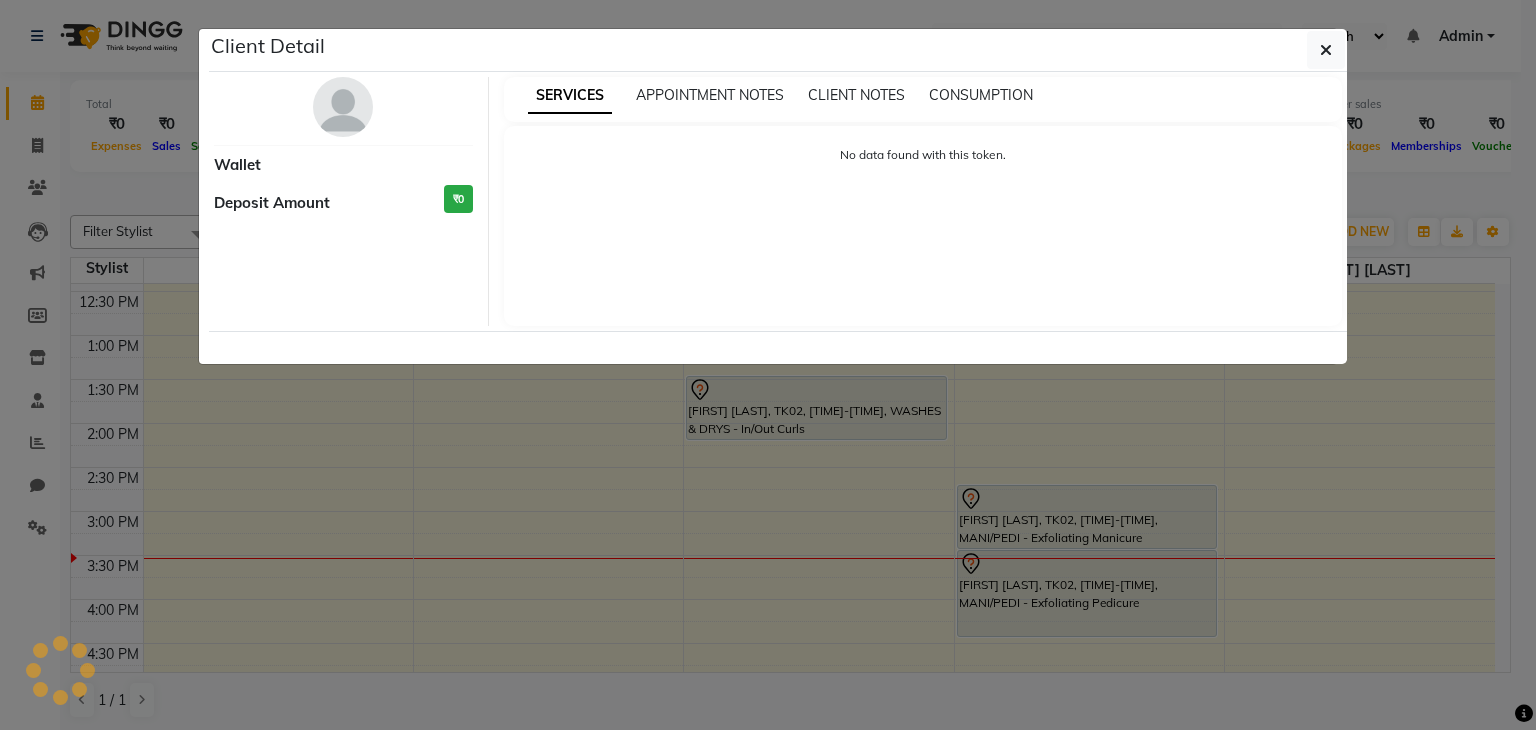 select on "7" 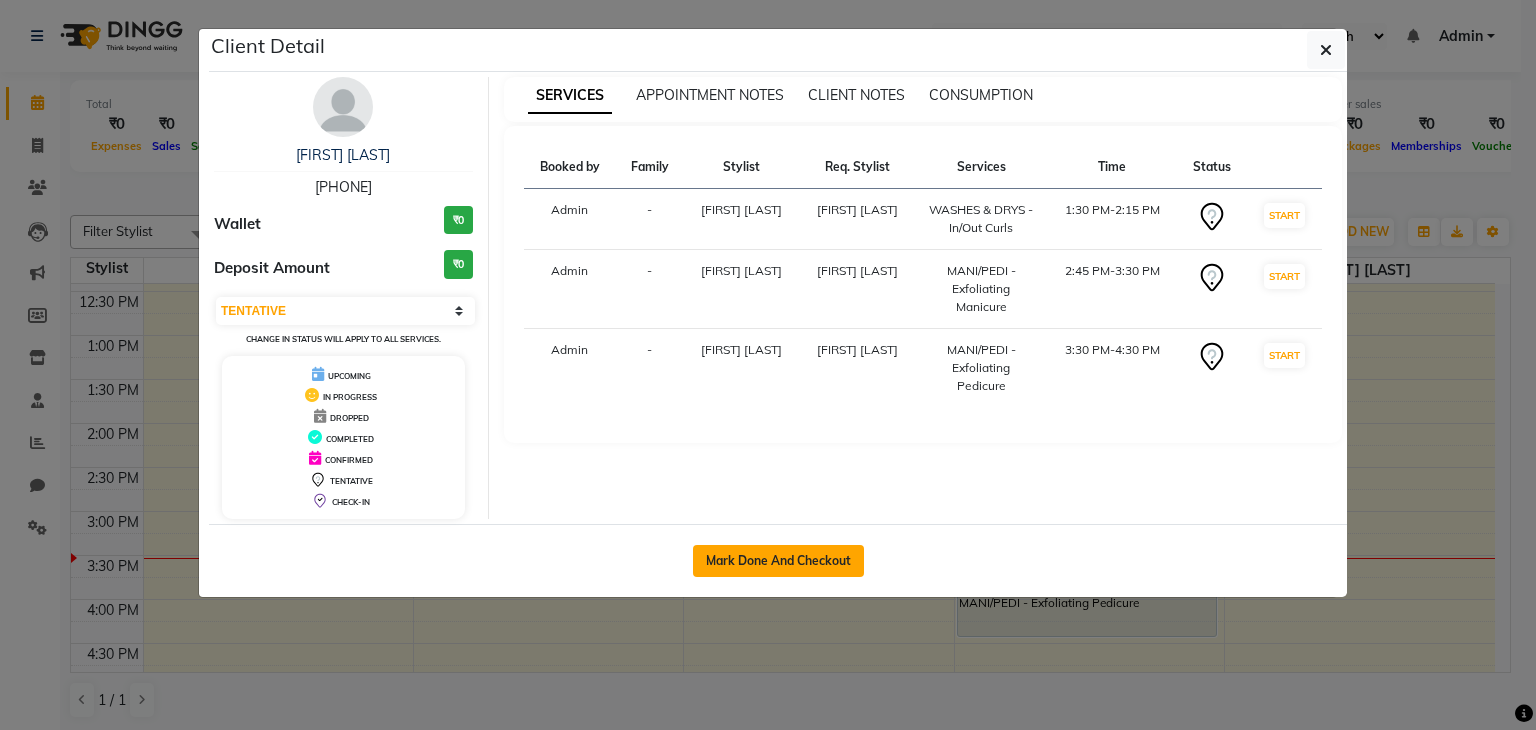 click on "Mark Done And Checkout" 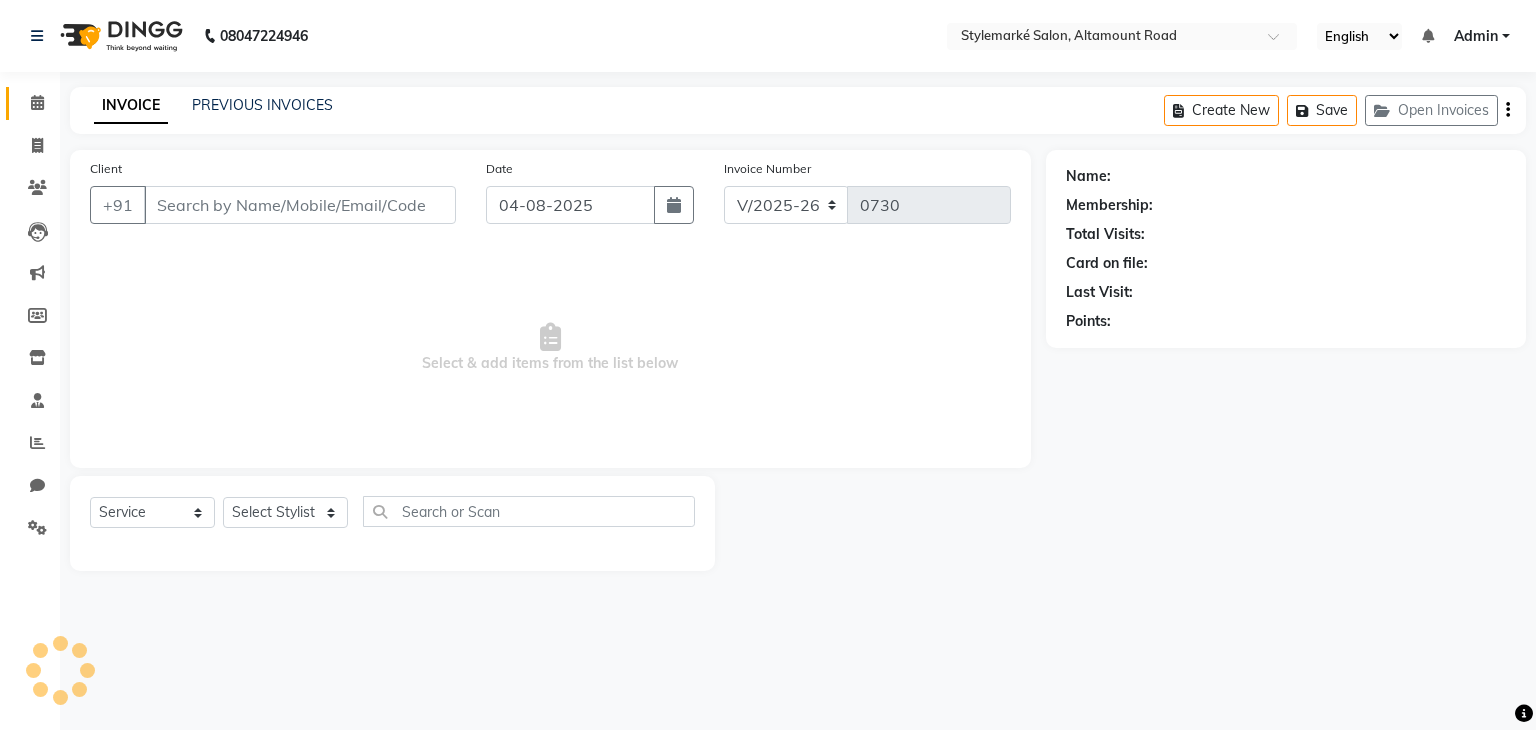 type on "[PHONE]" 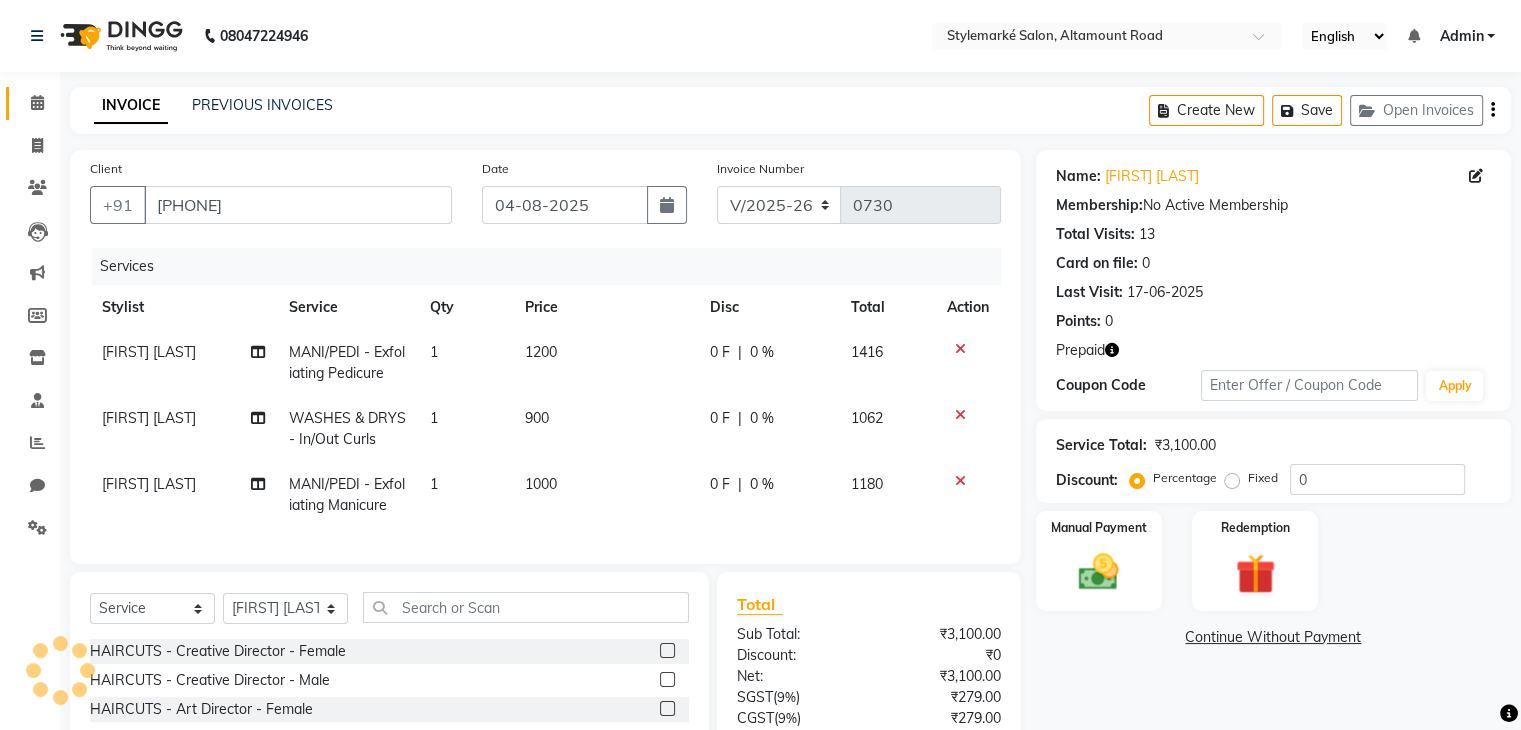scroll, scrollTop: 183, scrollLeft: 0, axis: vertical 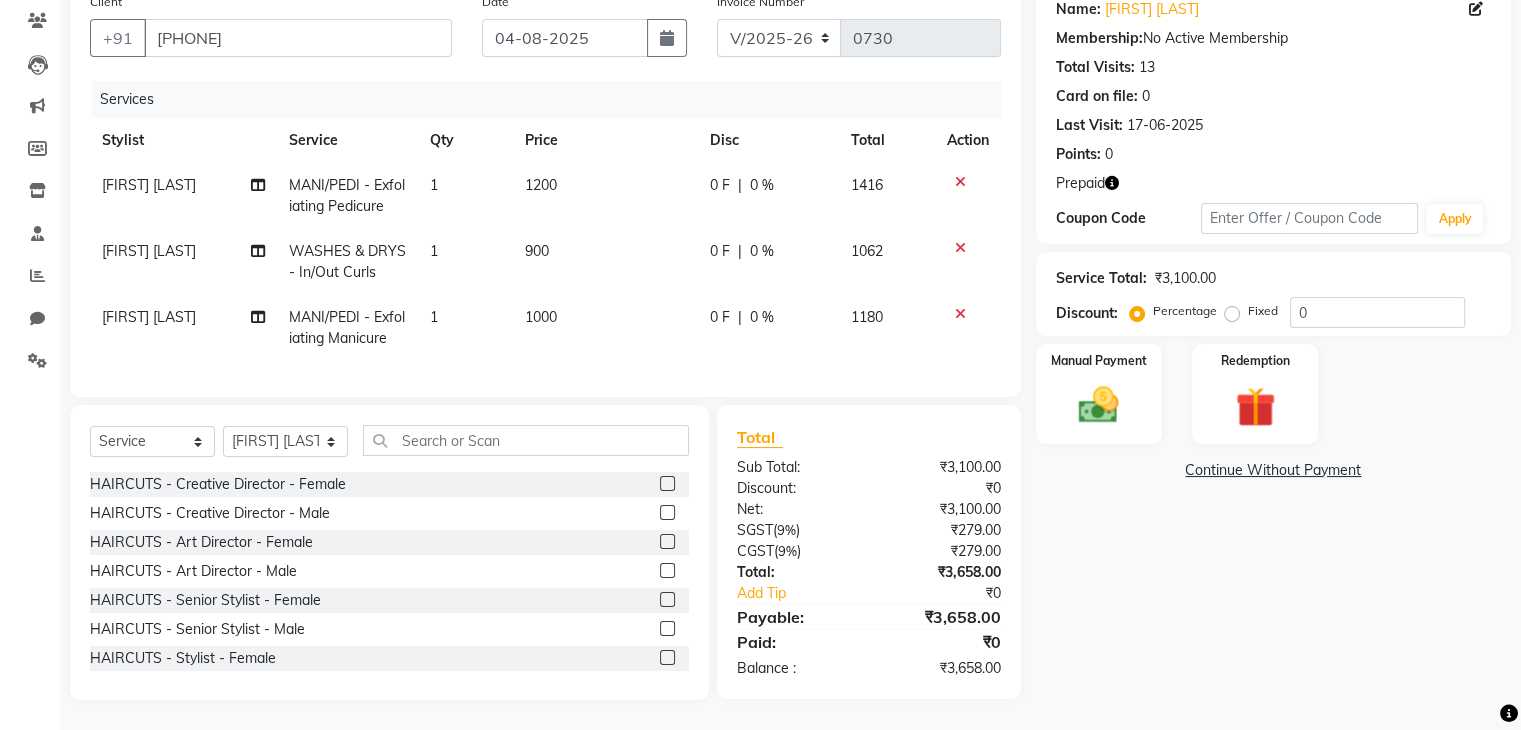 click on "900" 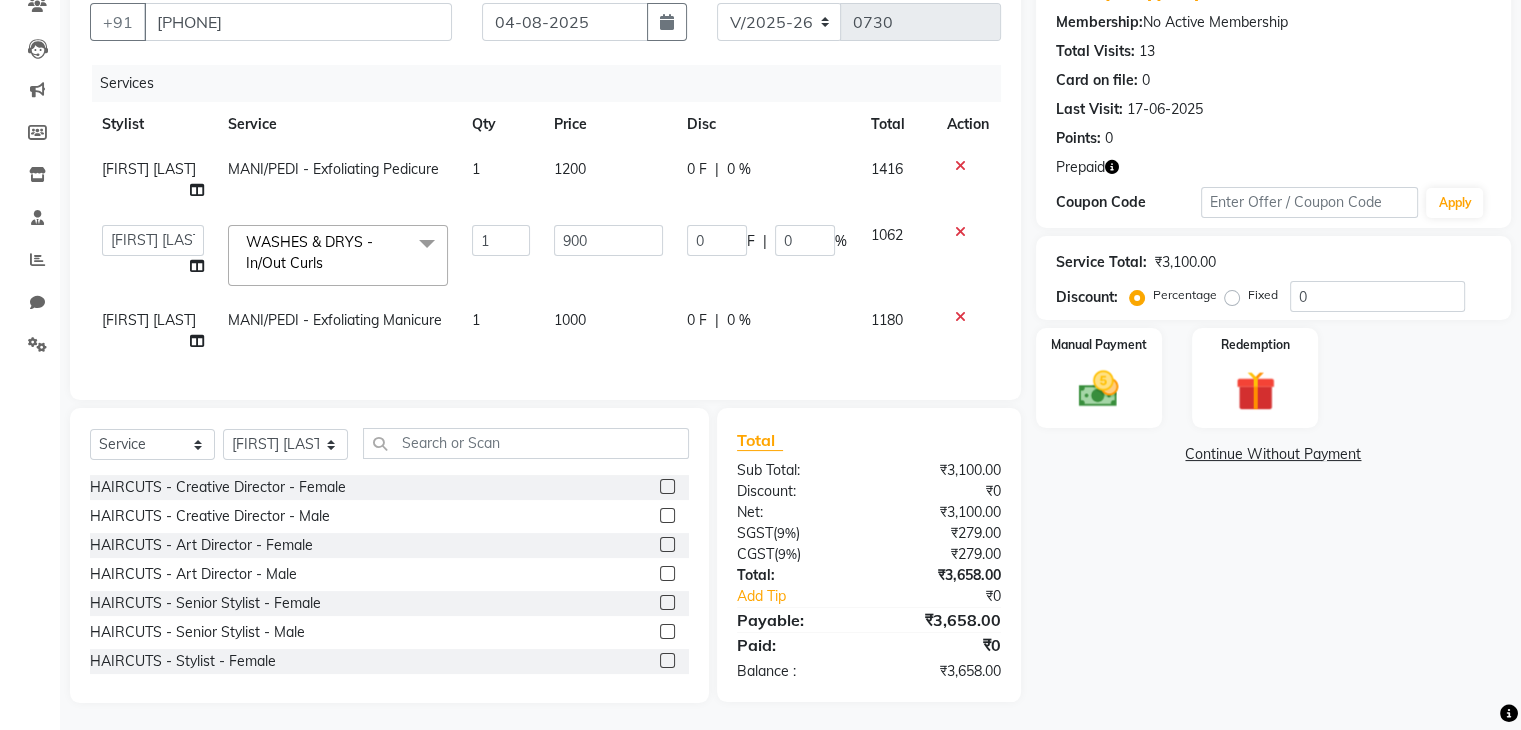 scroll, scrollTop: 160, scrollLeft: 0, axis: vertical 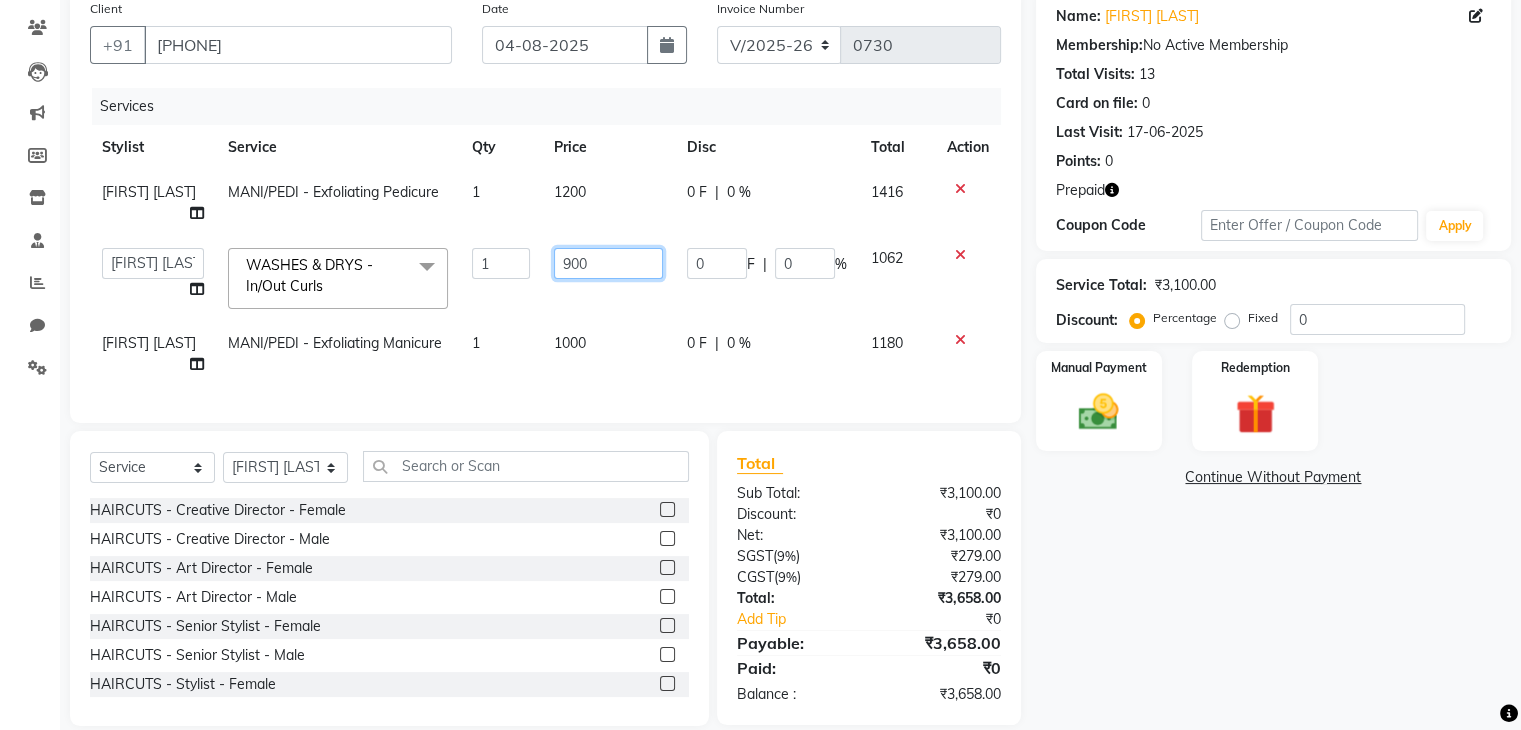 click on "900" 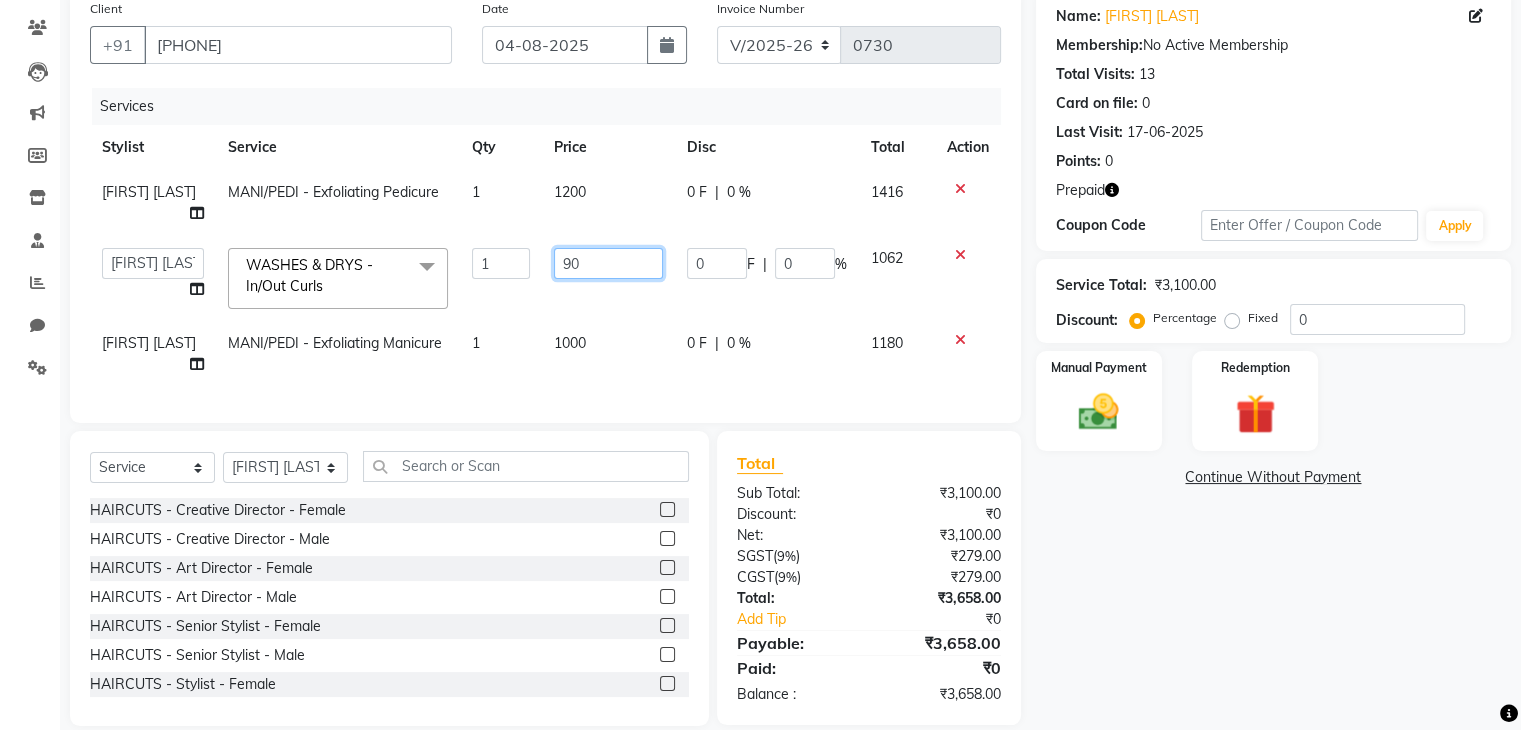 type on "9" 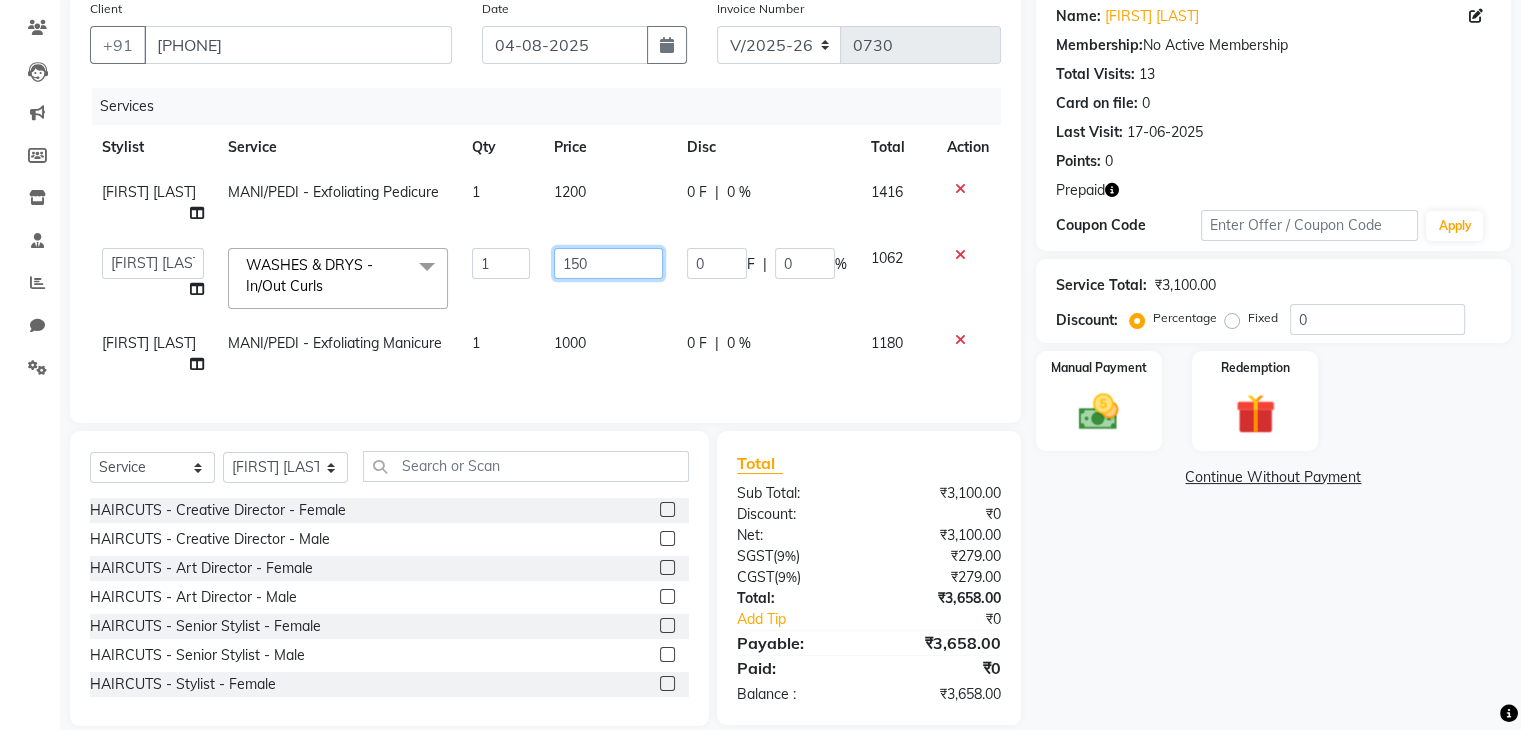 type on "1500" 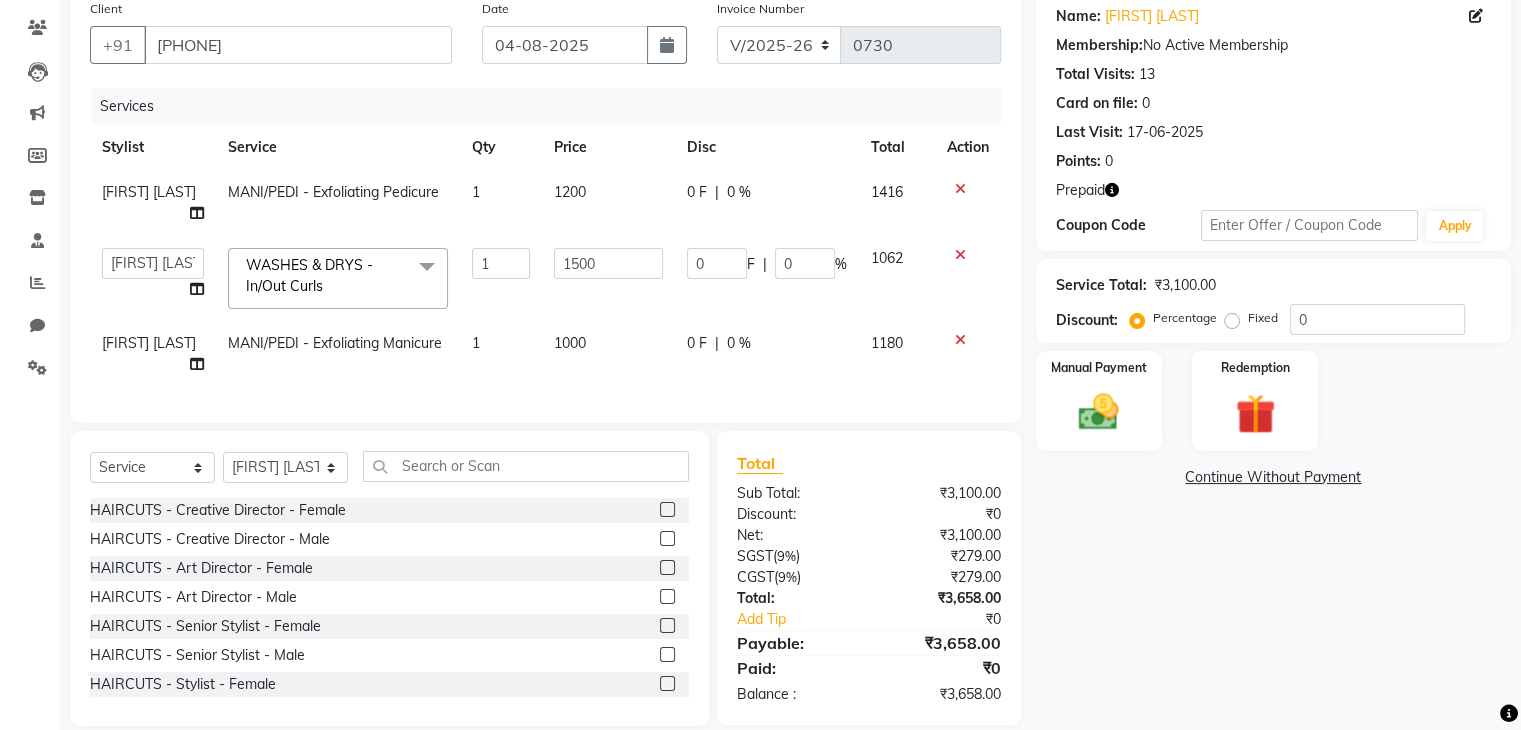 click on "1062" 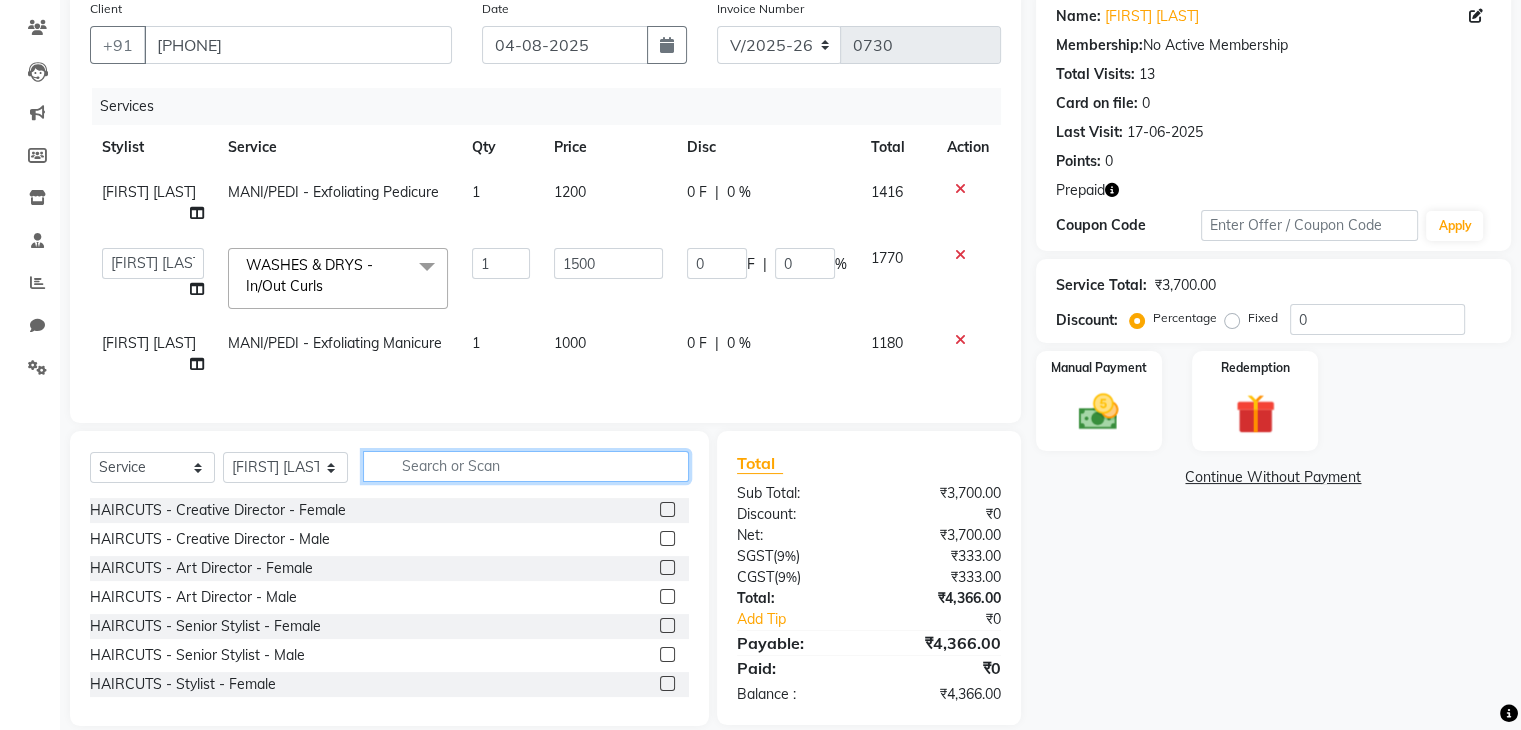 click 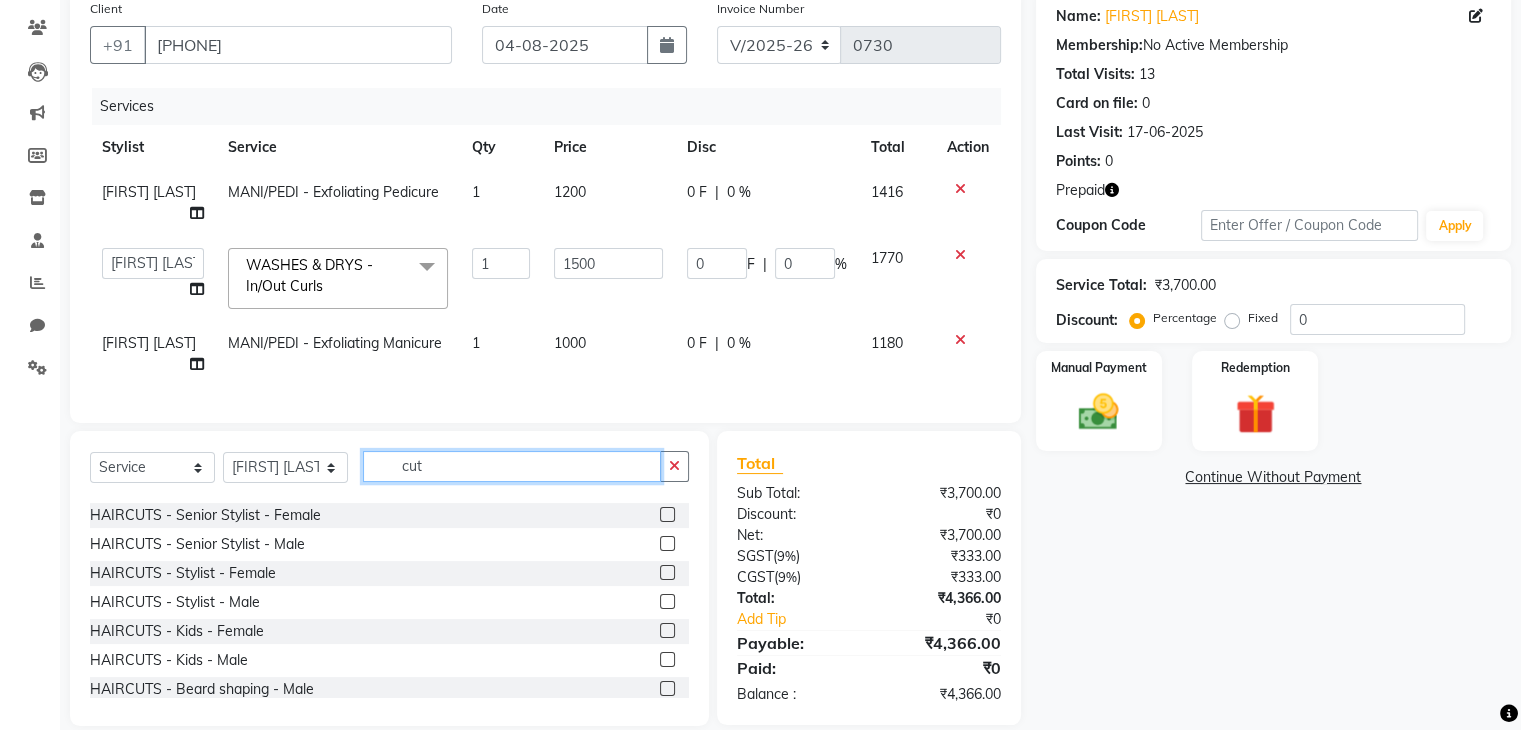 scroll, scrollTop: 206, scrollLeft: 0, axis: vertical 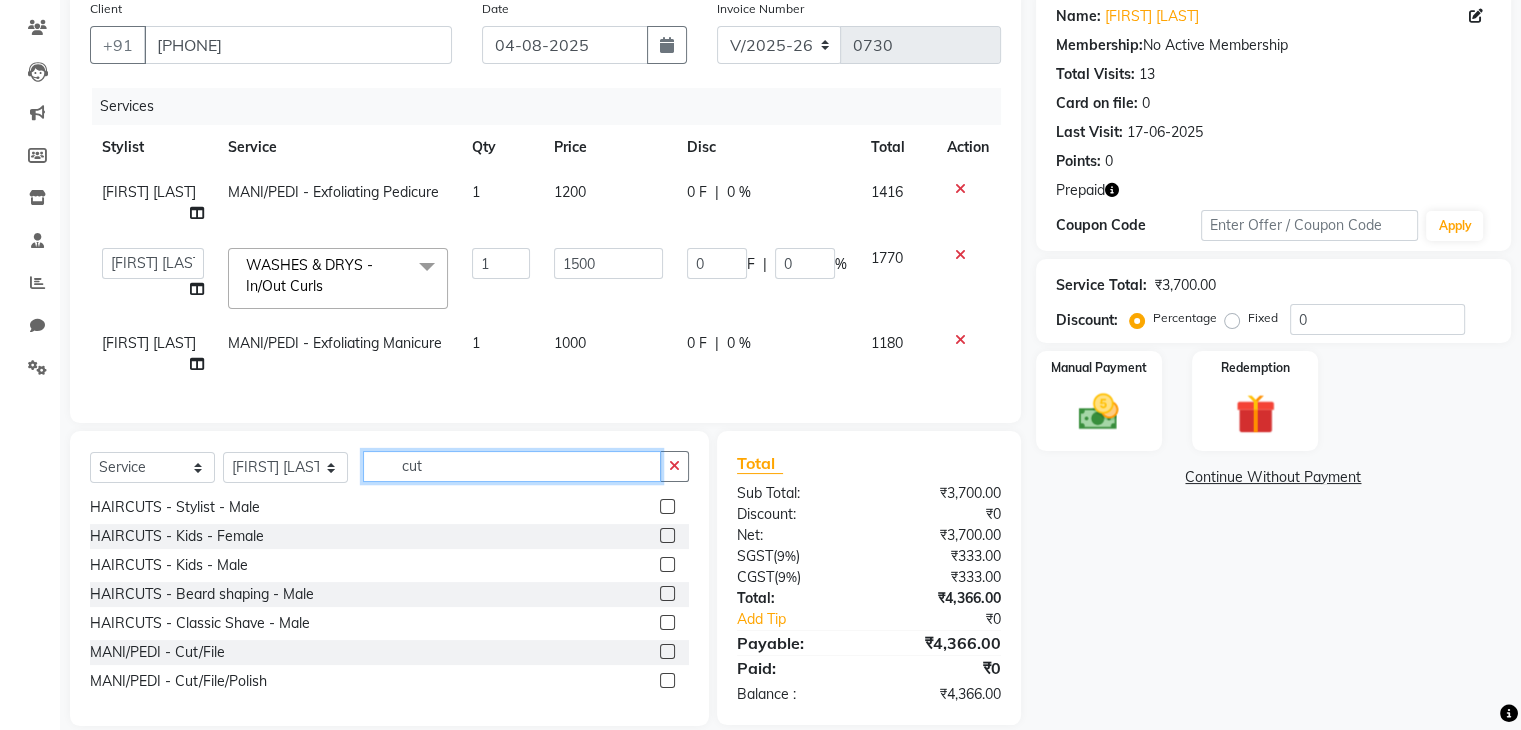 type on "cut" 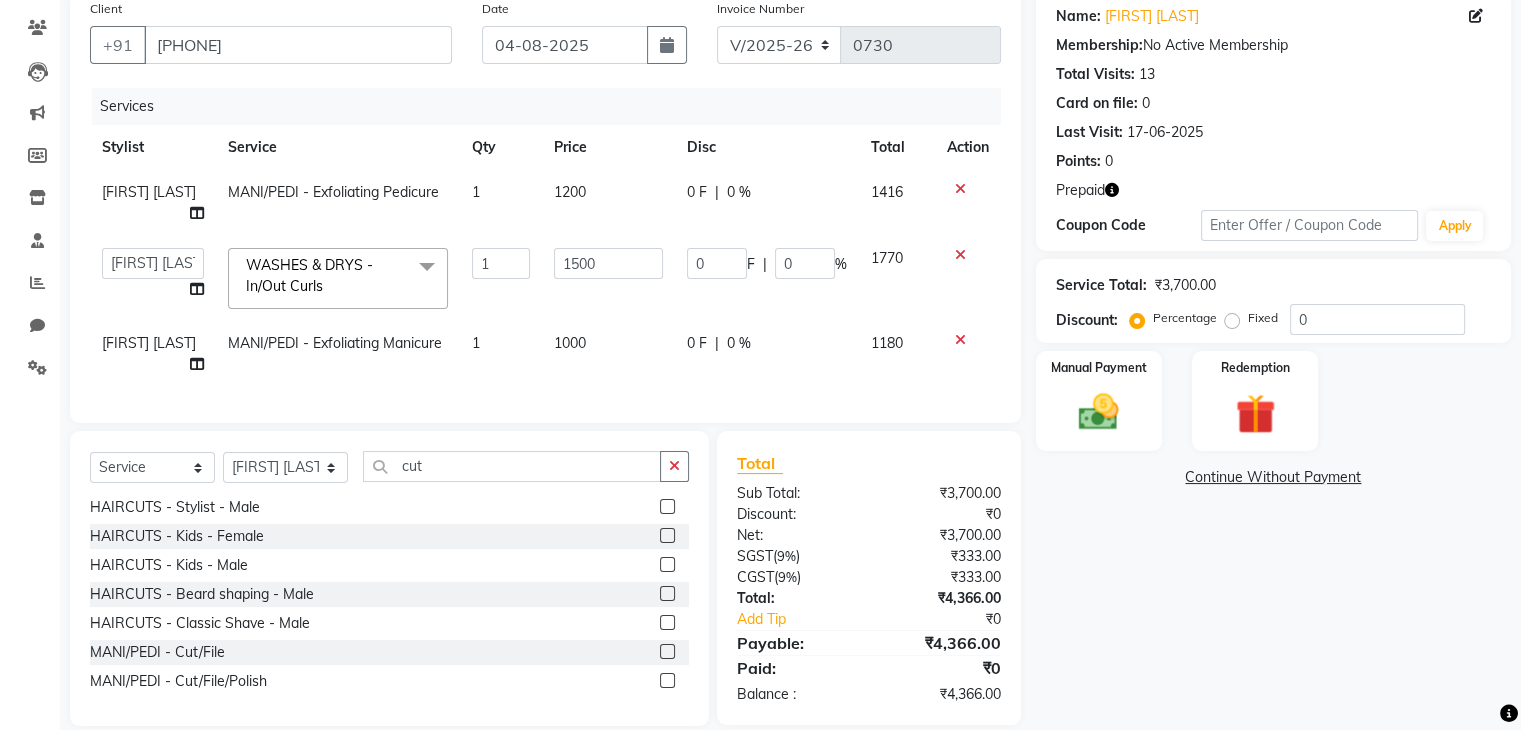 click 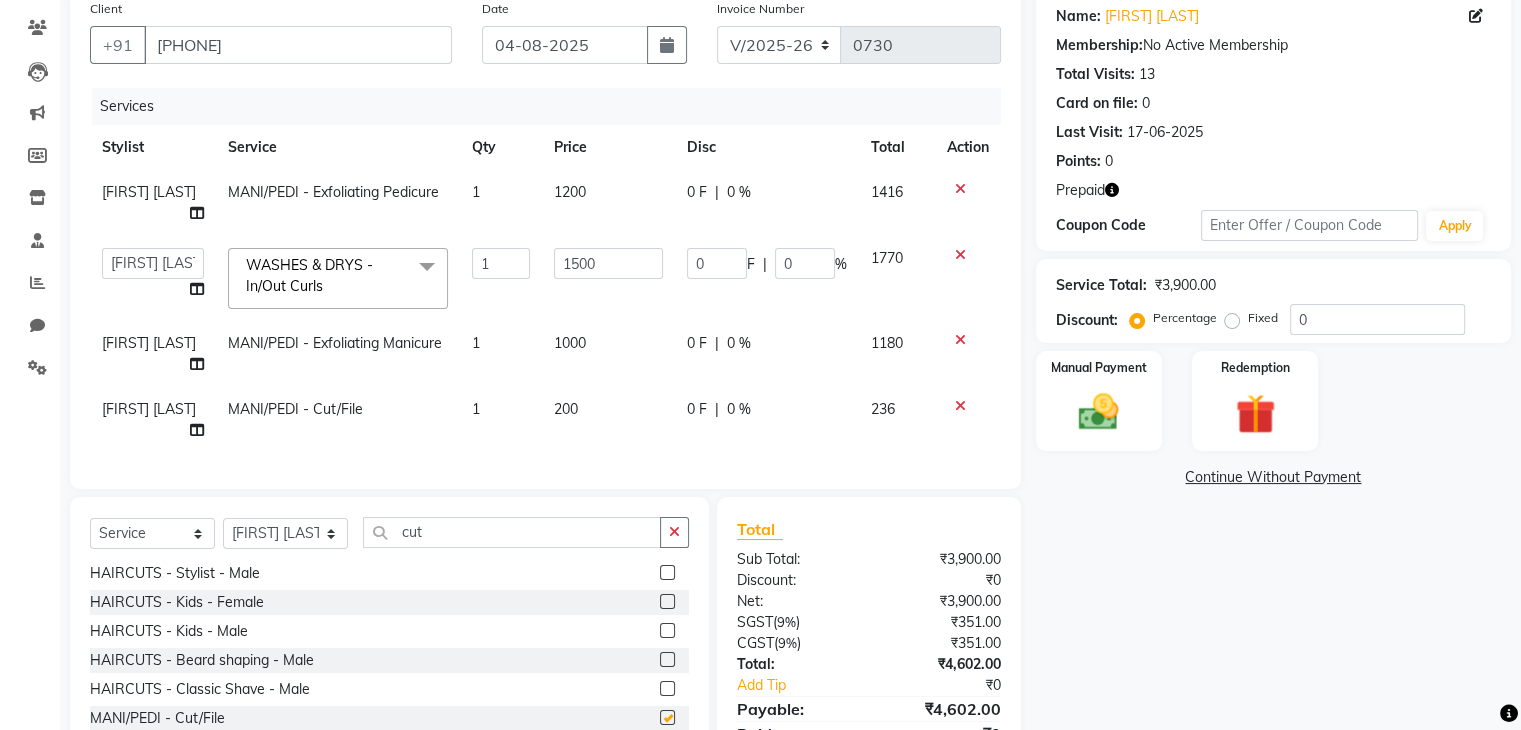 checkbox on "false" 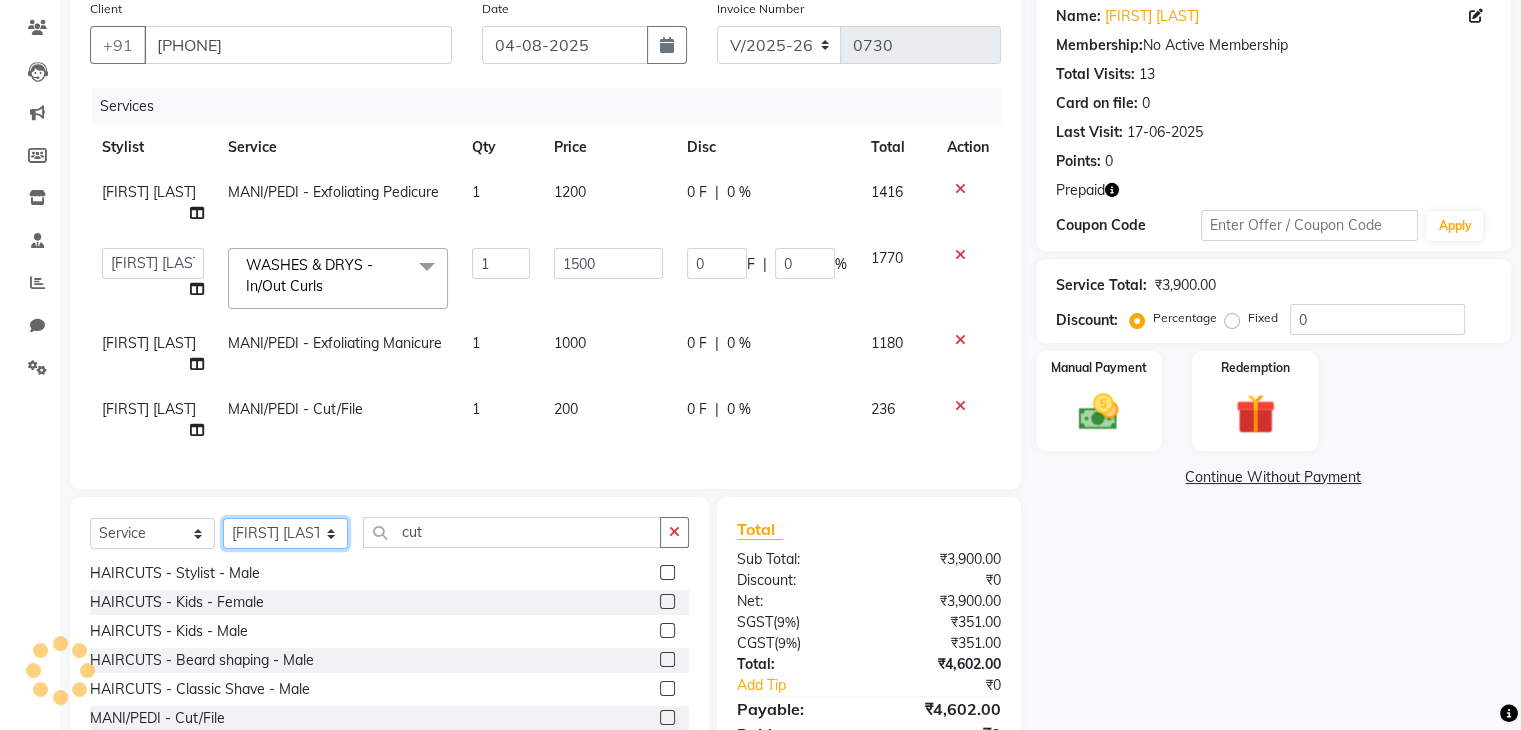 click on "Select Stylist Ganesh Mariya ⁠Mansi Dhanu ⁠Nisha Patel Salman Salmani Shafique Salmani" 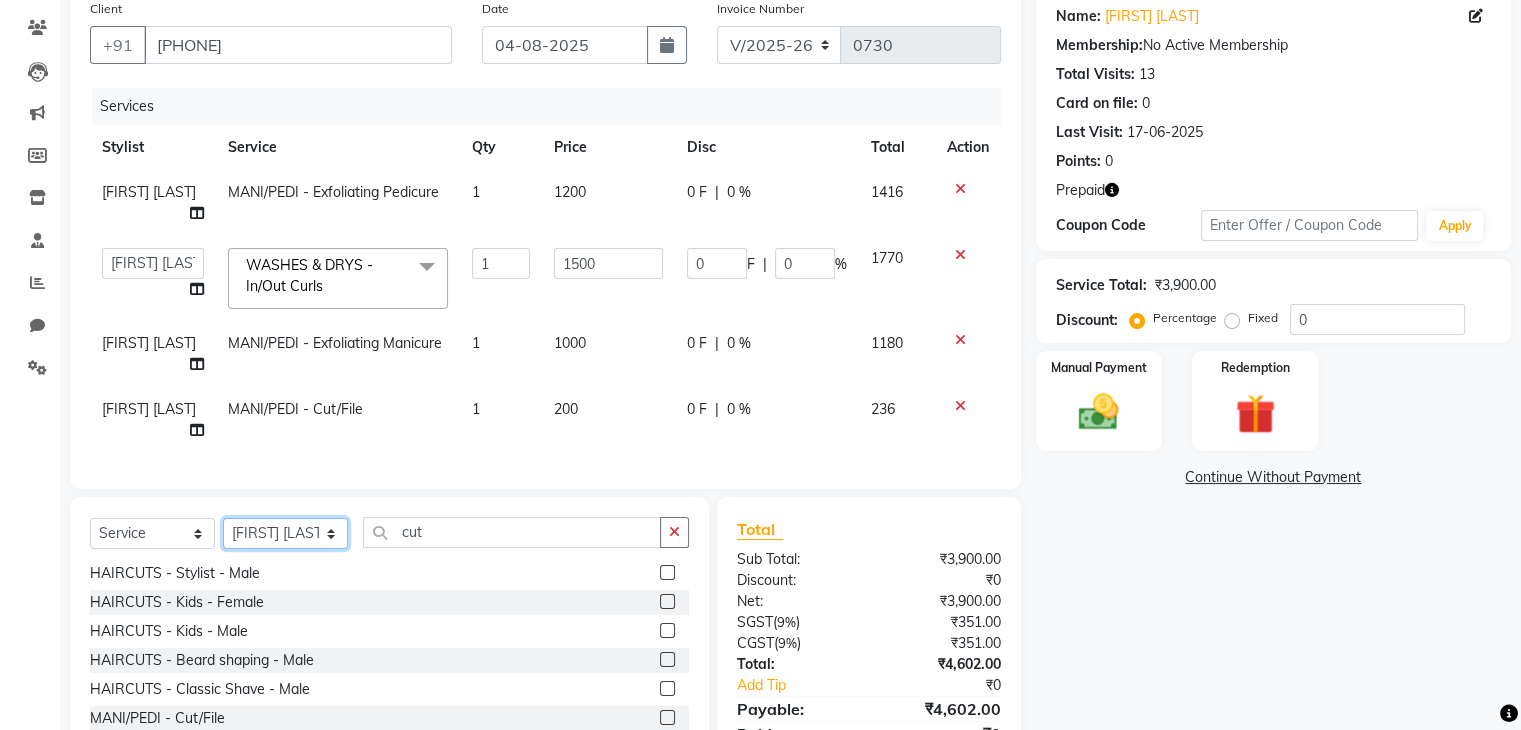 click on "Select Stylist Ganesh Mariya ⁠Mansi Dhanu ⁠Nisha Patel Salman Salmani Shafique Salmani" 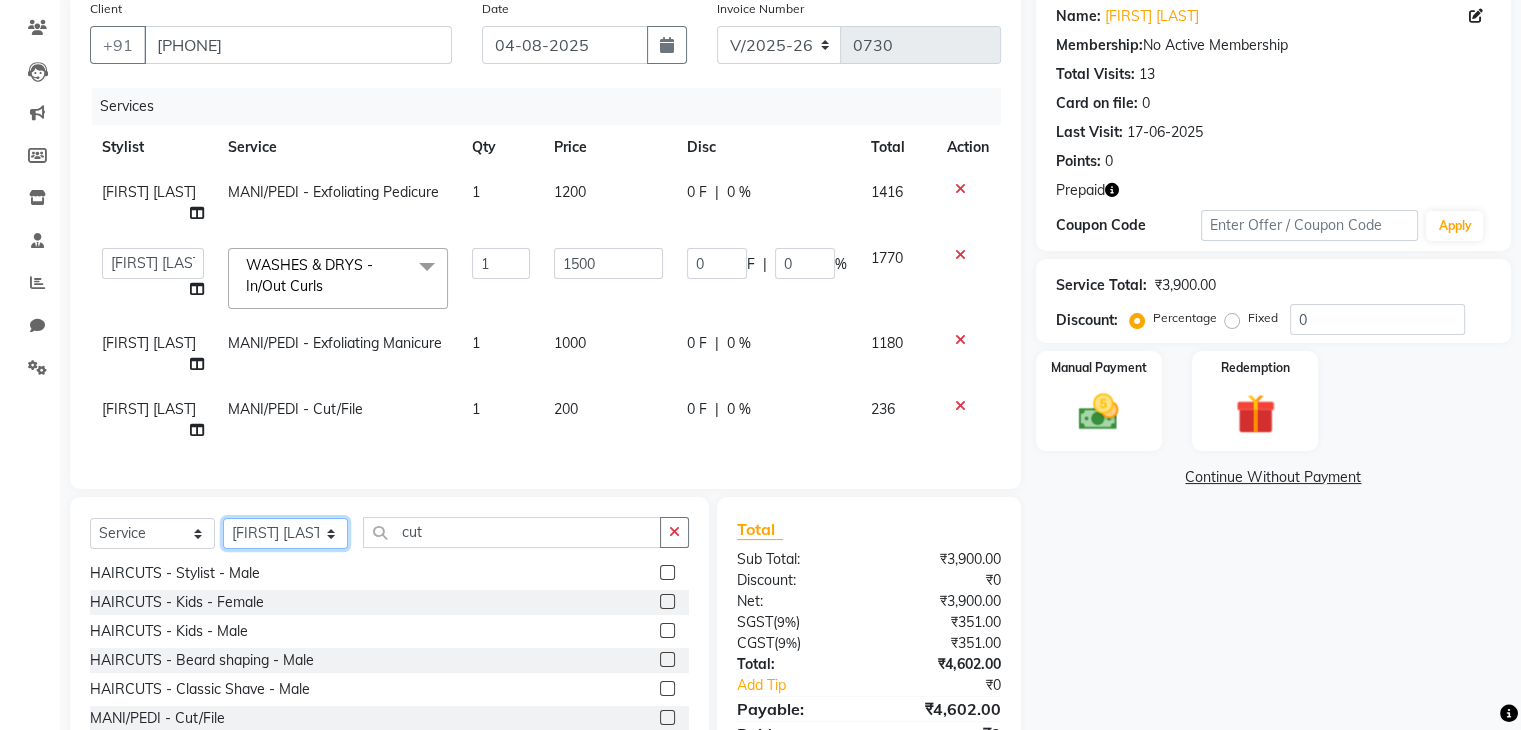 select on "71241" 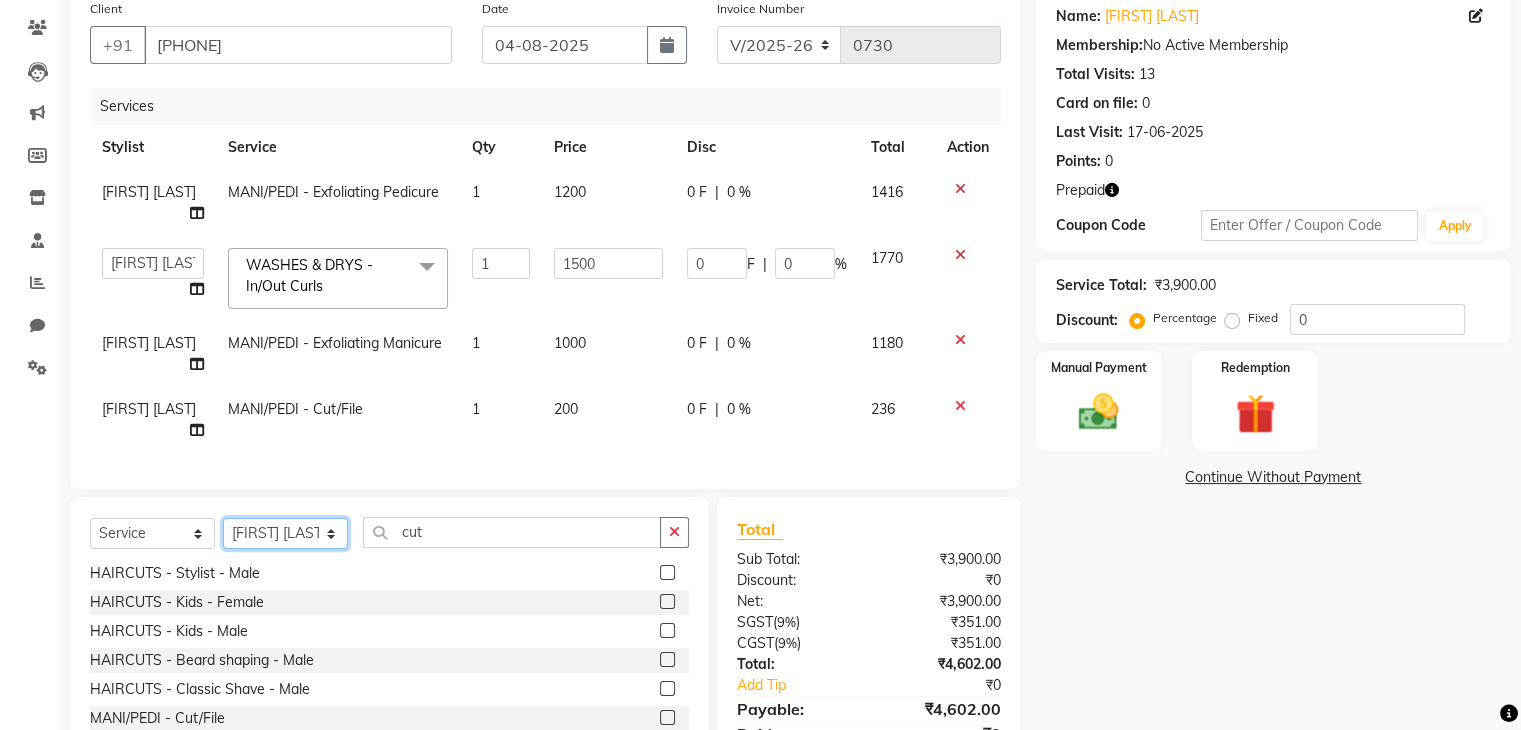 click on "Select Stylist Ganesh Mariya ⁠Mansi Dhanu ⁠Nisha Patel Salman Salmani Shafique Salmani" 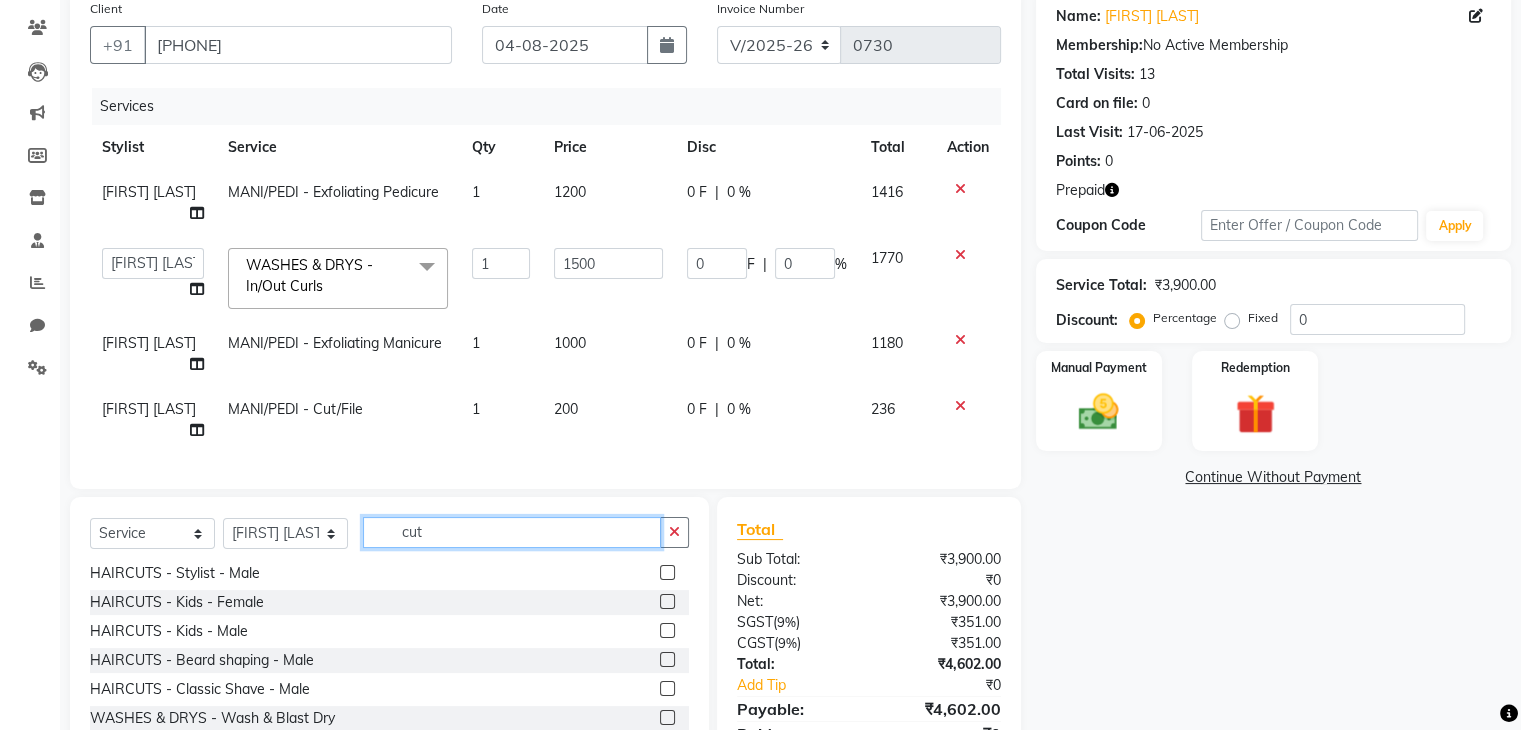 click on "cut" 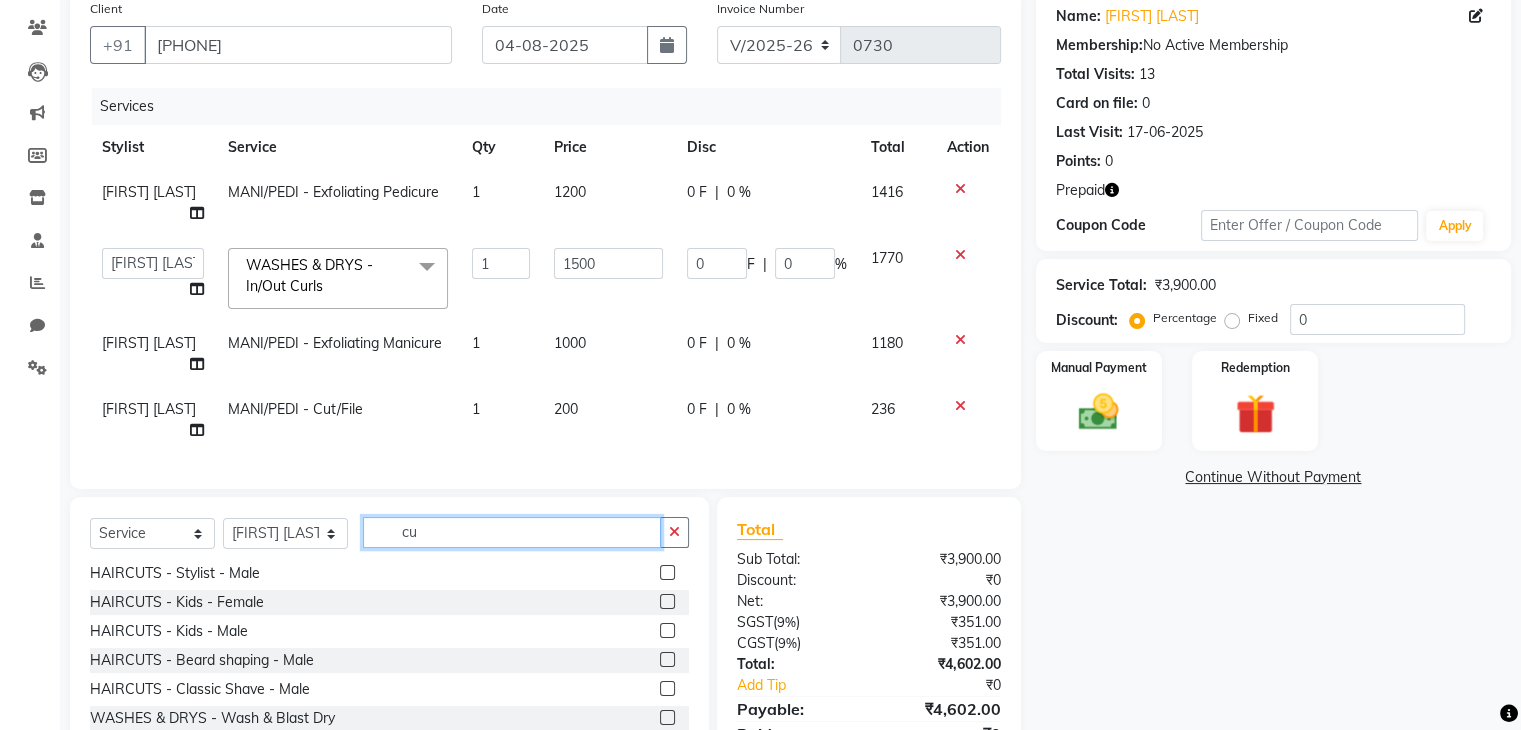 type on "c" 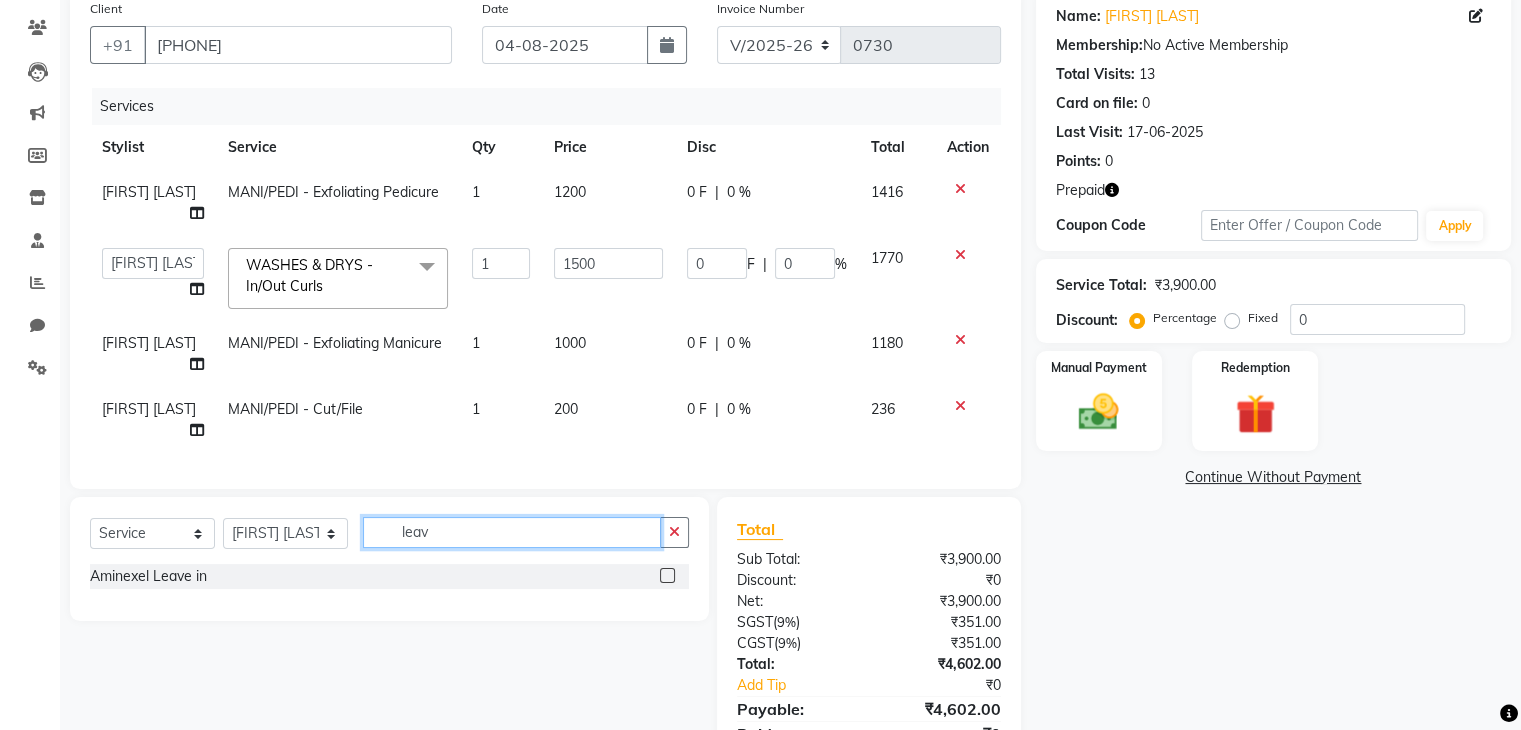 scroll, scrollTop: 0, scrollLeft: 0, axis: both 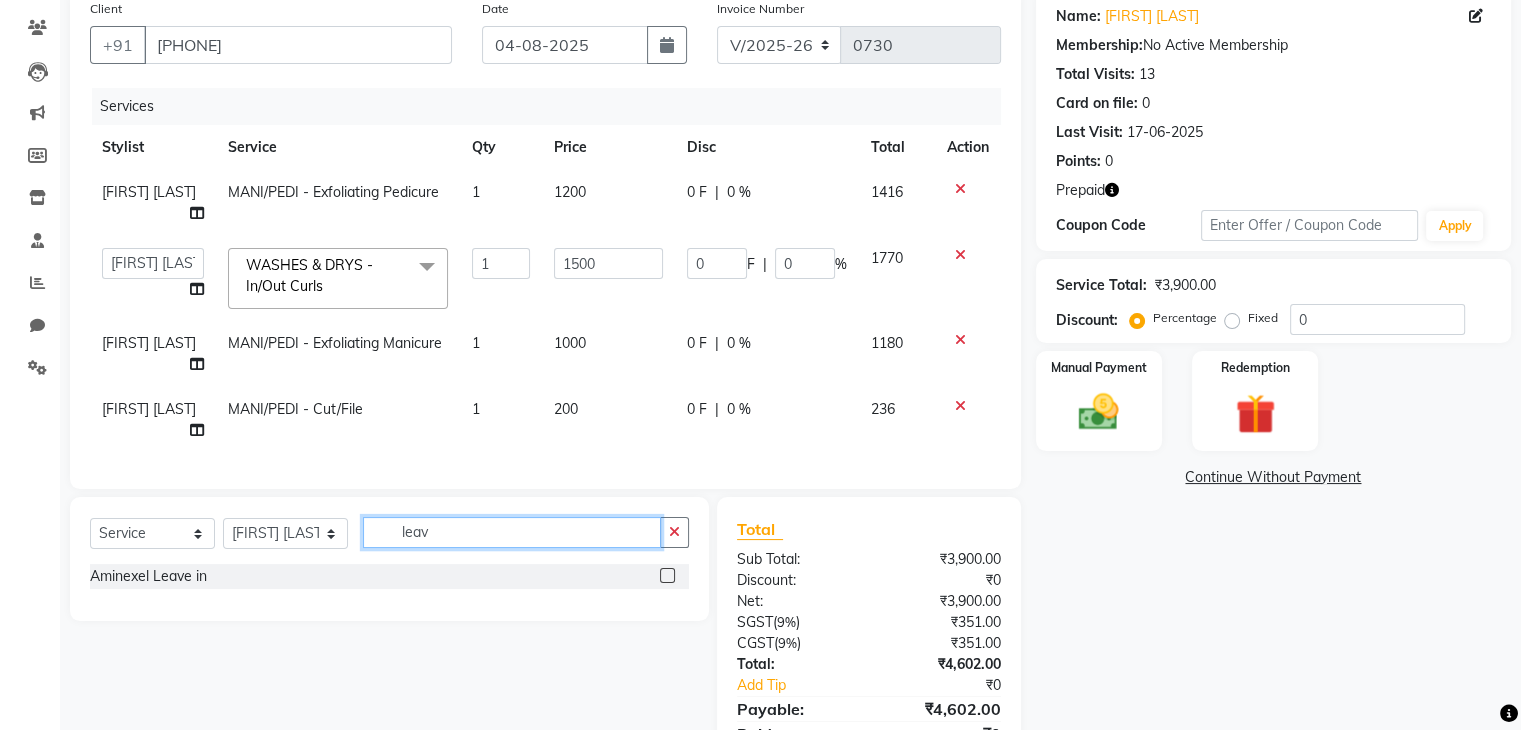 type on "leav" 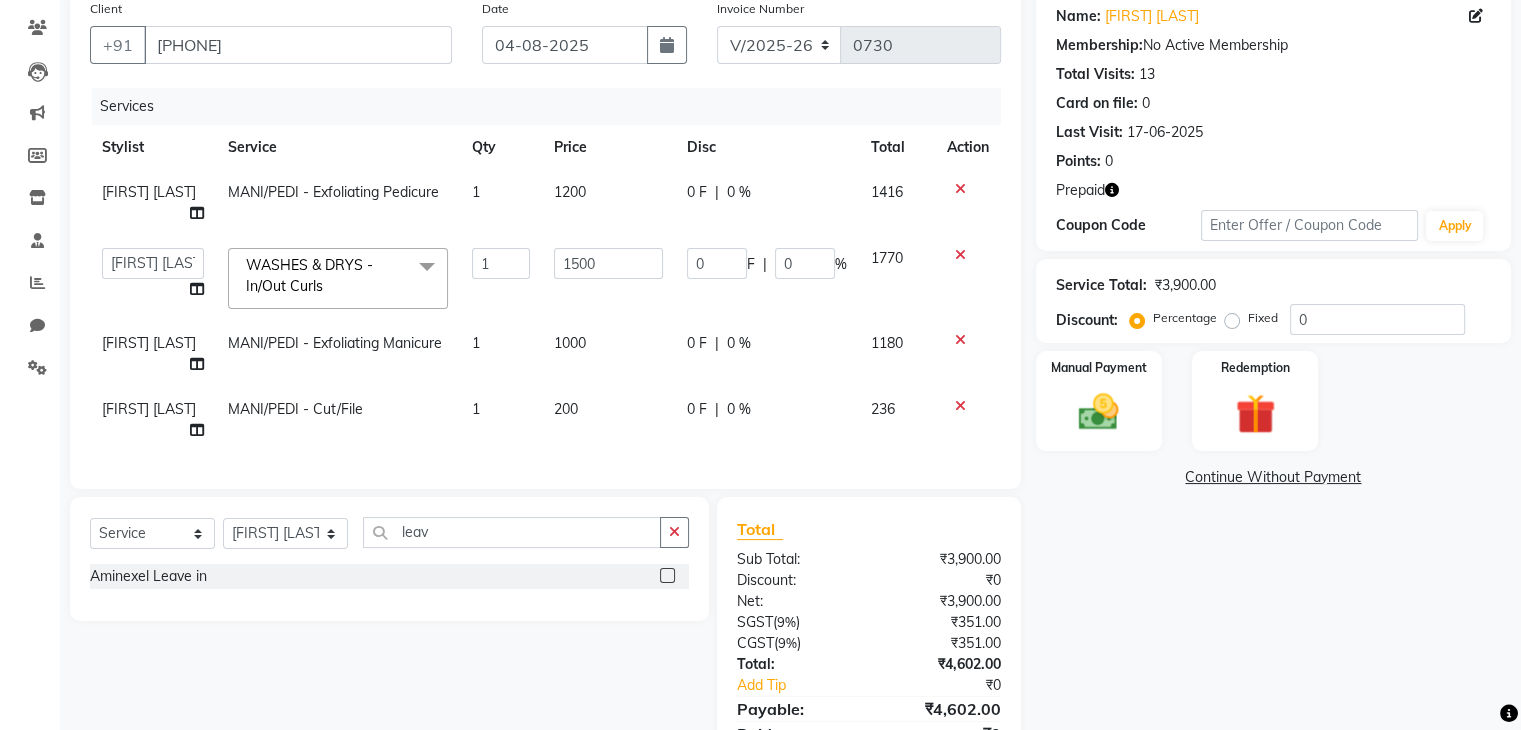 click 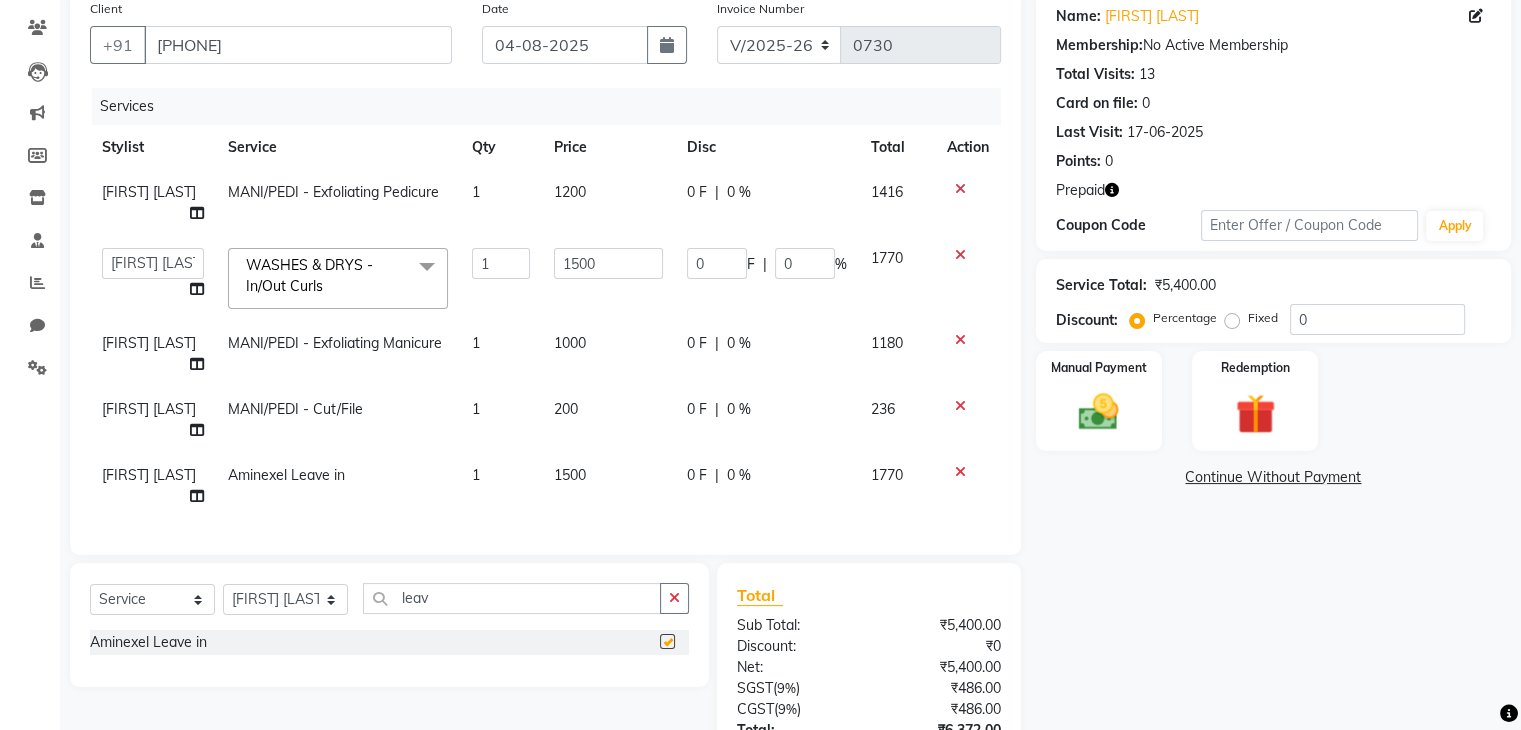 checkbox on "false" 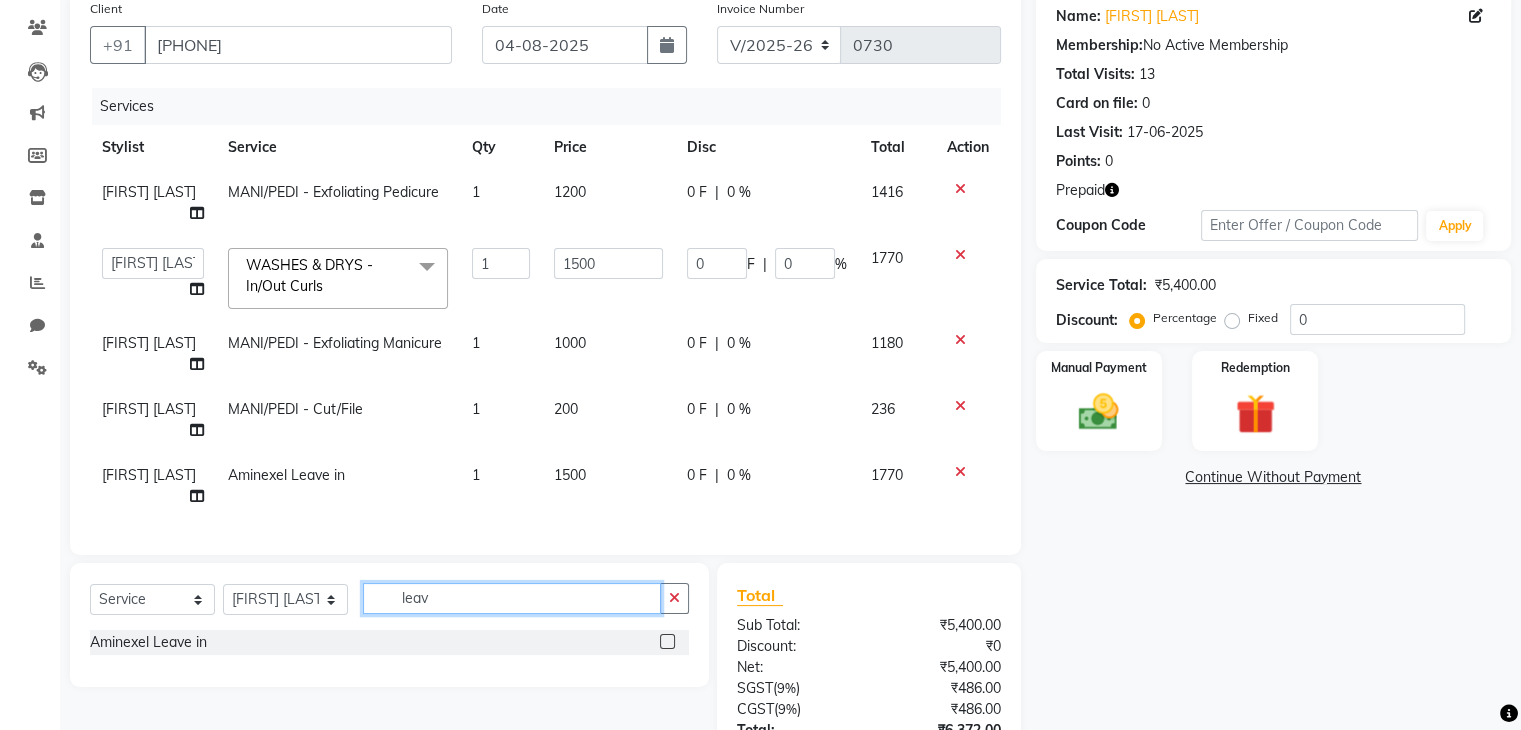 click on "leav" 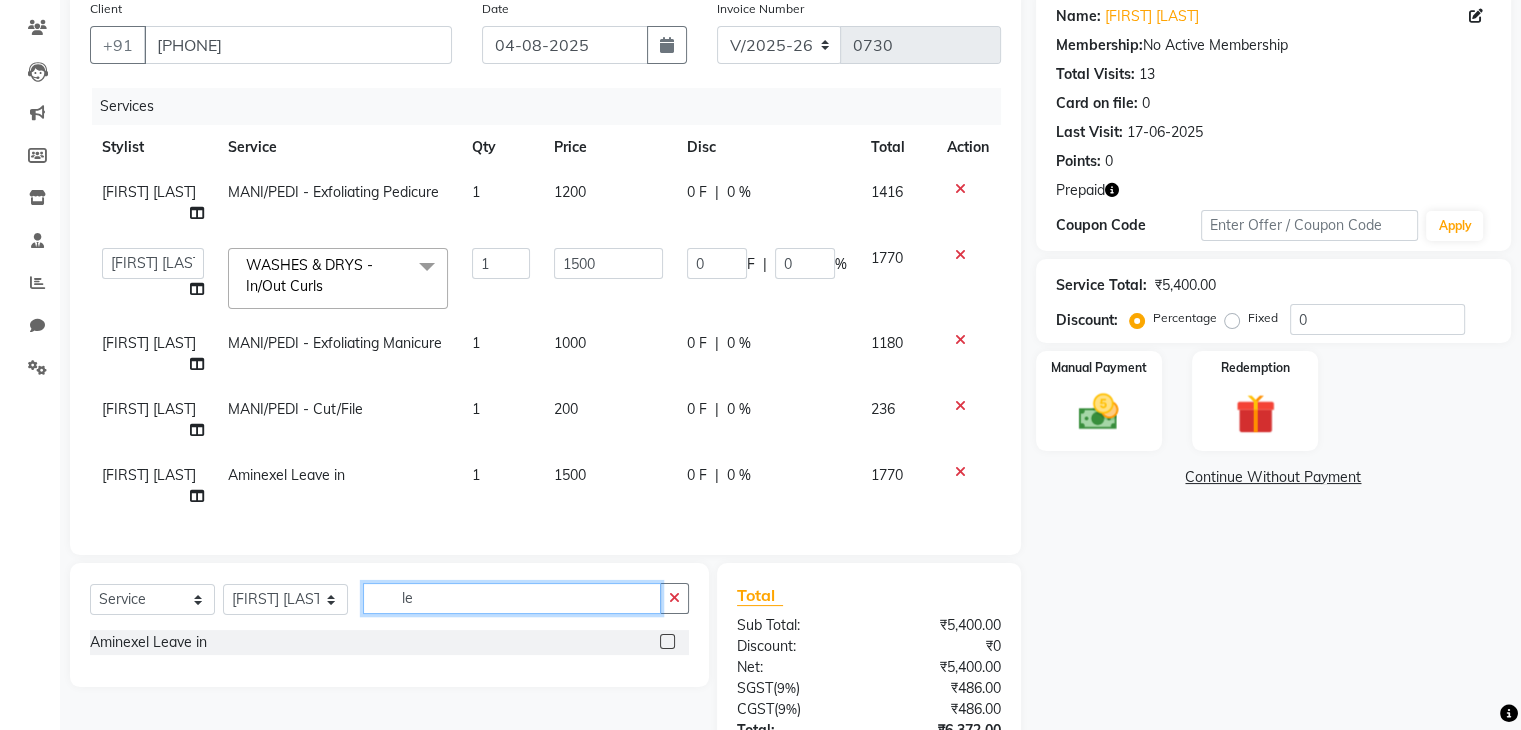 type on "l" 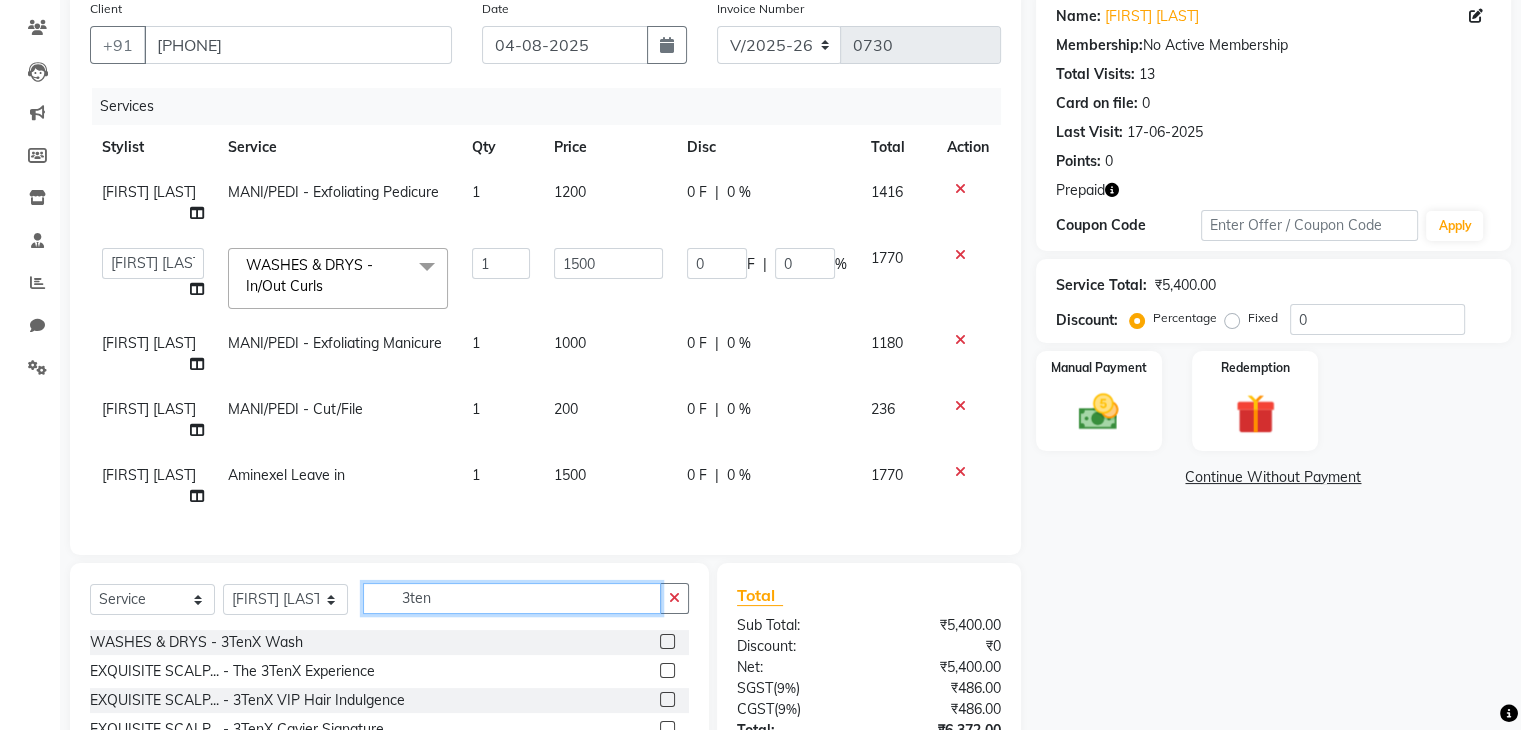 type on "3ten" 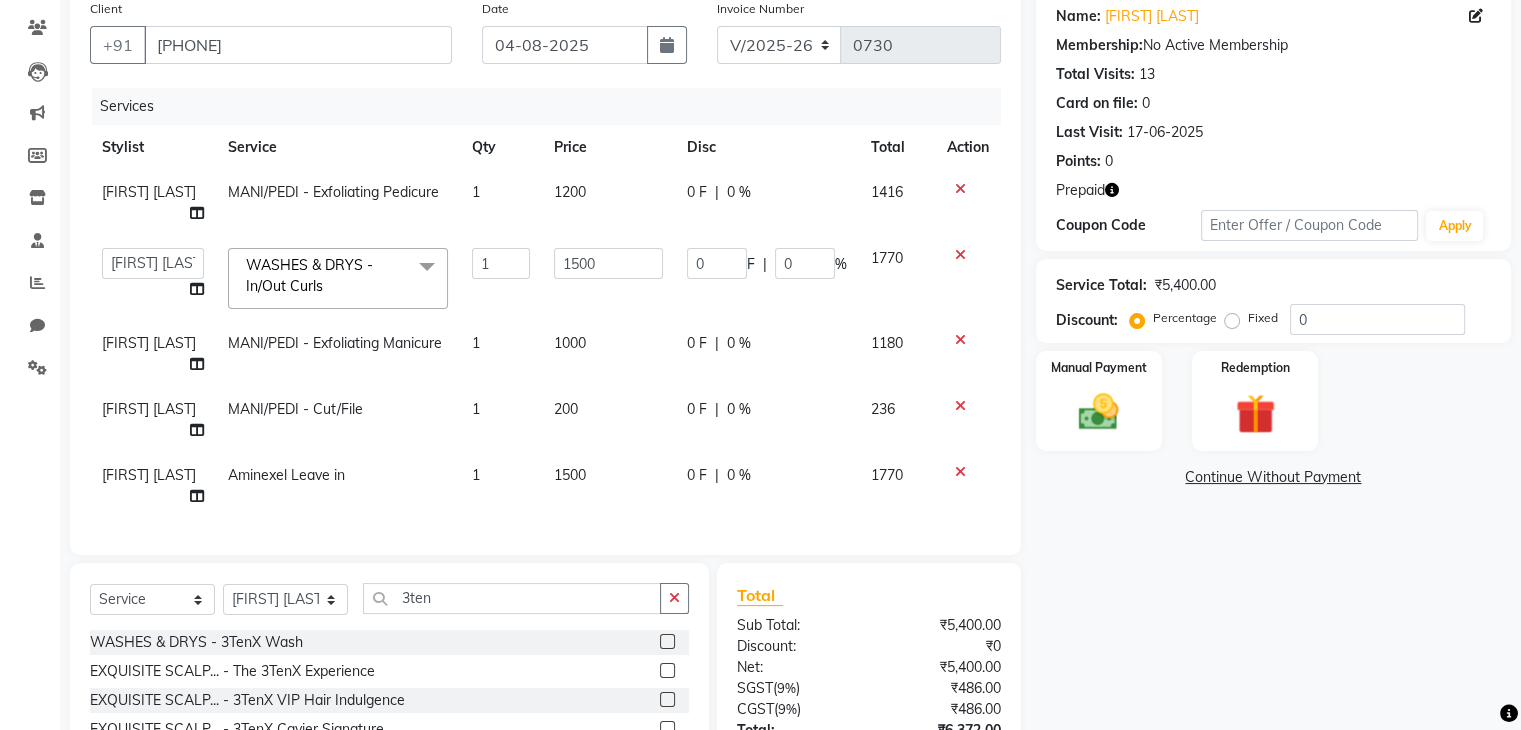 click 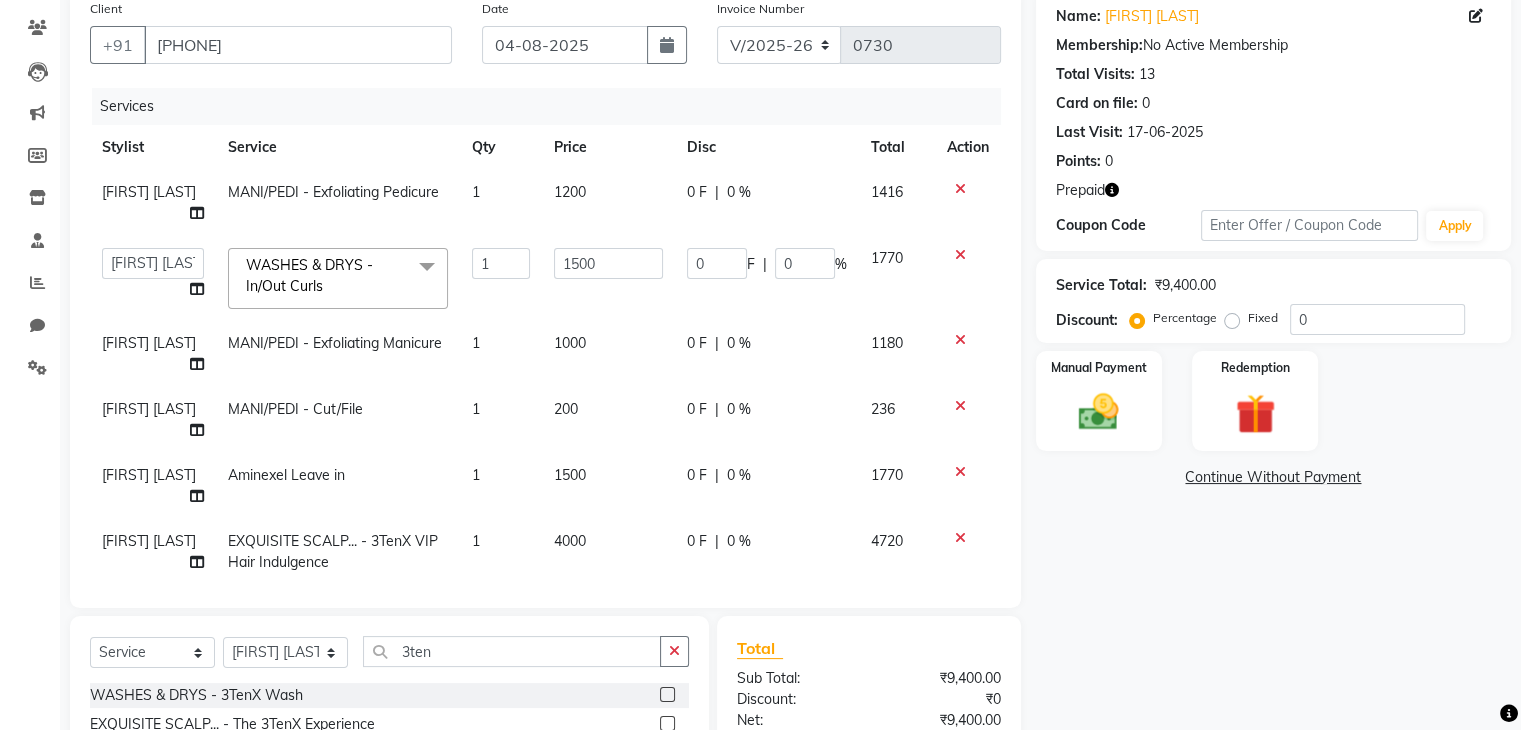checkbox on "false" 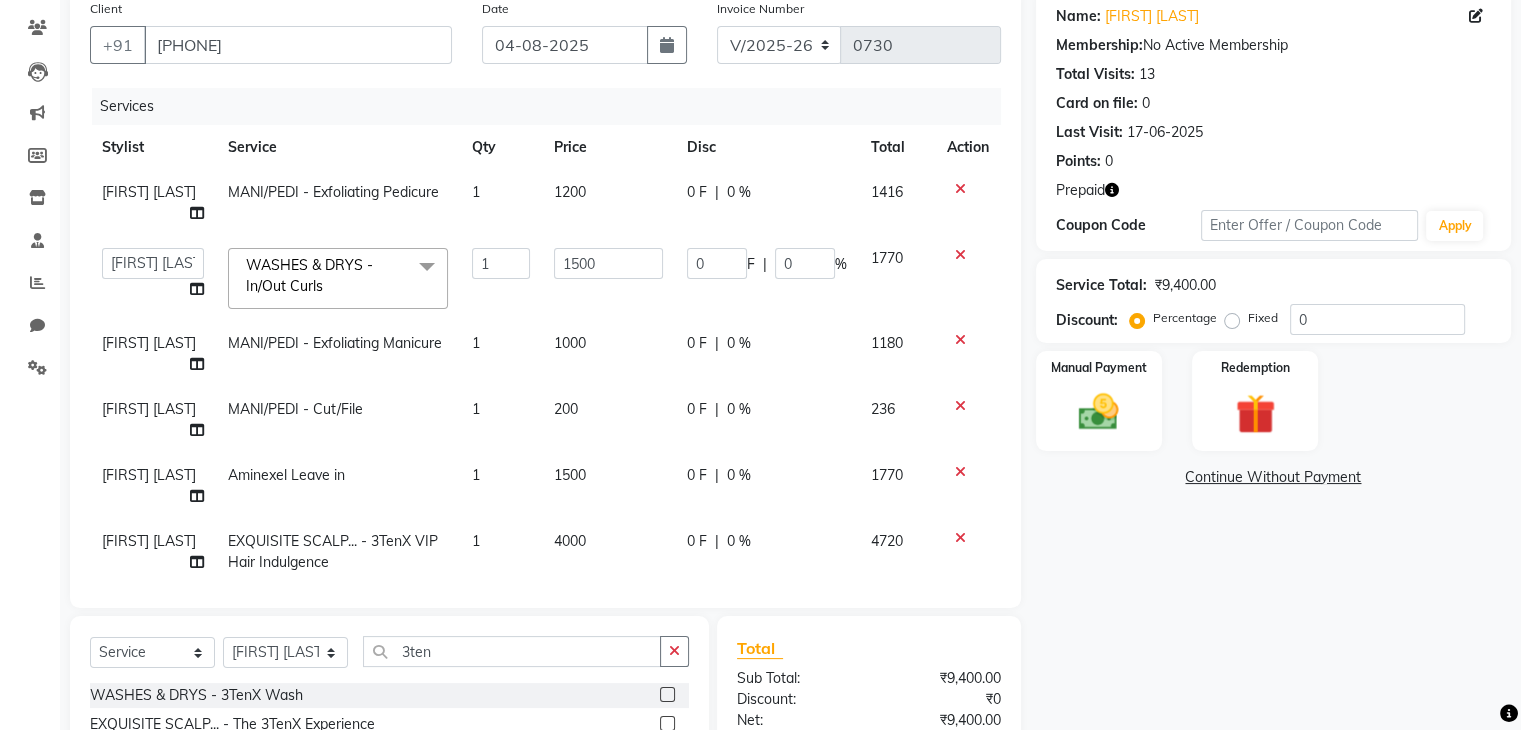 click on "4000" 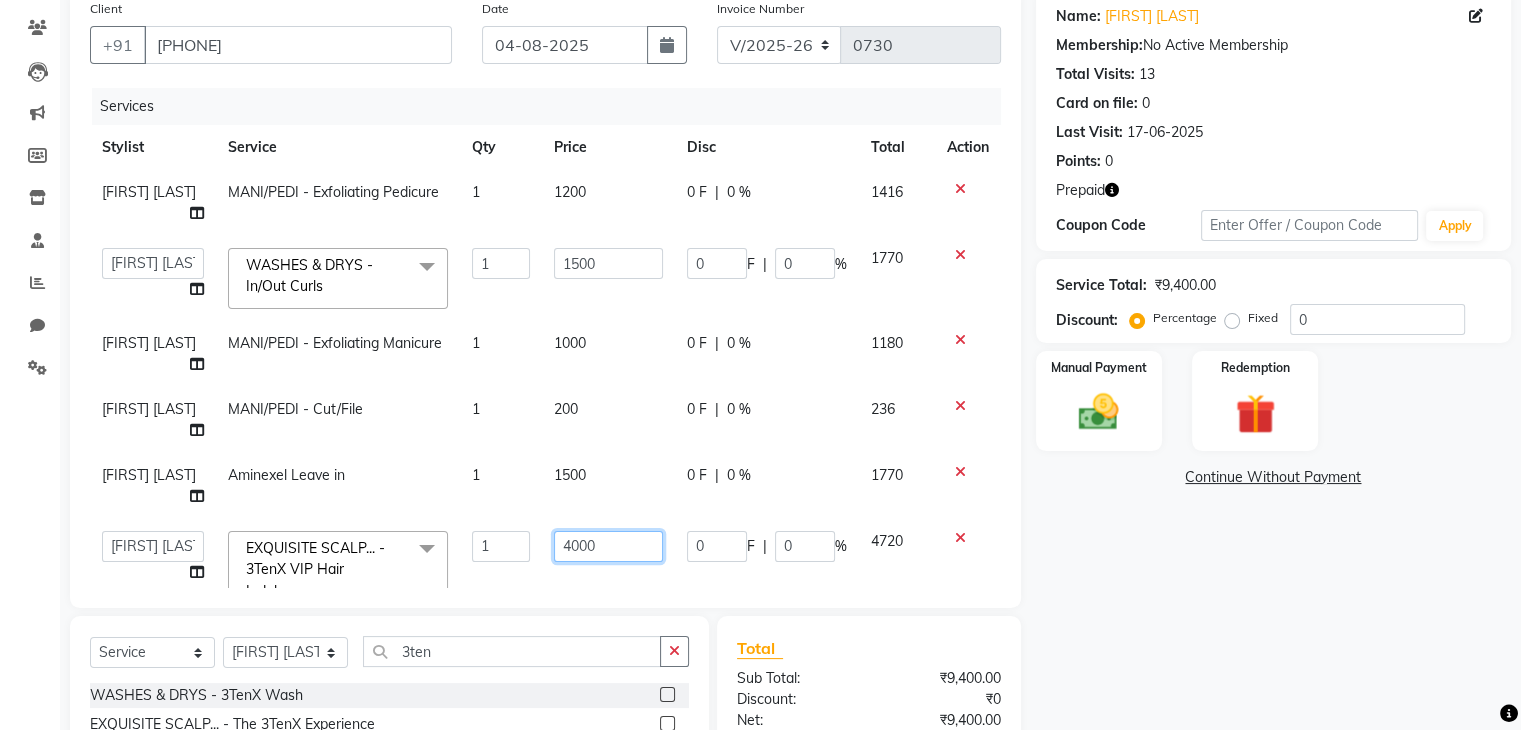 click on "4000" 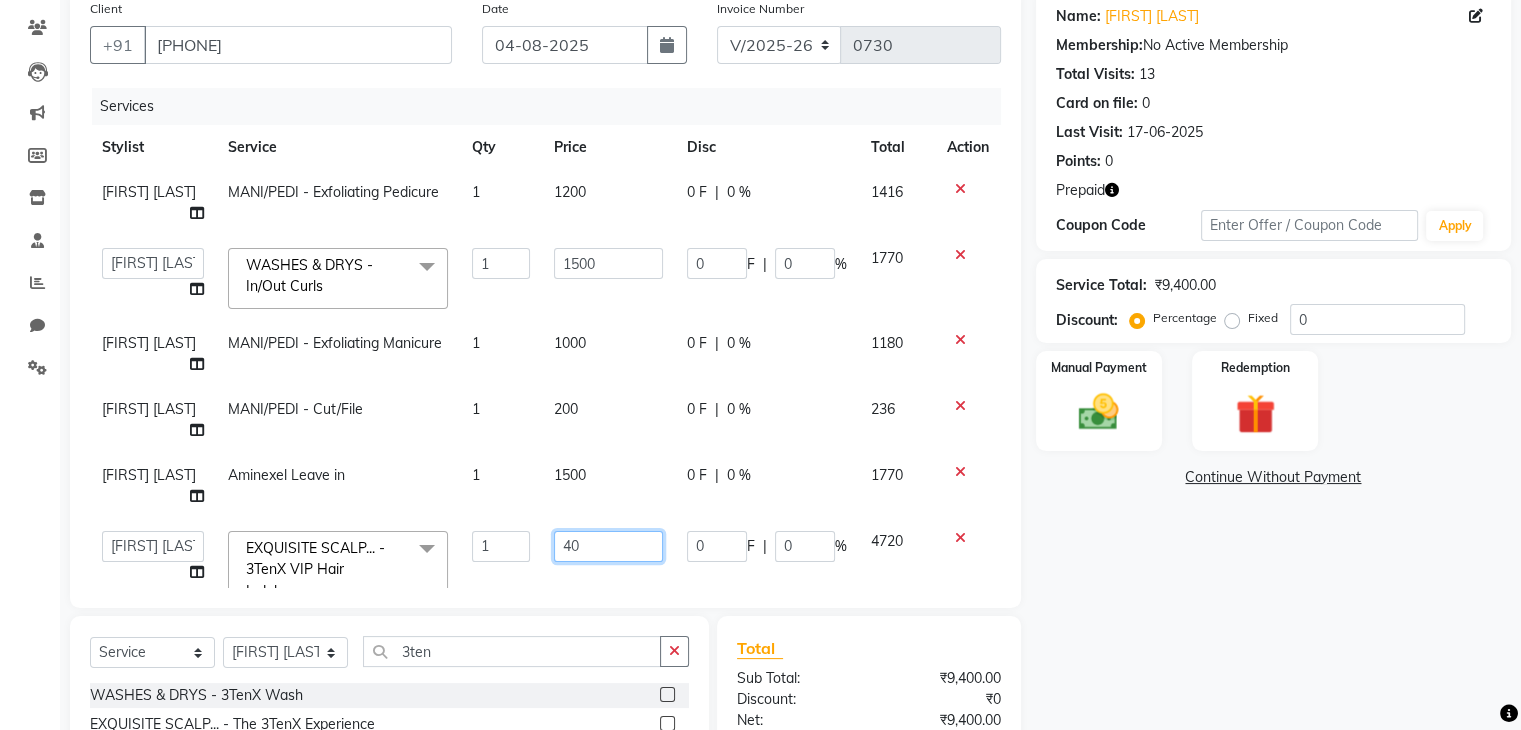 type on "4" 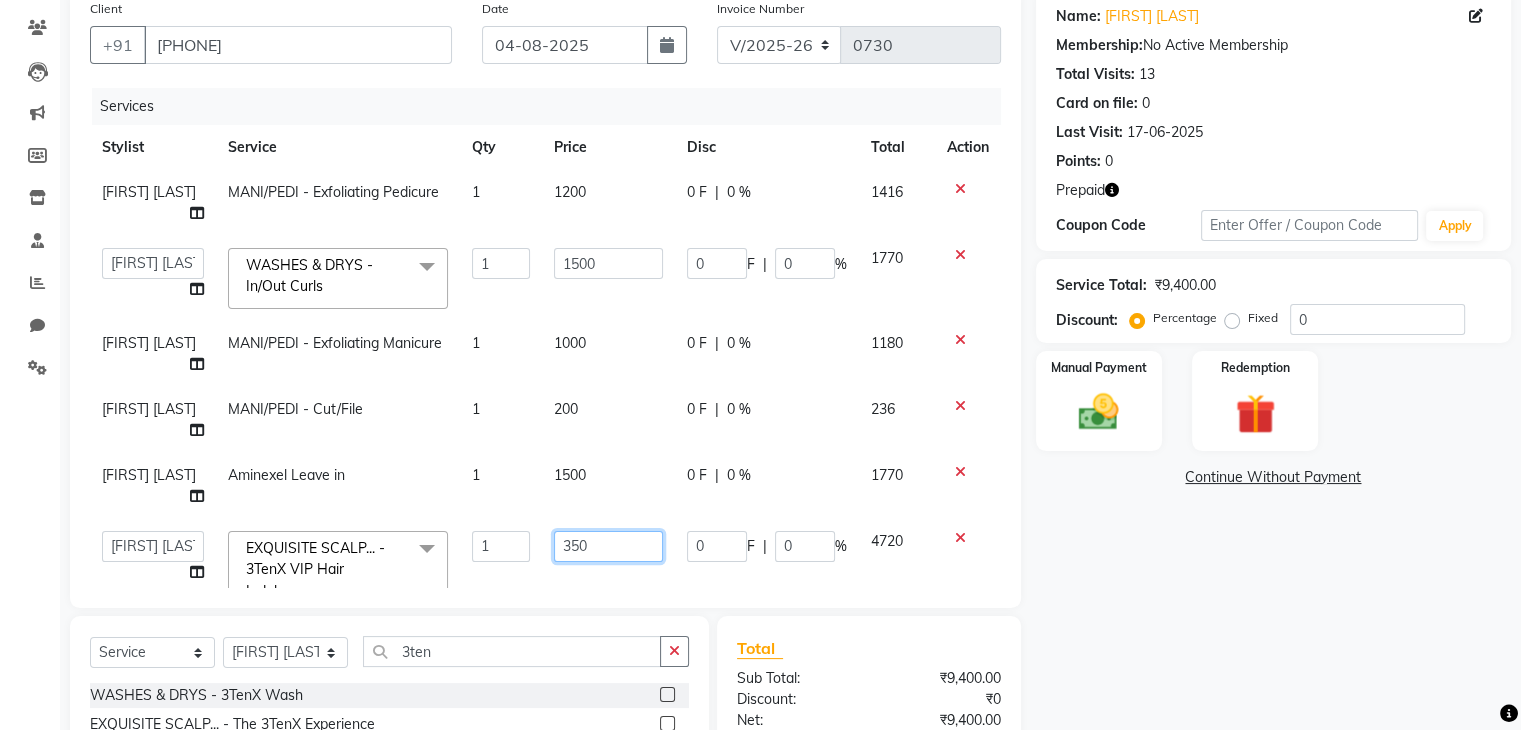 type on "3500" 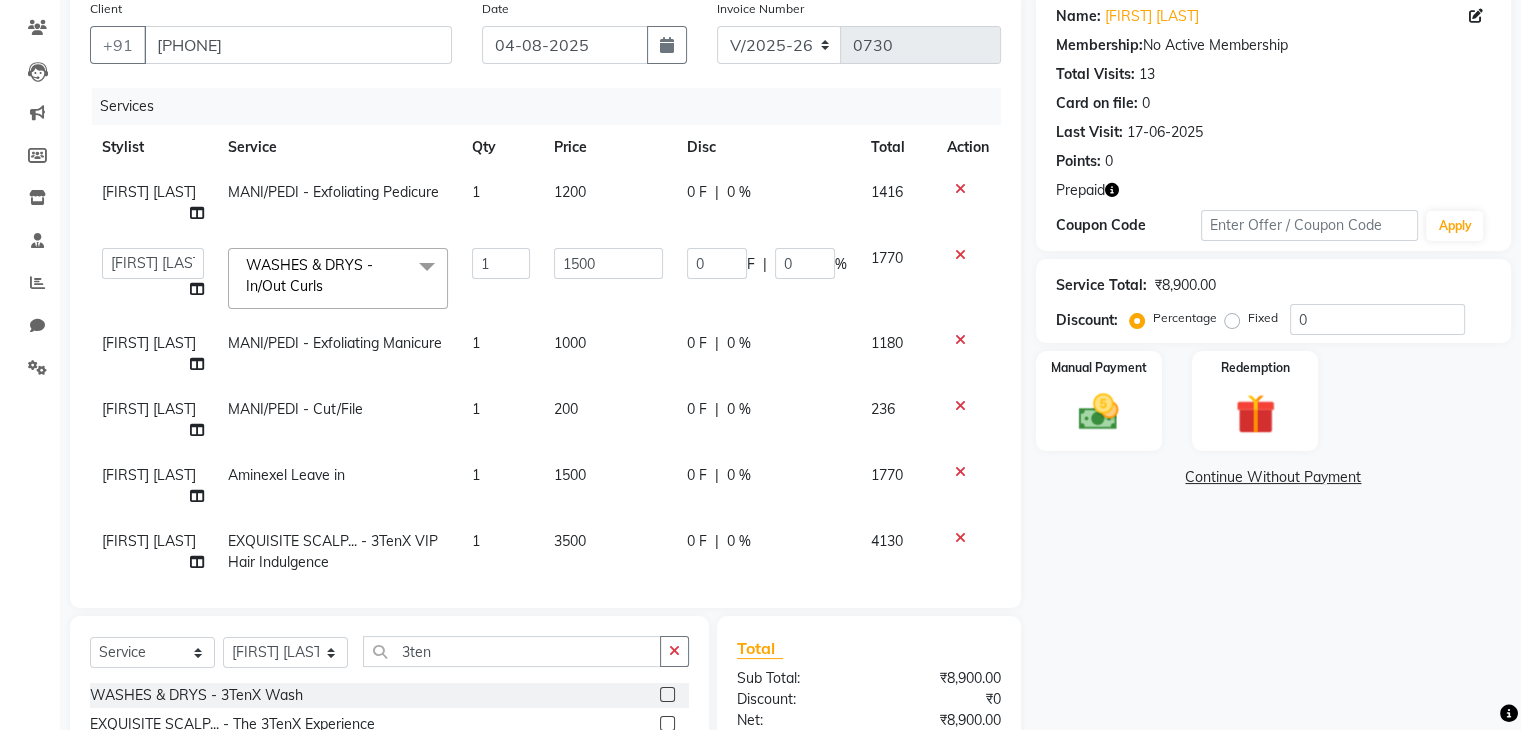 click on "4130" 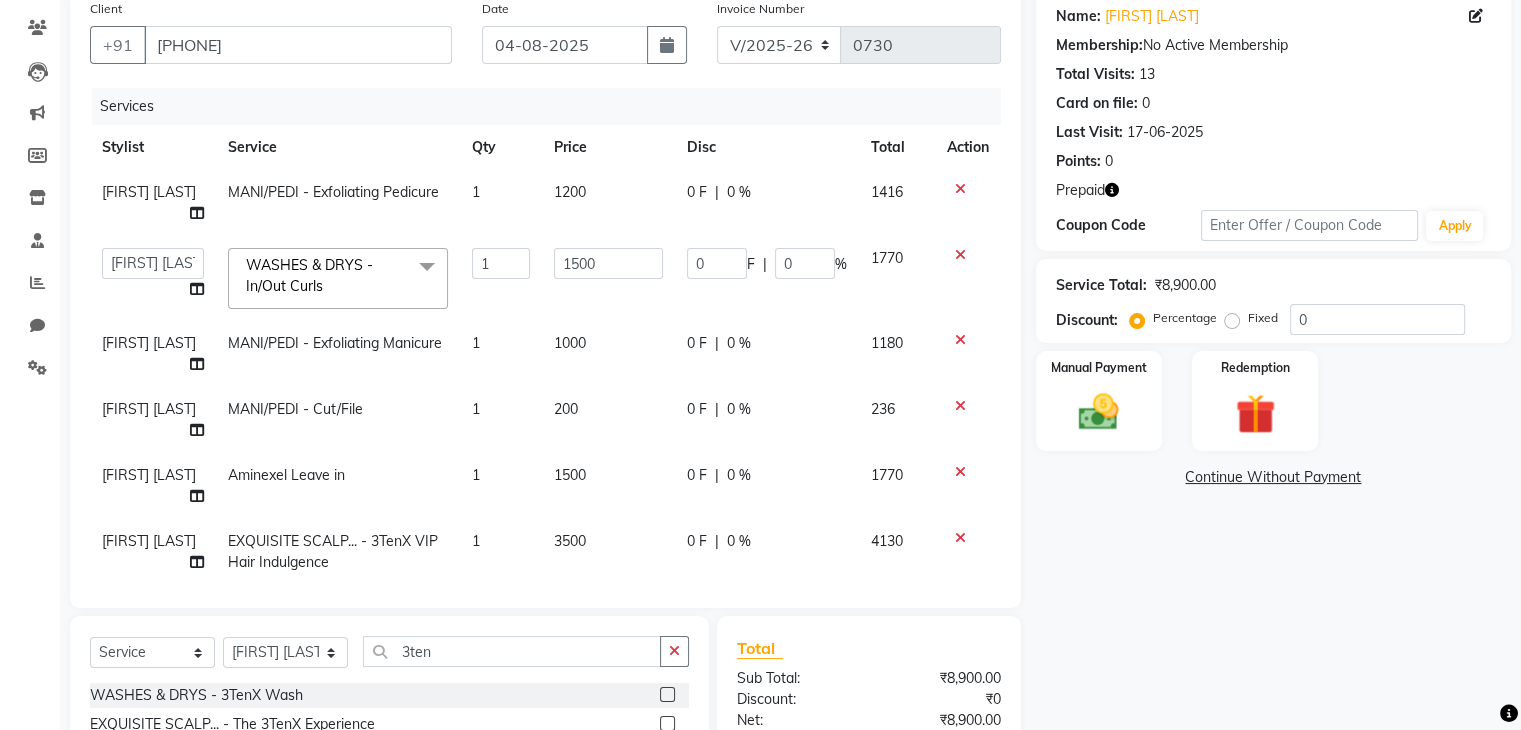 select on "71241" 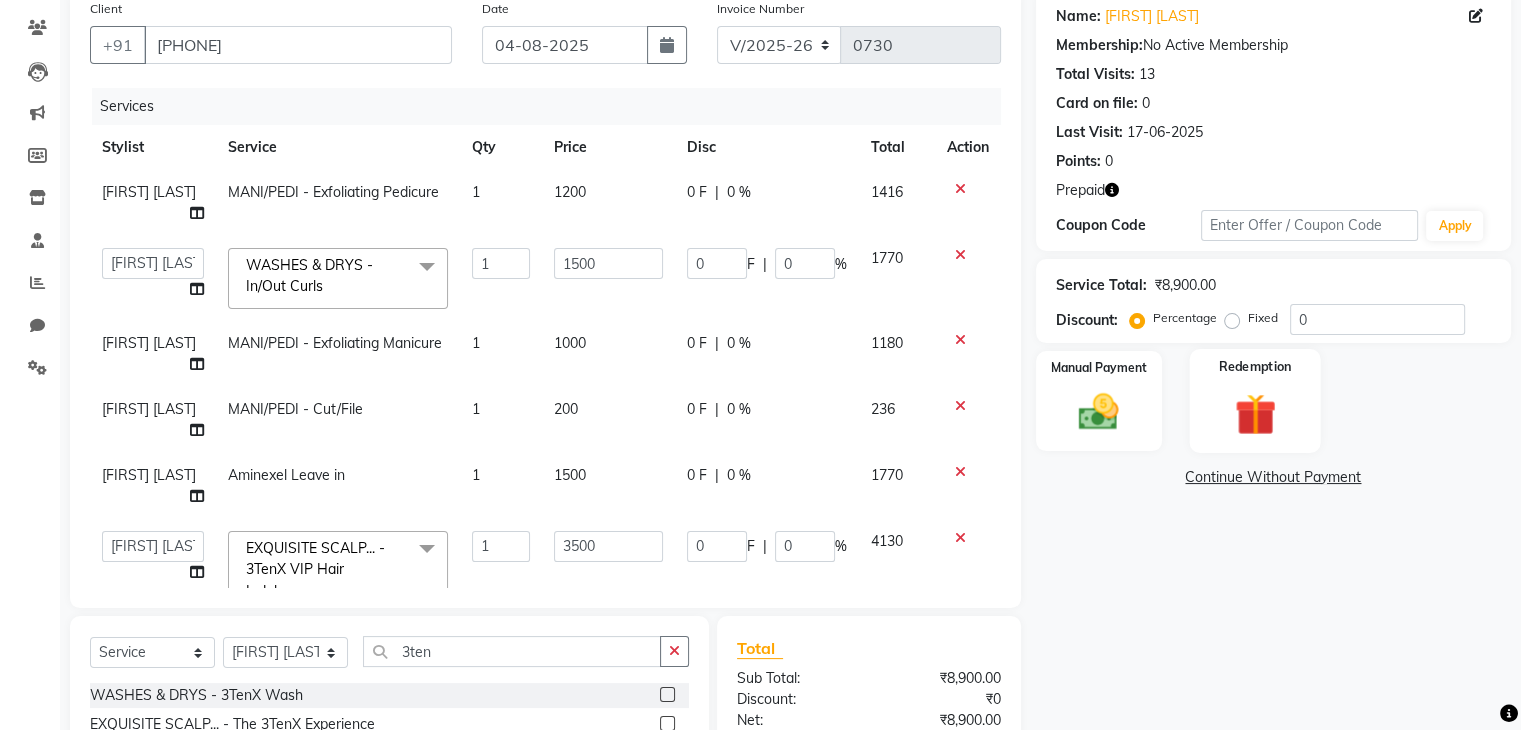 click 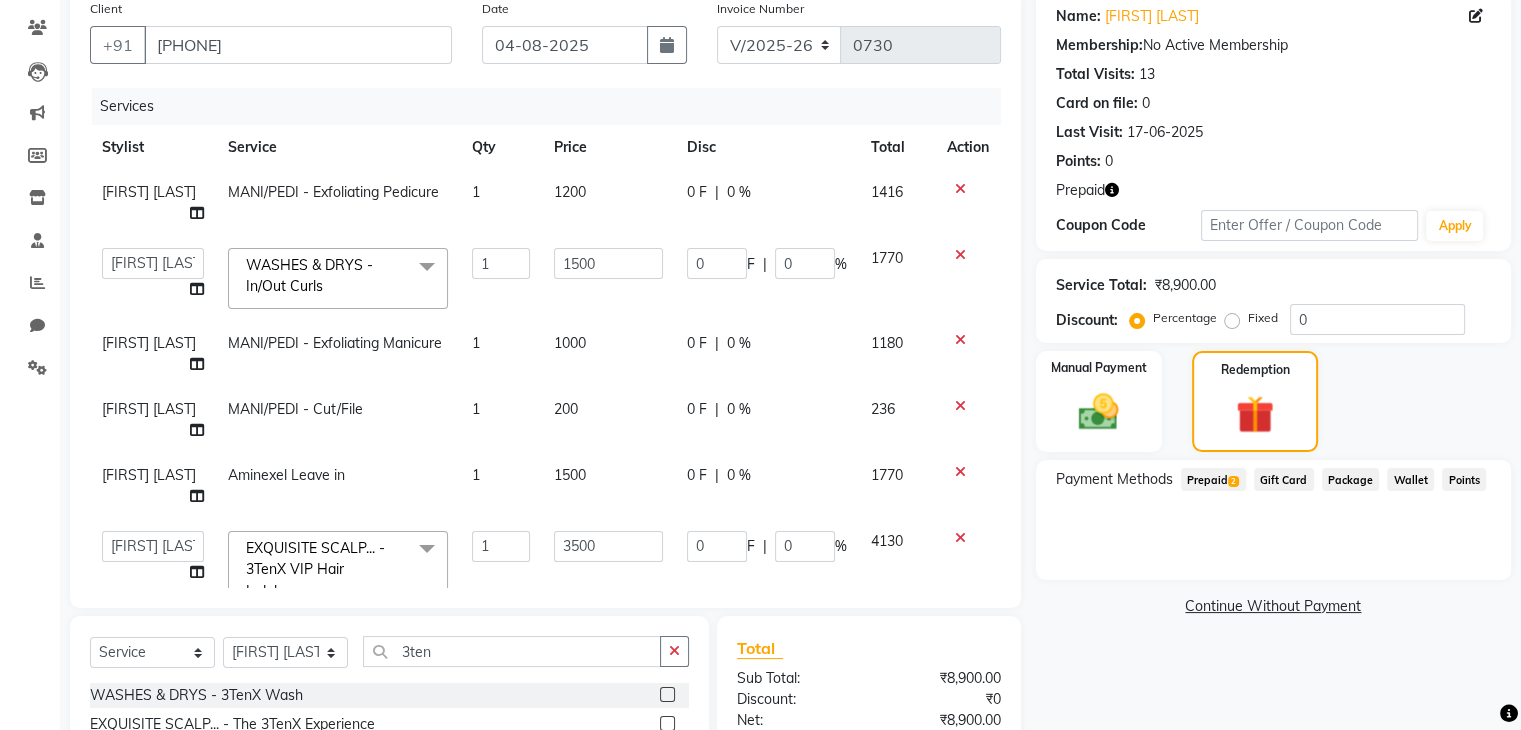click on "Prepaid  2" 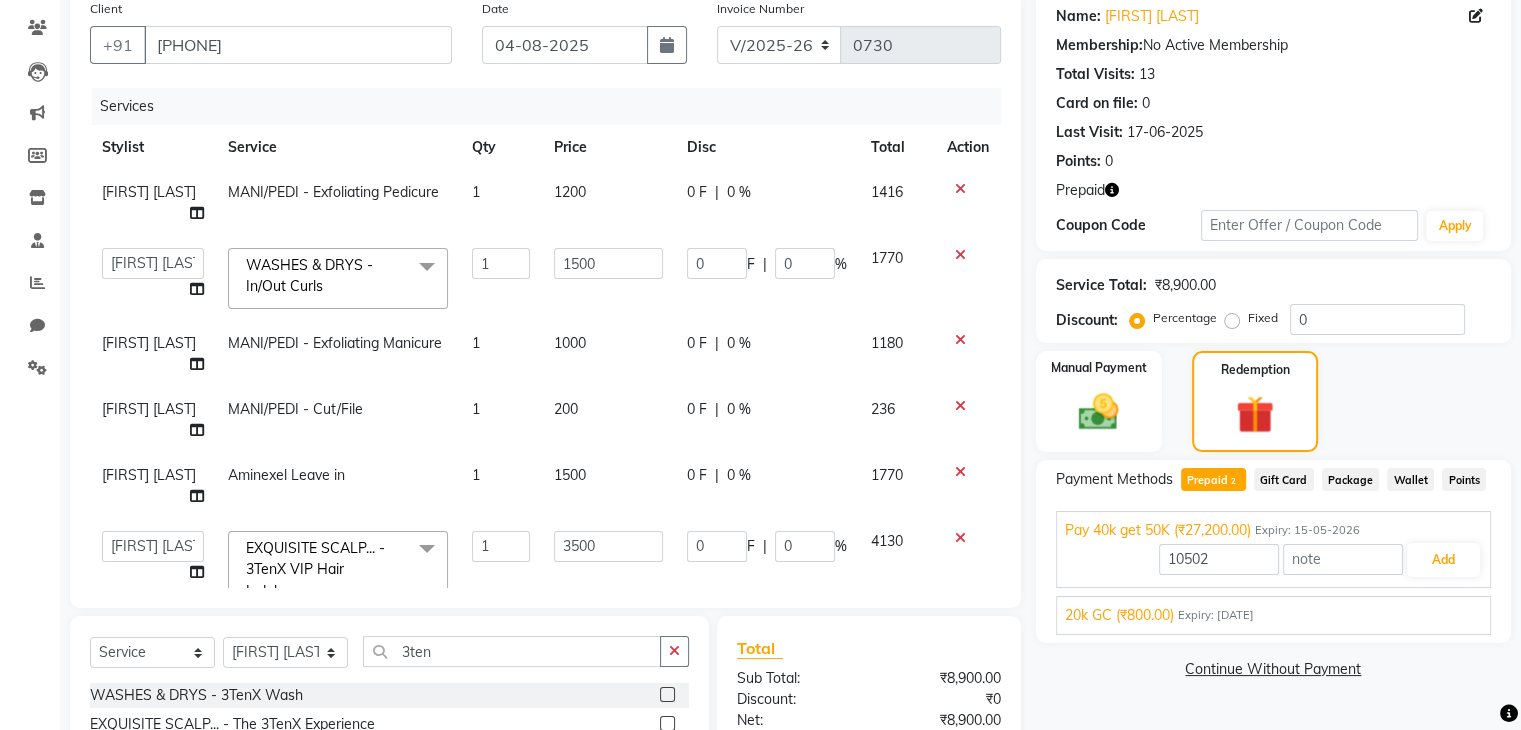 scroll, scrollTop: 60, scrollLeft: 0, axis: vertical 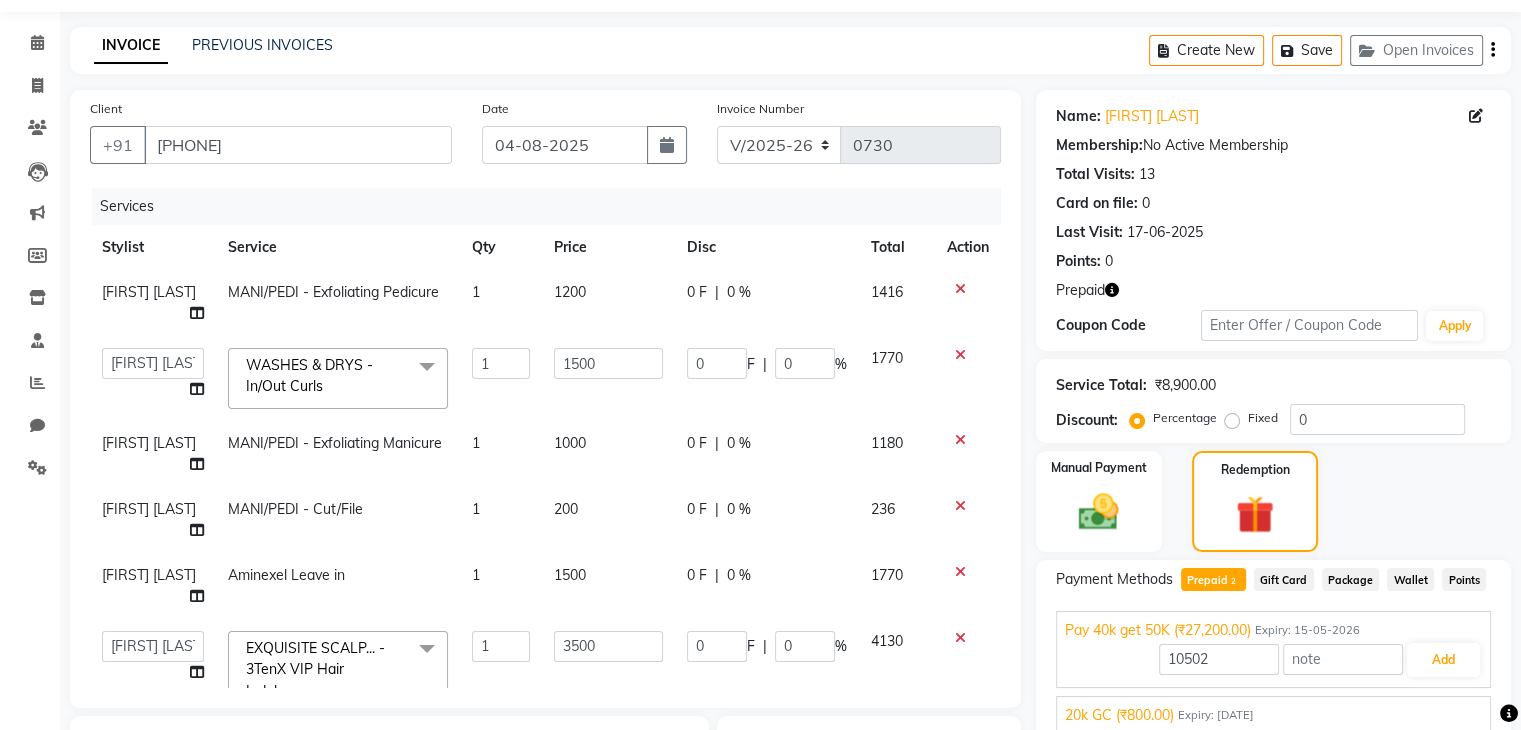 click 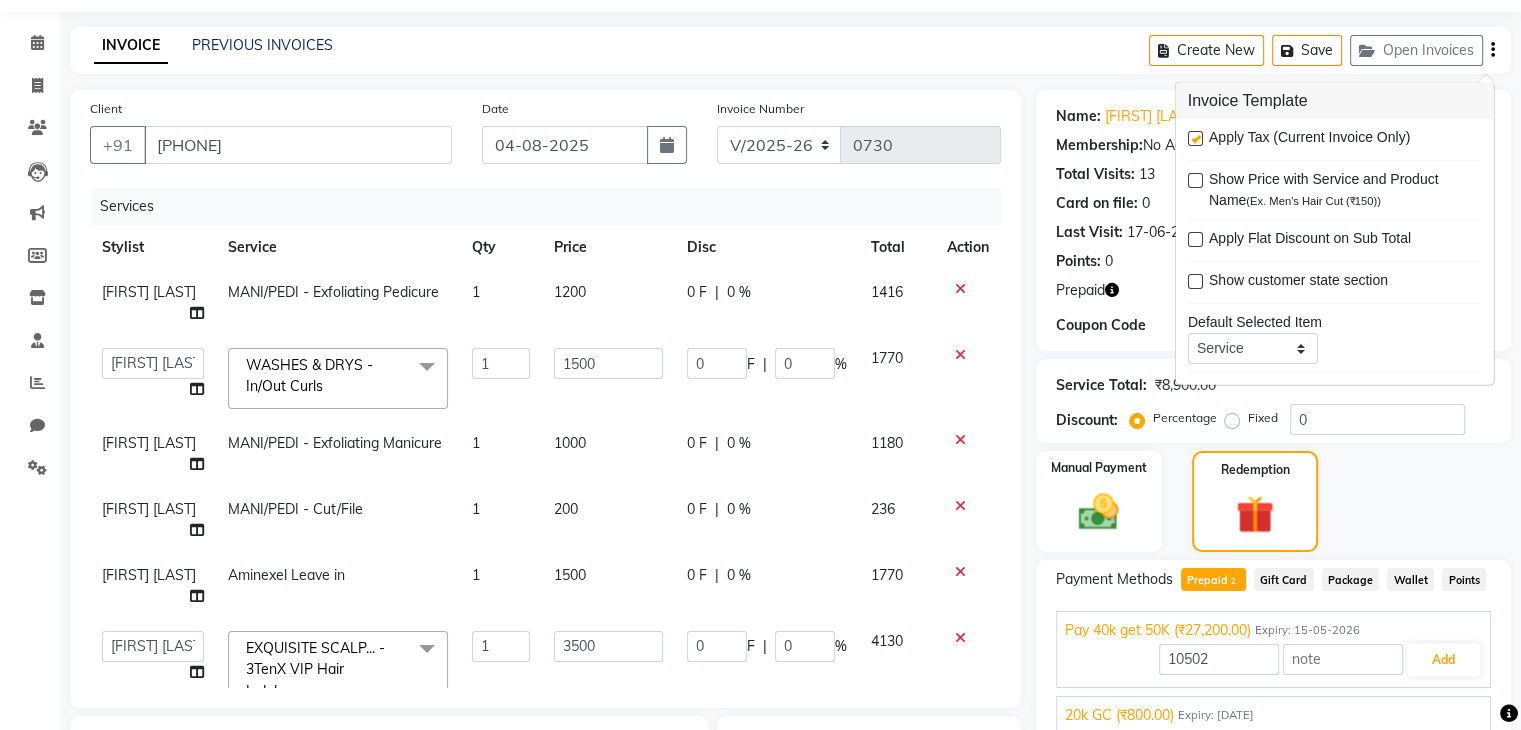 click at bounding box center [1195, 138] 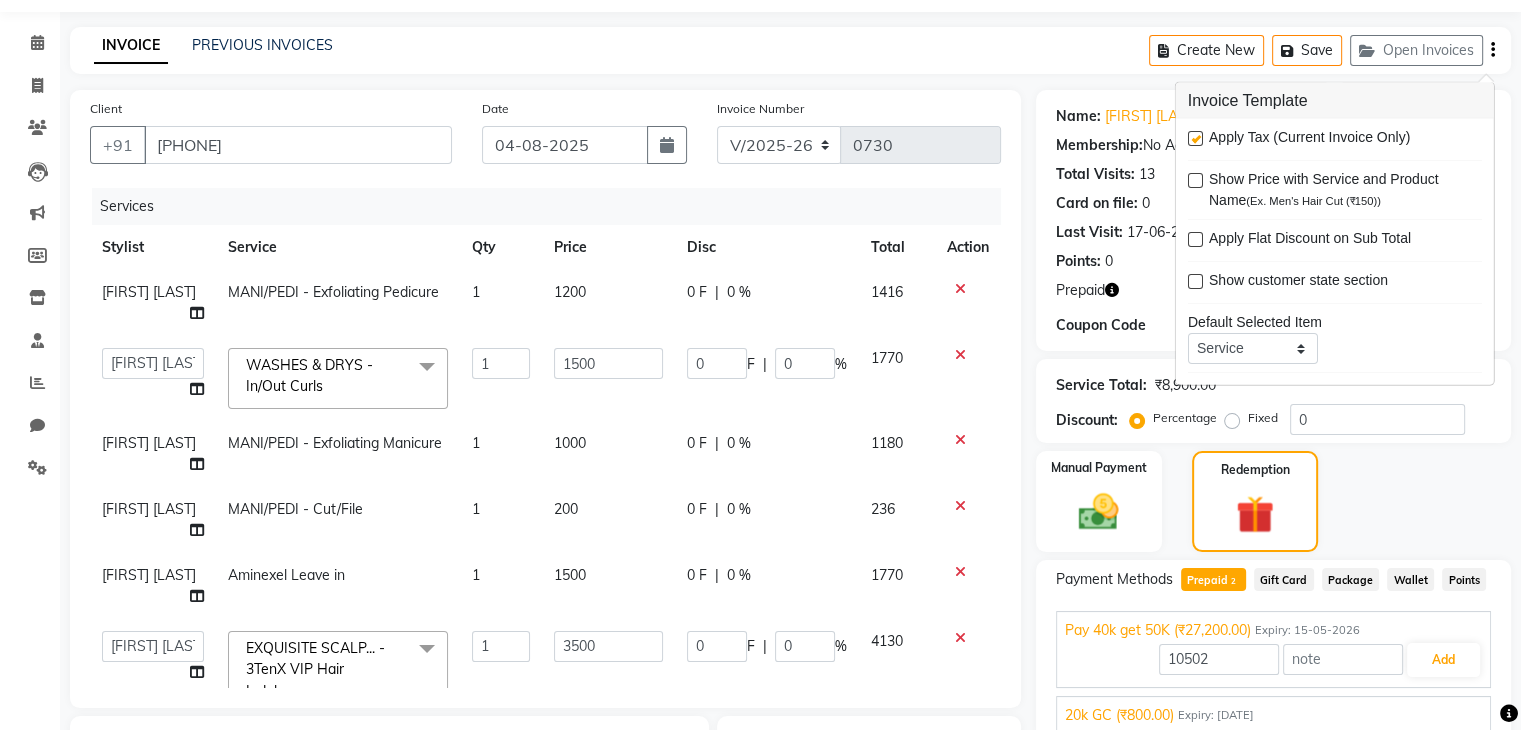click at bounding box center [1194, 139] 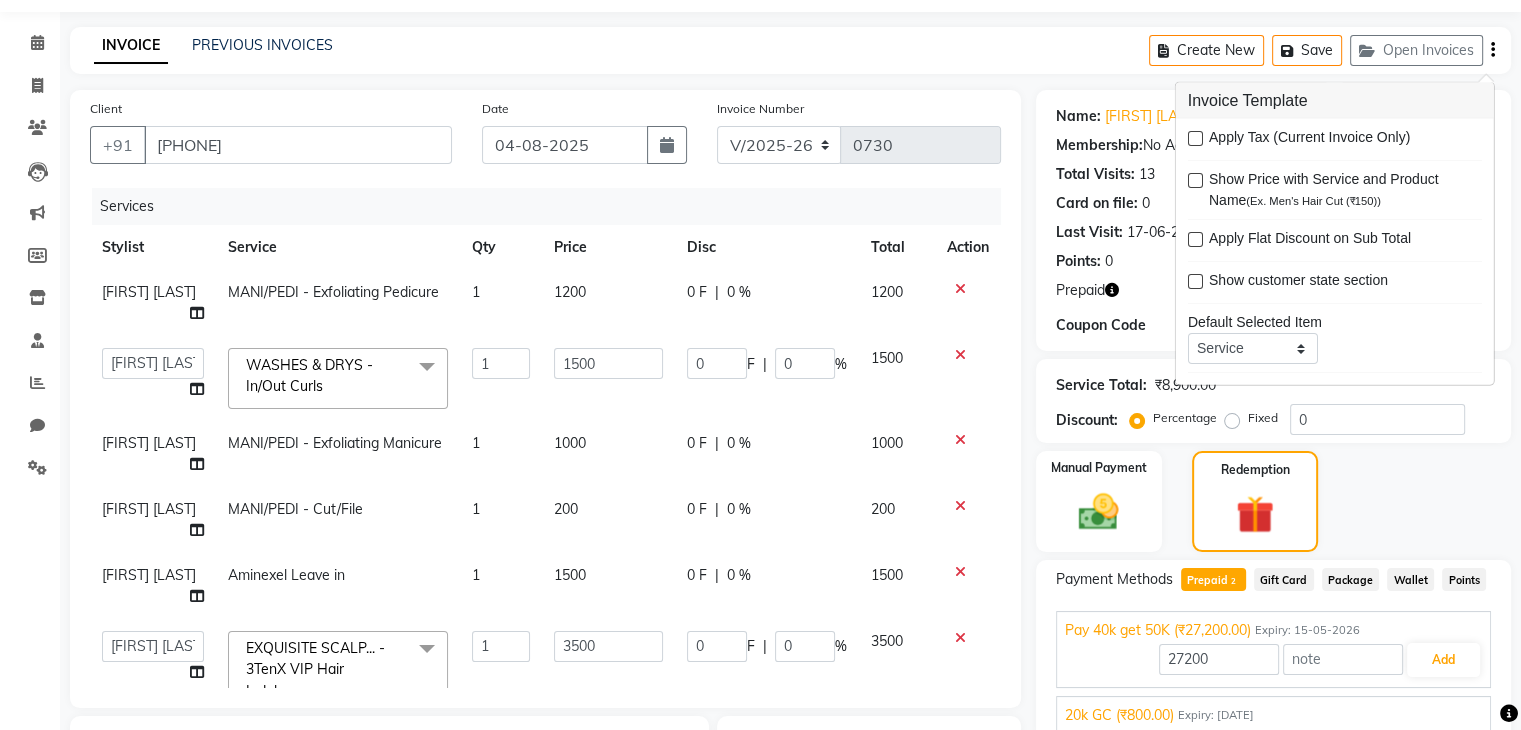 scroll, scrollTop: 160, scrollLeft: 0, axis: vertical 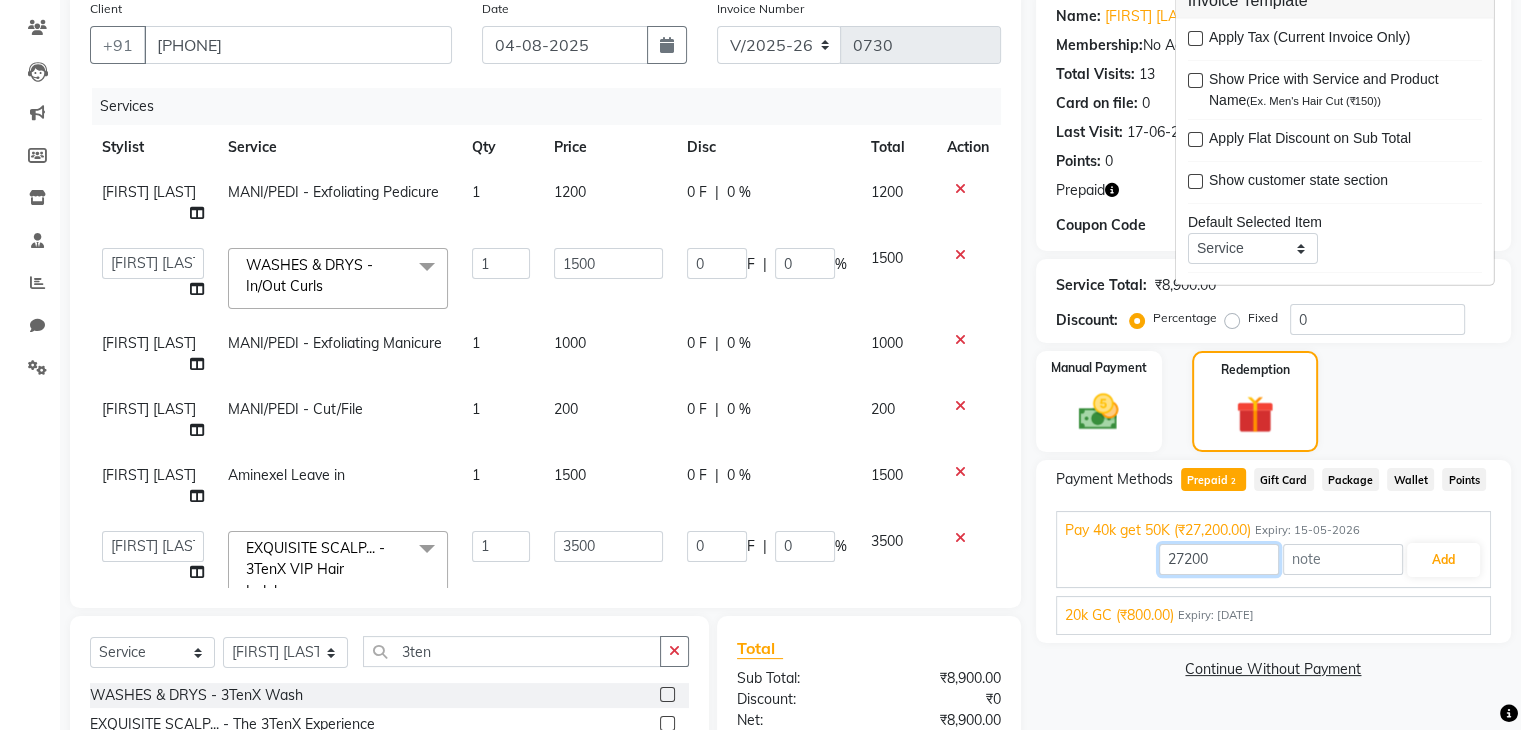 click on "27200" at bounding box center [1219, 559] 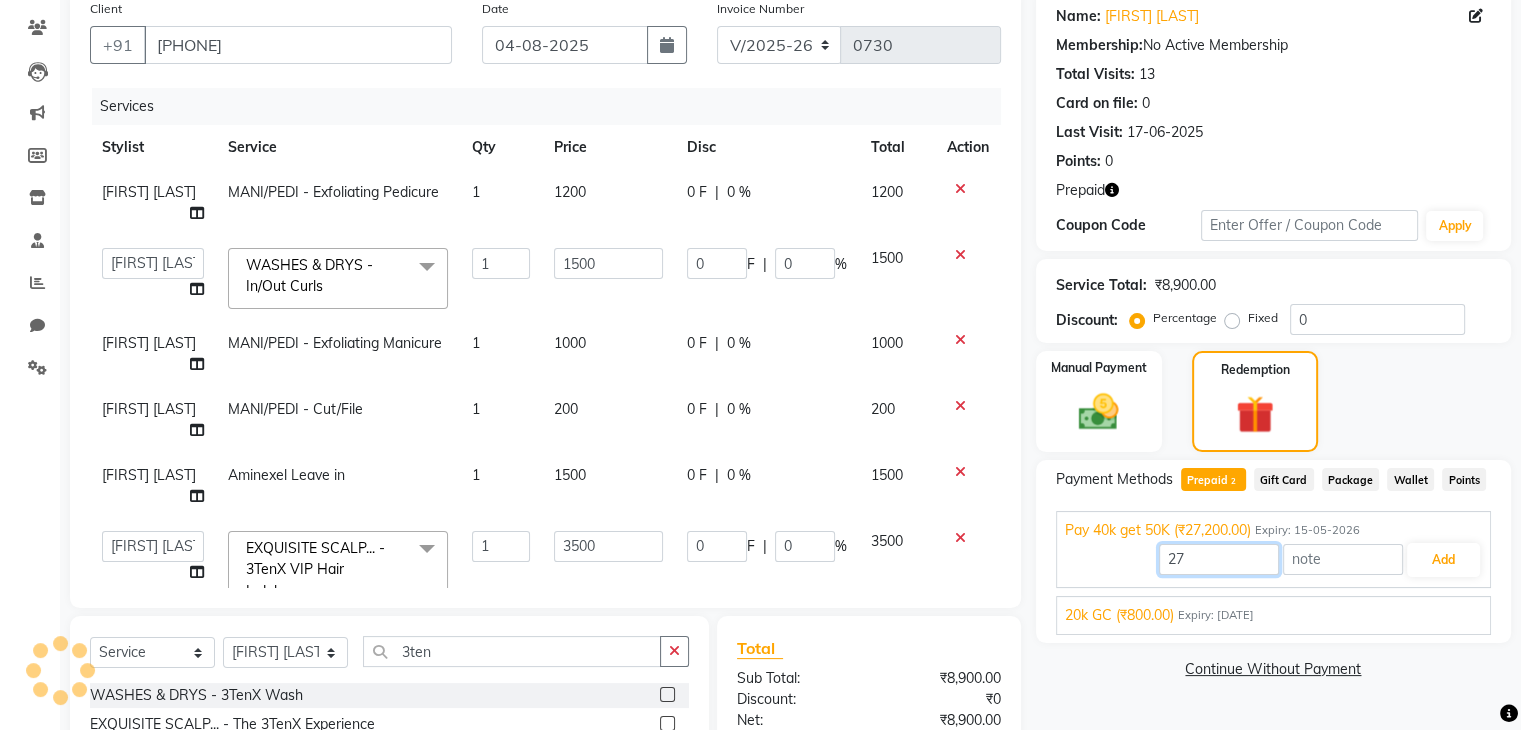 type on "2" 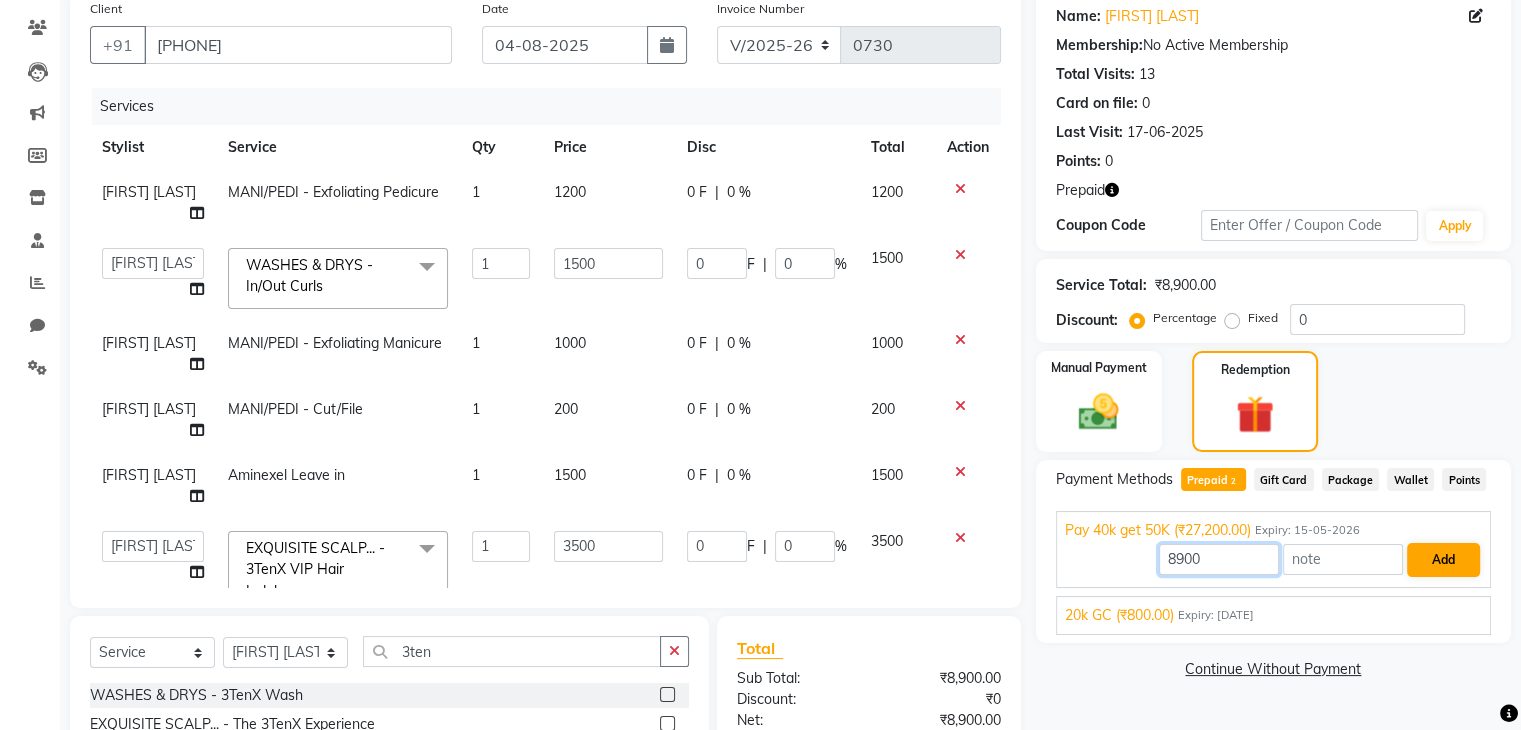 type on "8900" 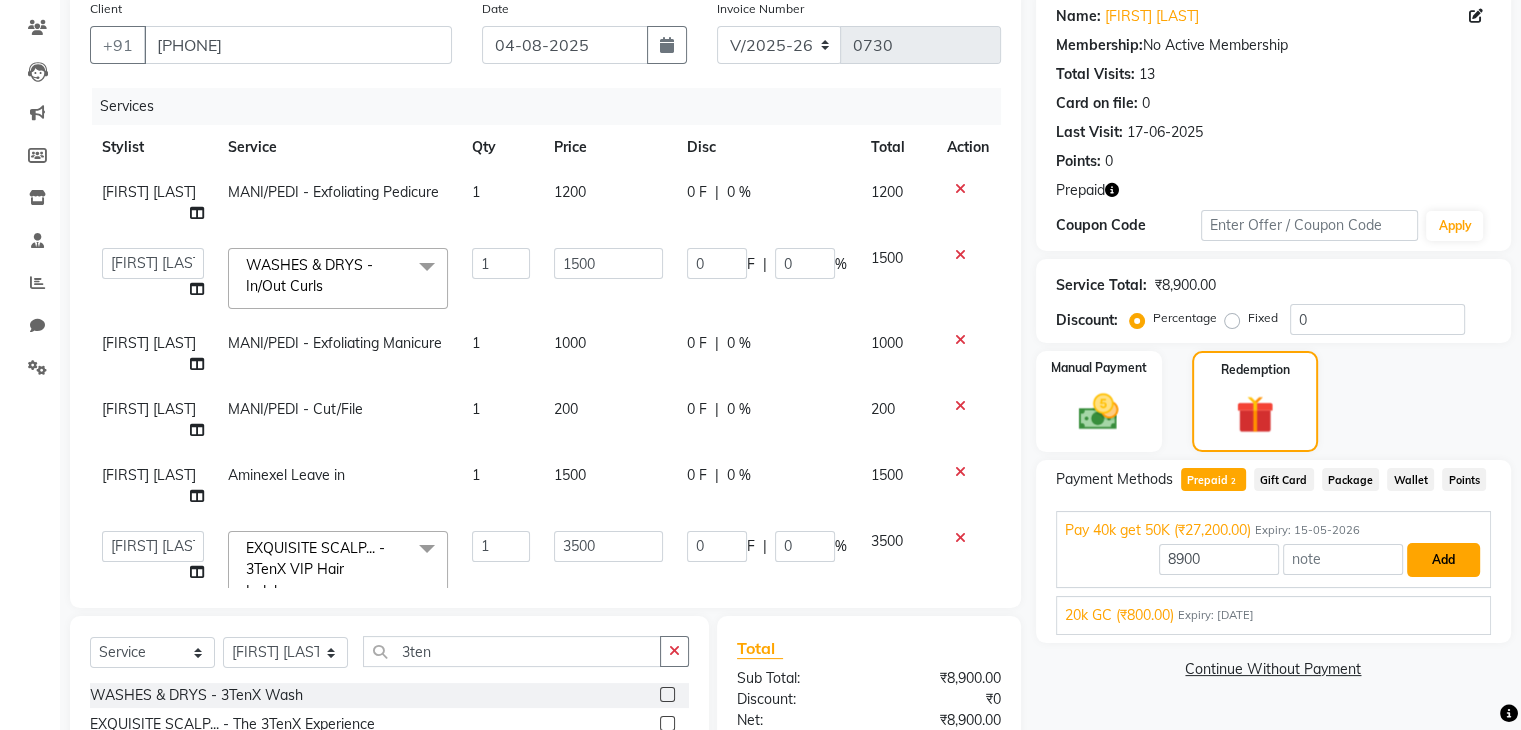 click on "Add" at bounding box center [1443, 560] 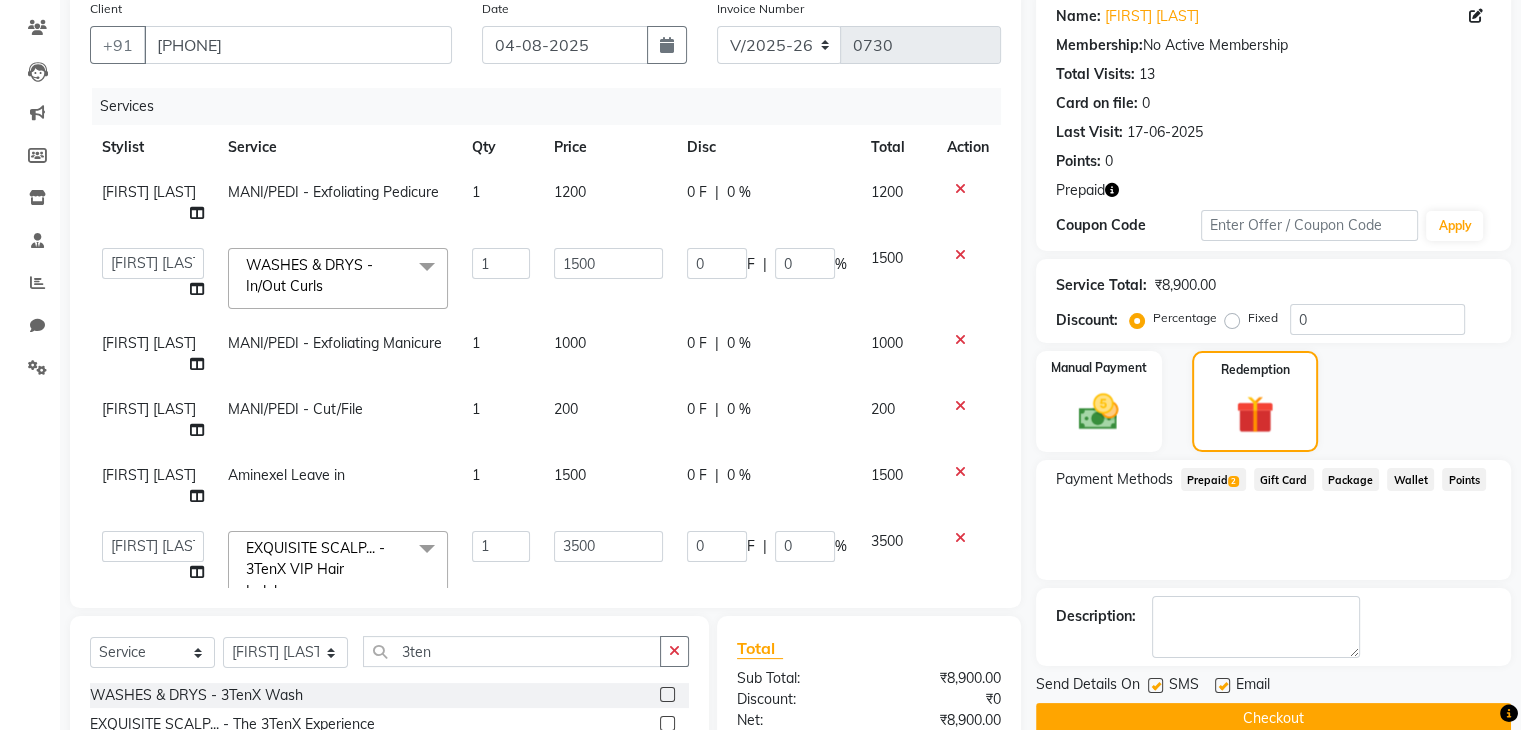 scroll, scrollTop: 360, scrollLeft: 0, axis: vertical 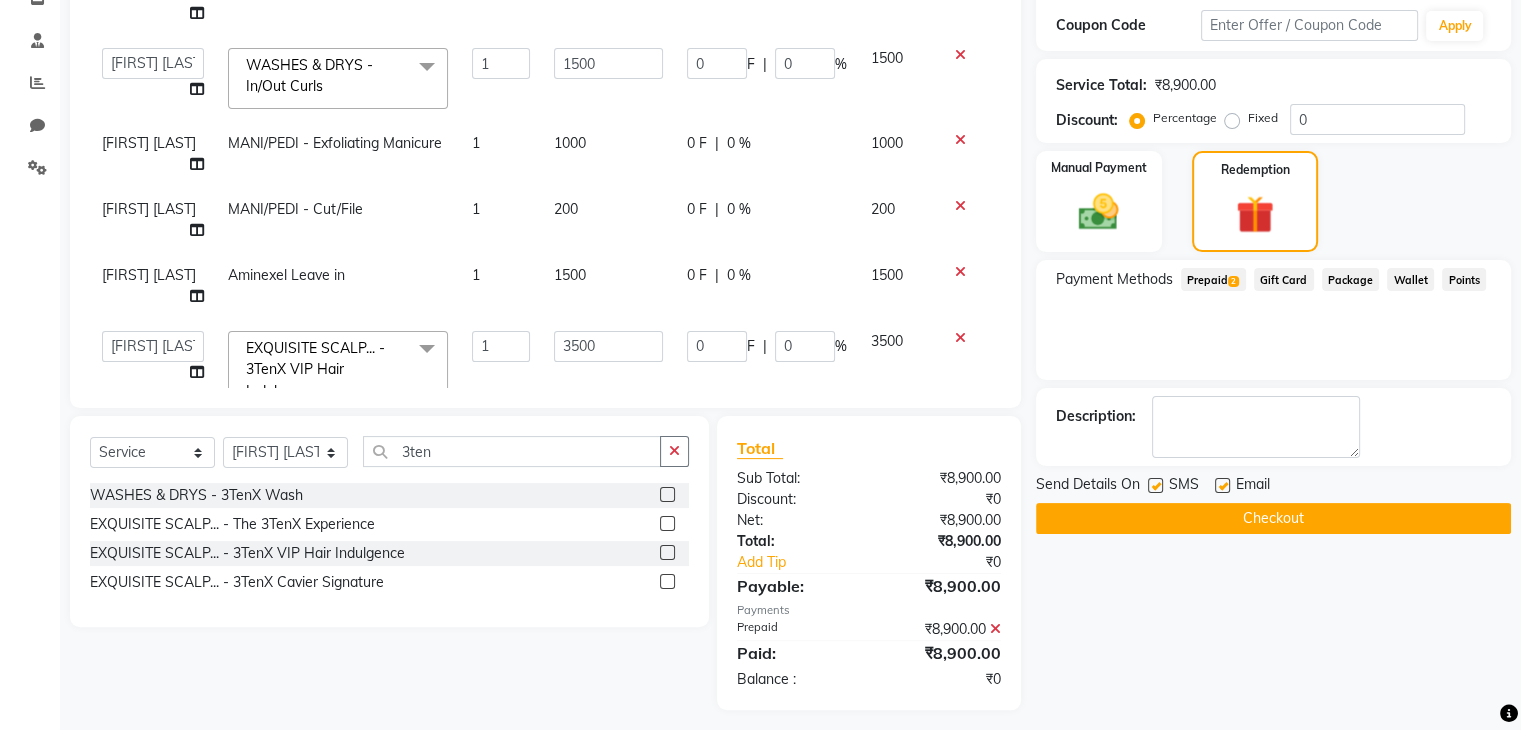 click 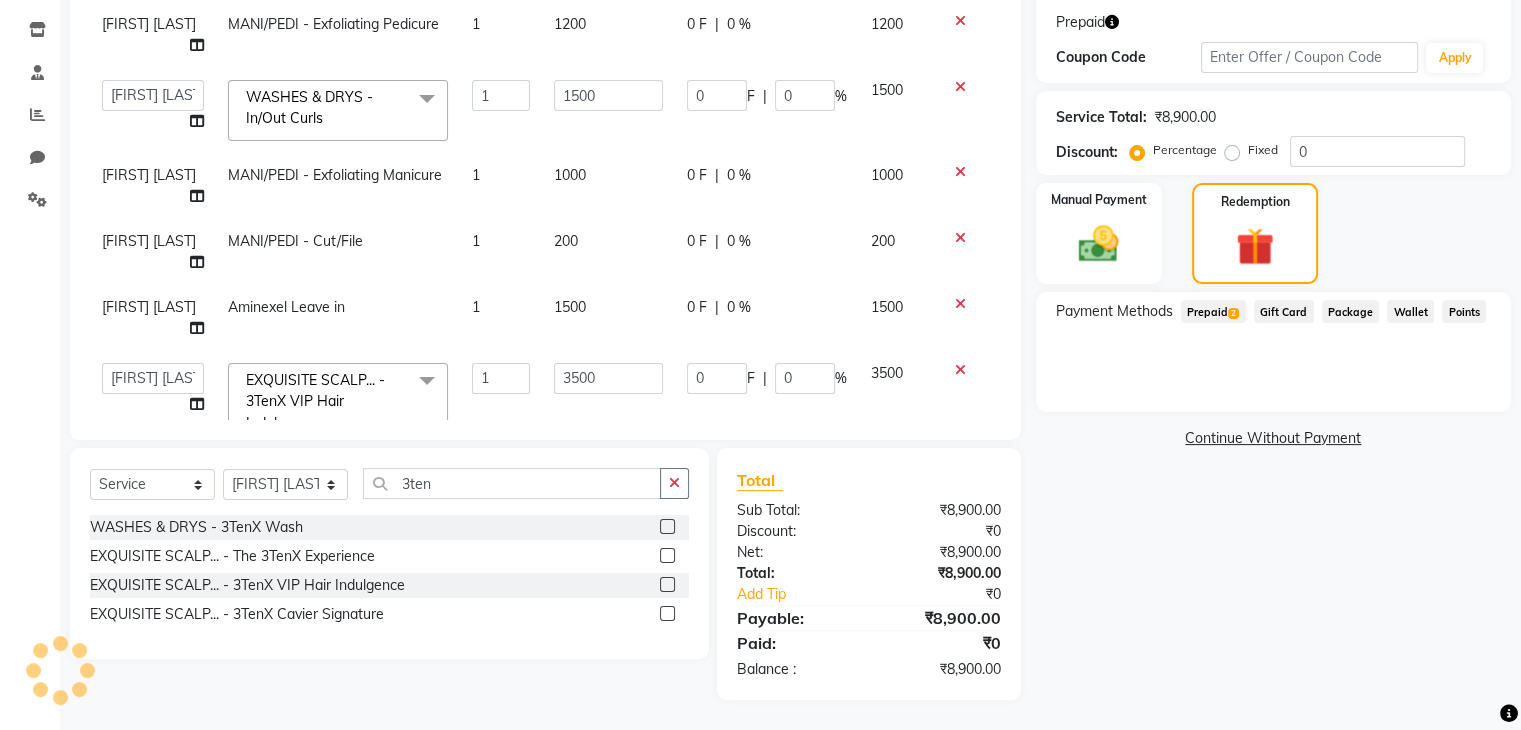 scroll, scrollTop: 318, scrollLeft: 0, axis: vertical 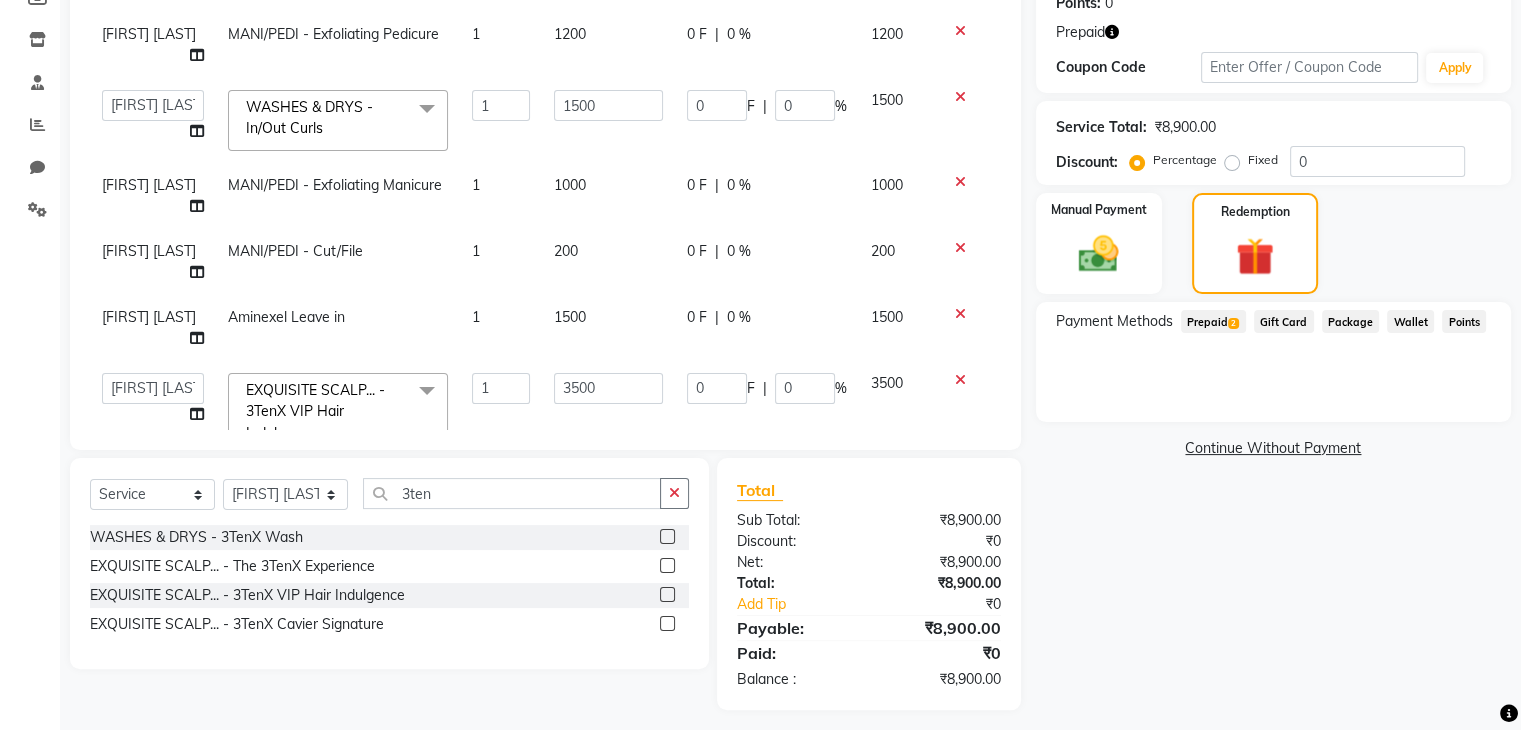 click on "Prepaid  2" 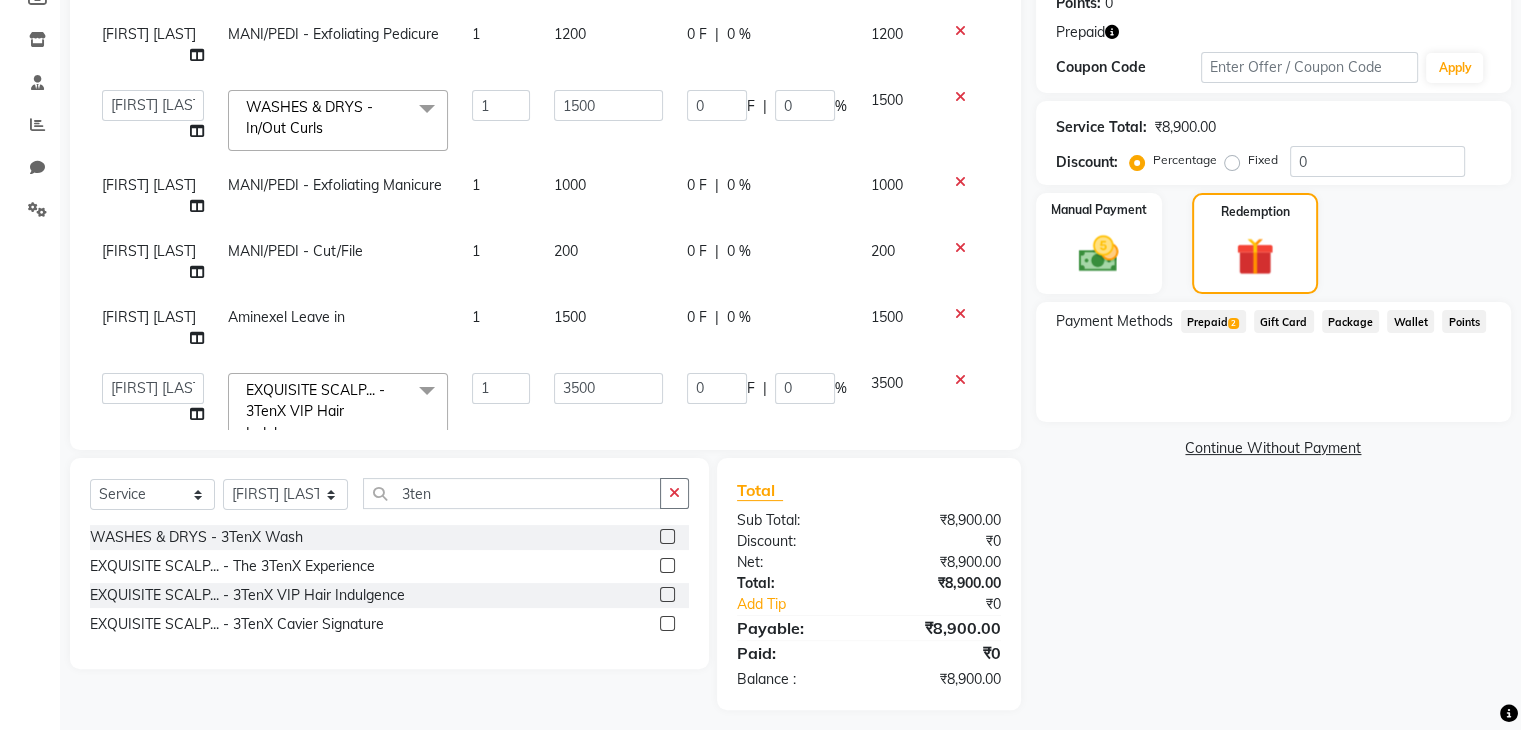click on "Prepaid  2" 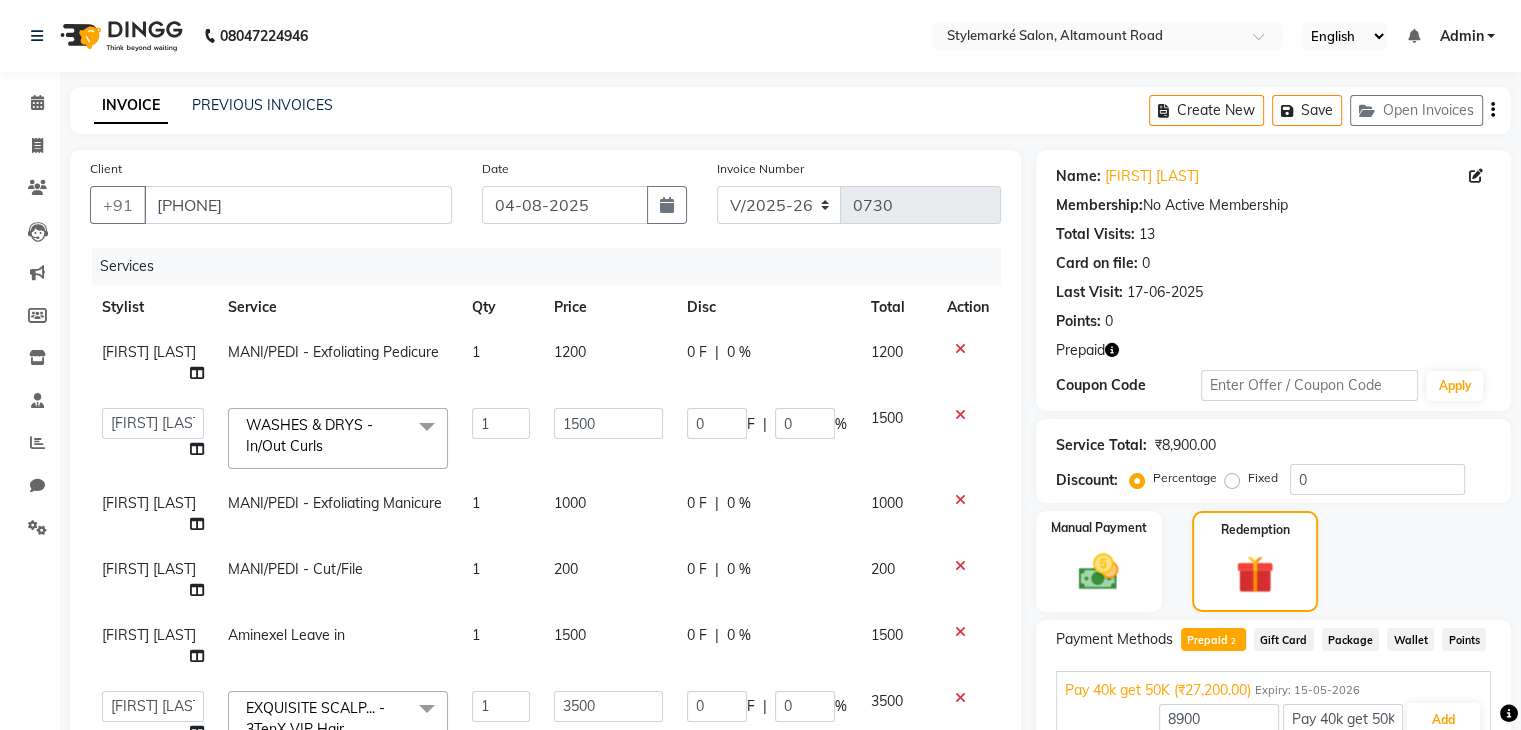 scroll, scrollTop: 200, scrollLeft: 0, axis: vertical 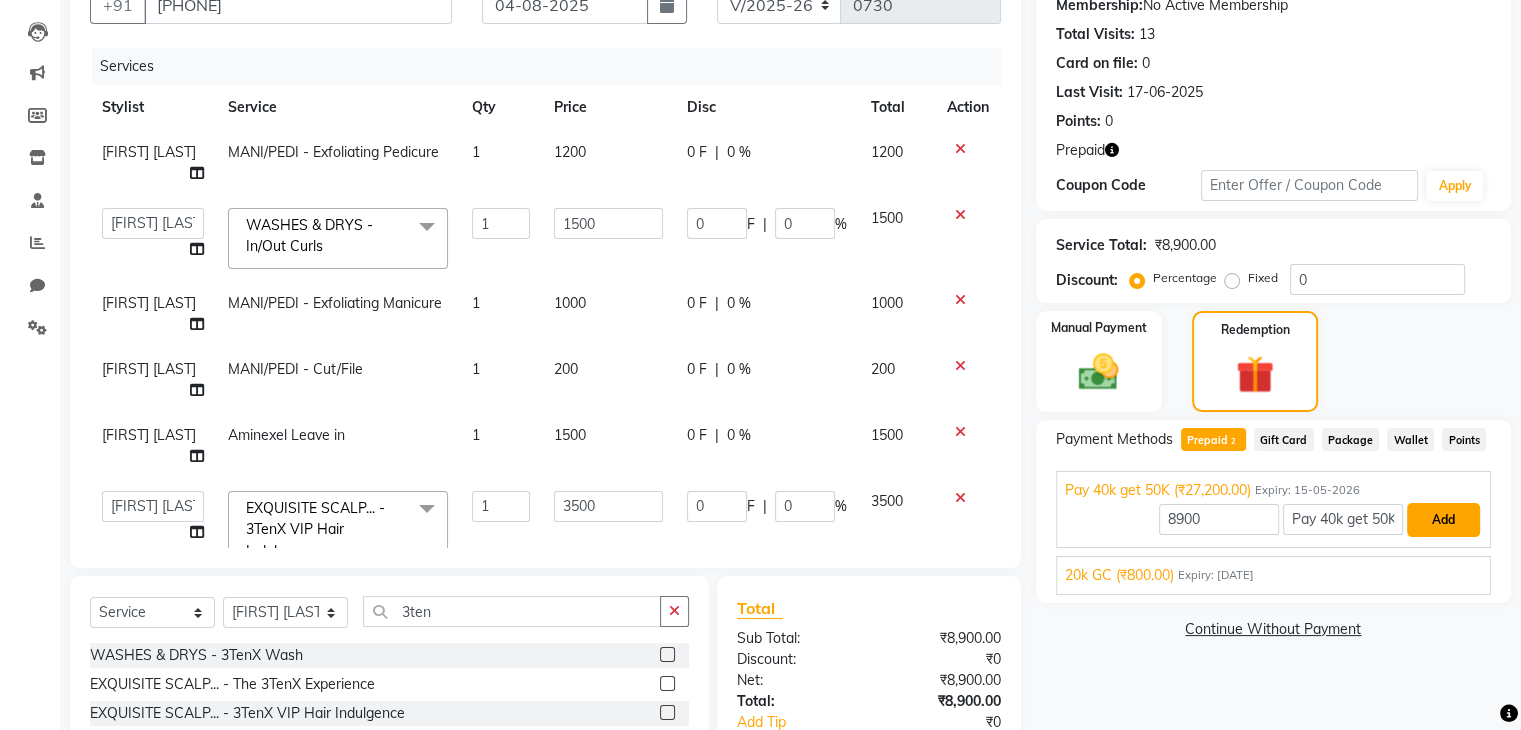 click on "Add" at bounding box center (1443, 520) 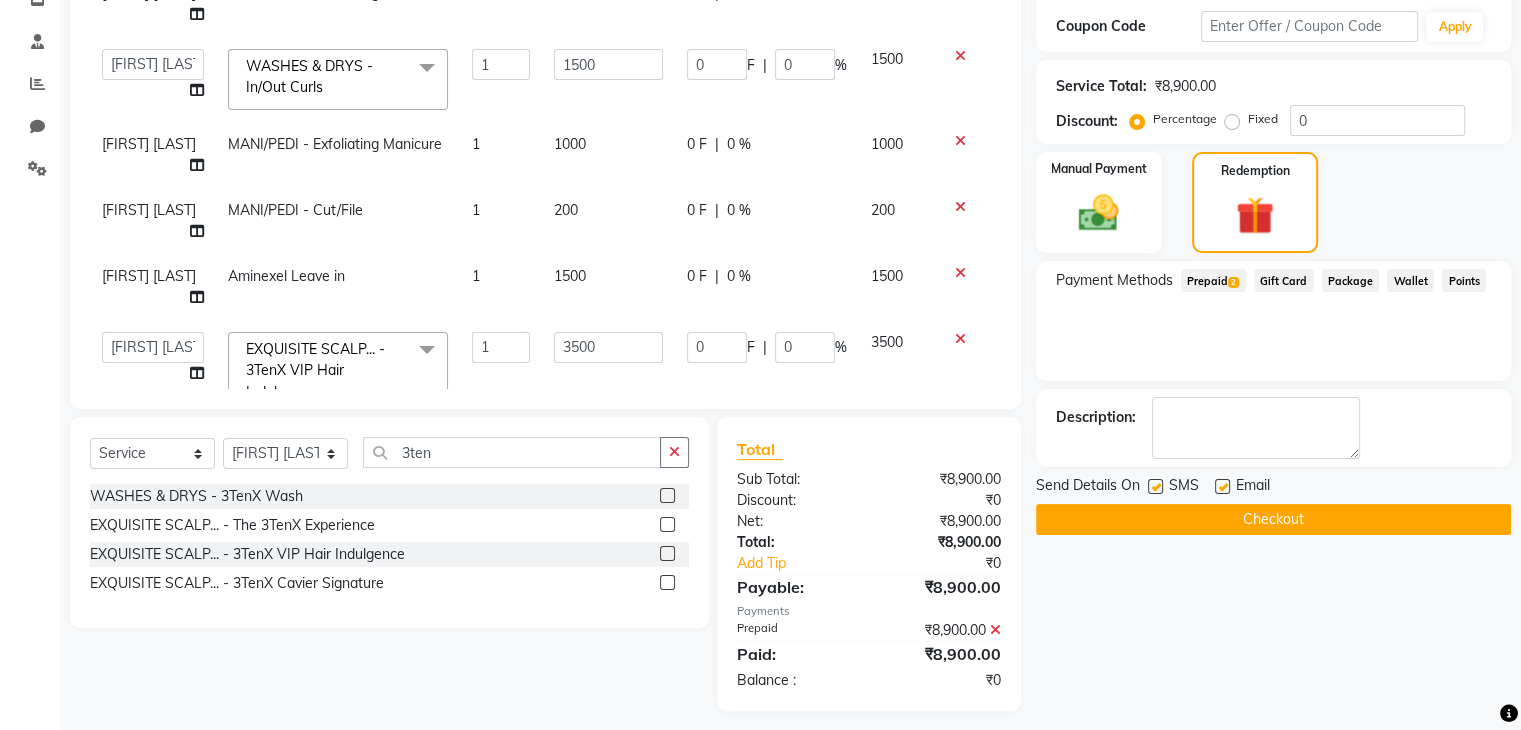 scroll, scrollTop: 360, scrollLeft: 0, axis: vertical 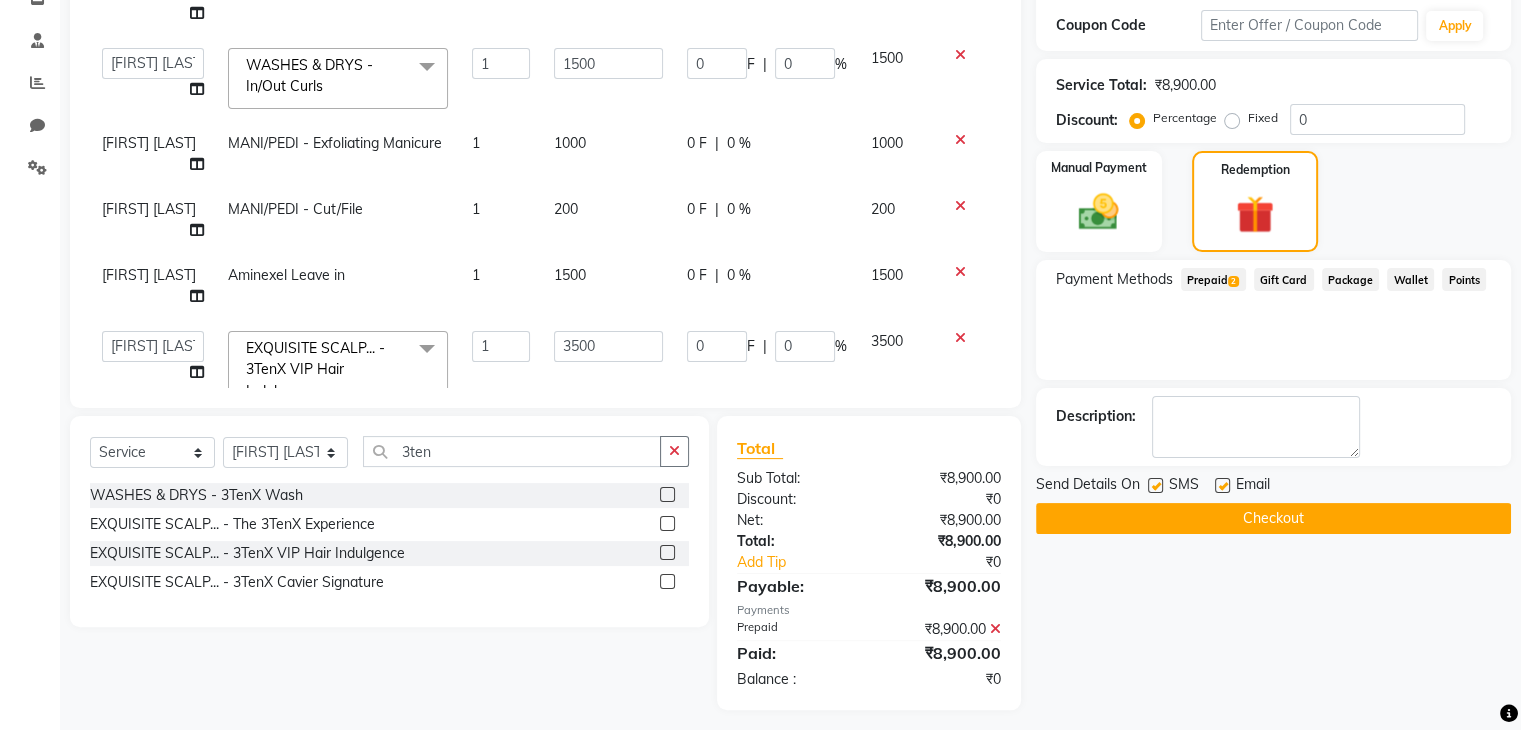 click on "Checkout" 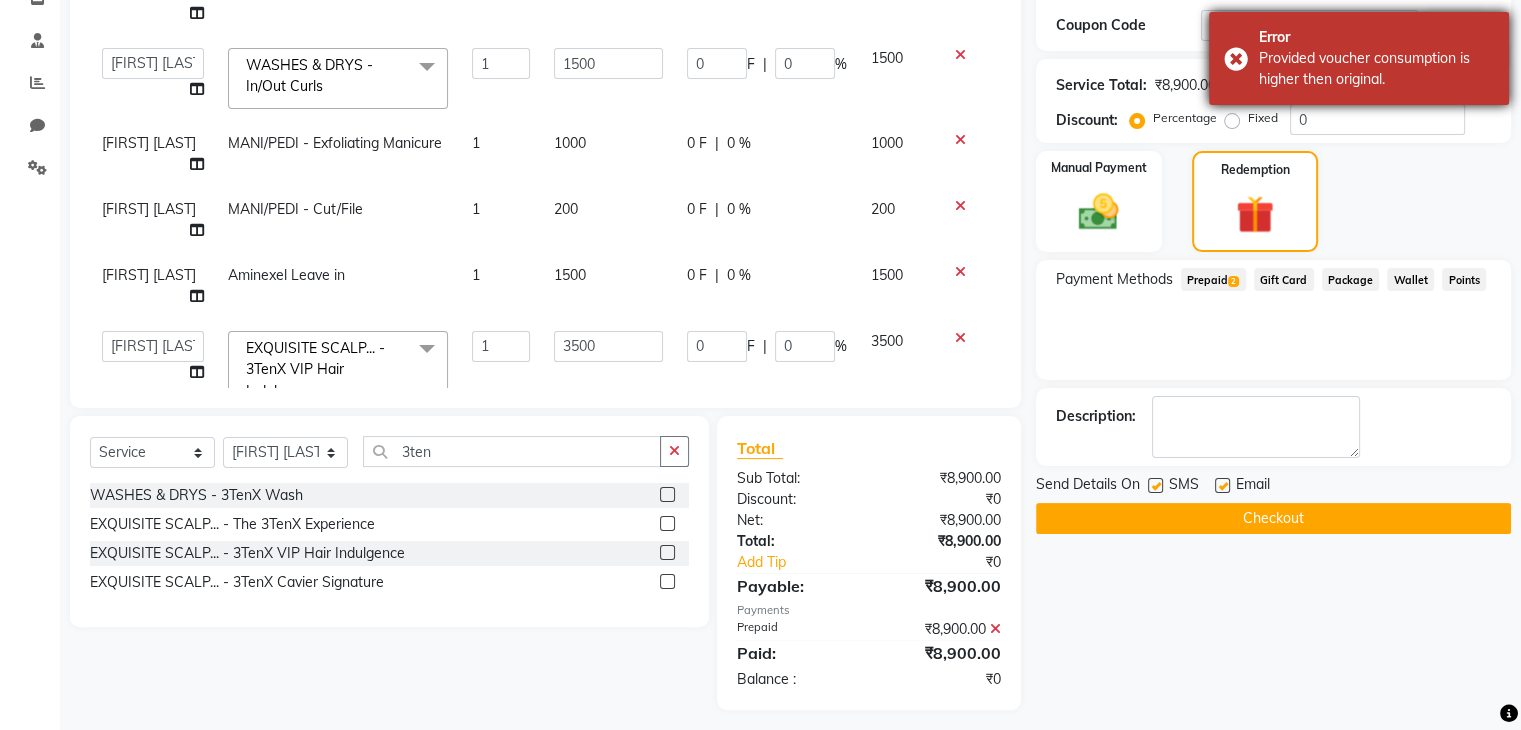 click on "Error   Provided voucher consumption is higher then original." at bounding box center [1359, 58] 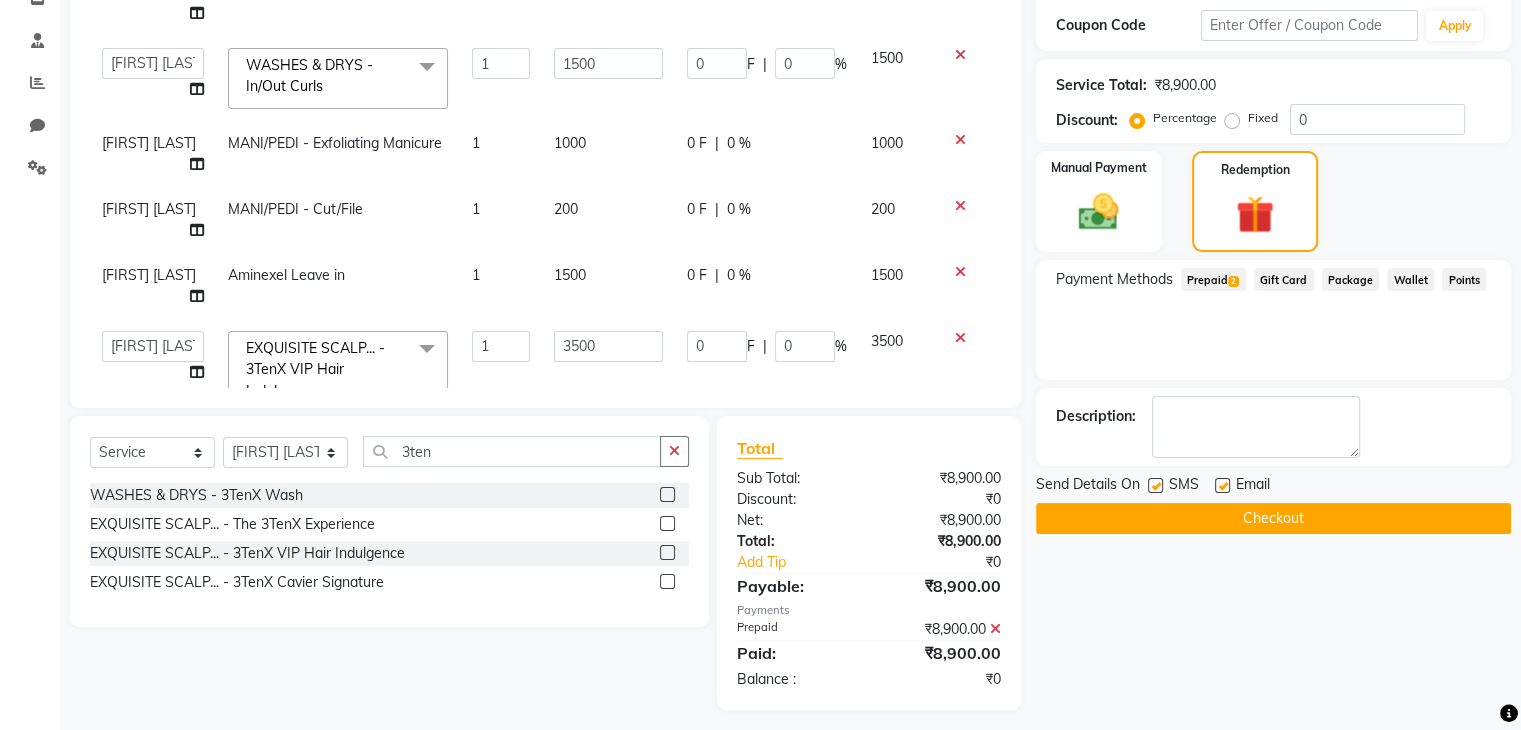 click on "Checkout" 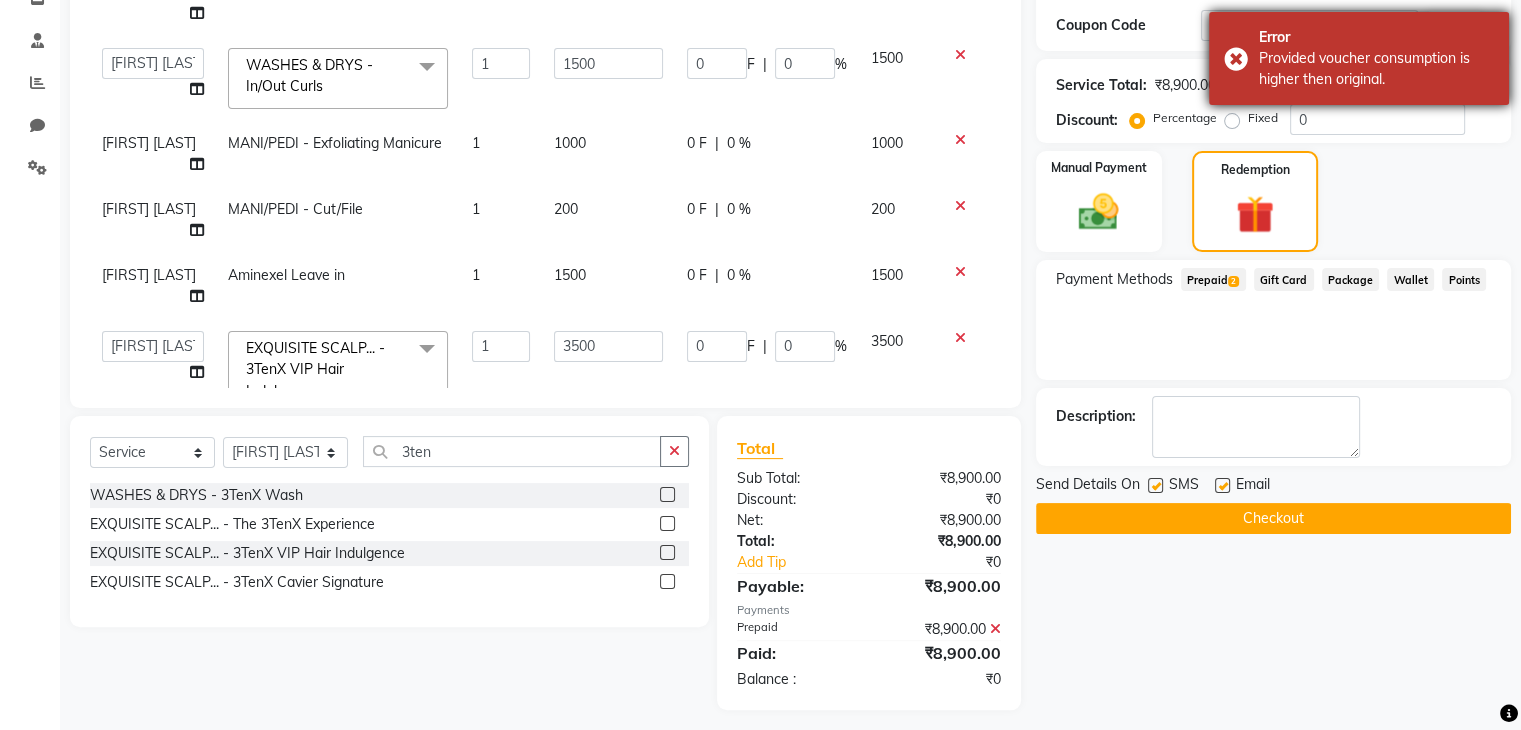 click on "Error   Provided voucher consumption is higher then original." at bounding box center (1359, 58) 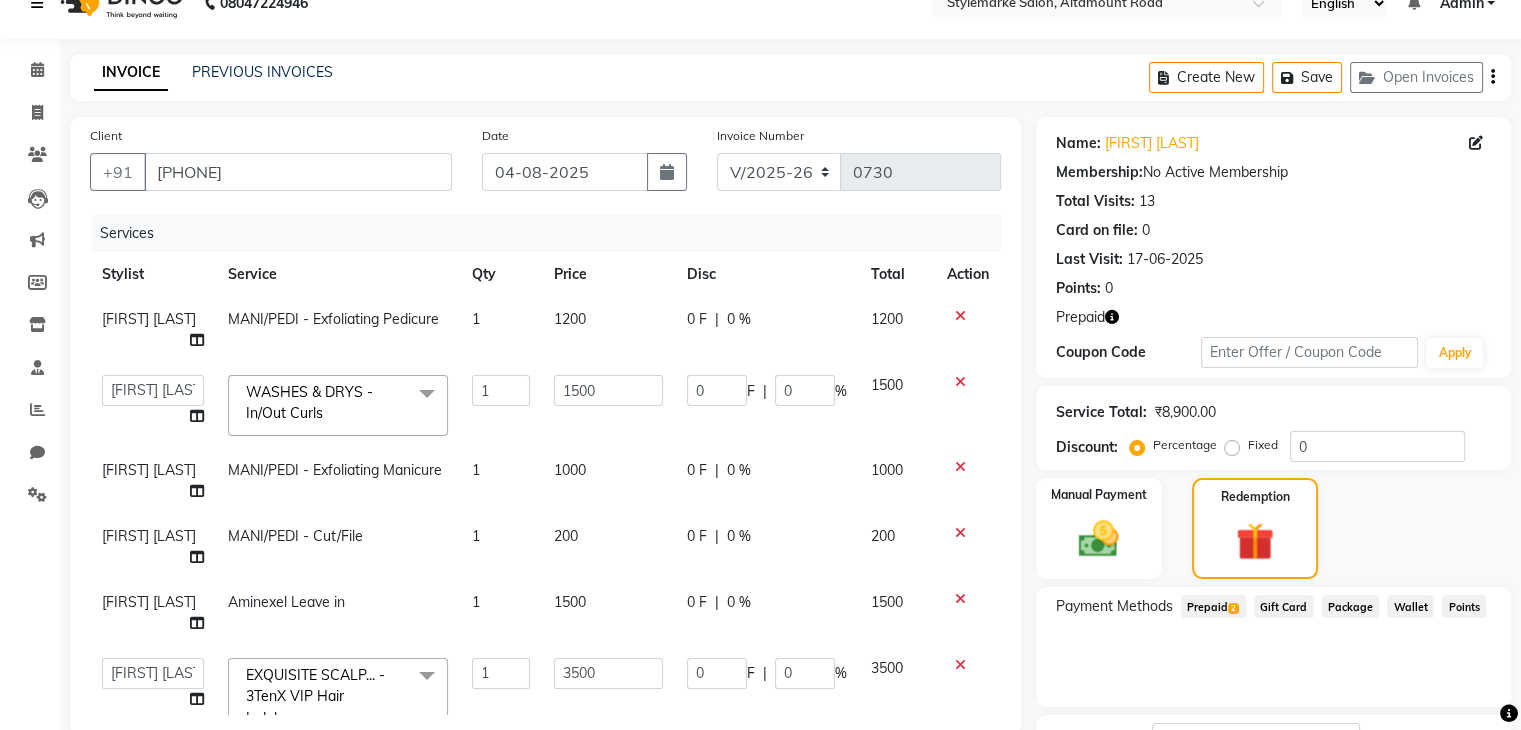 scroll, scrollTop: 0, scrollLeft: 0, axis: both 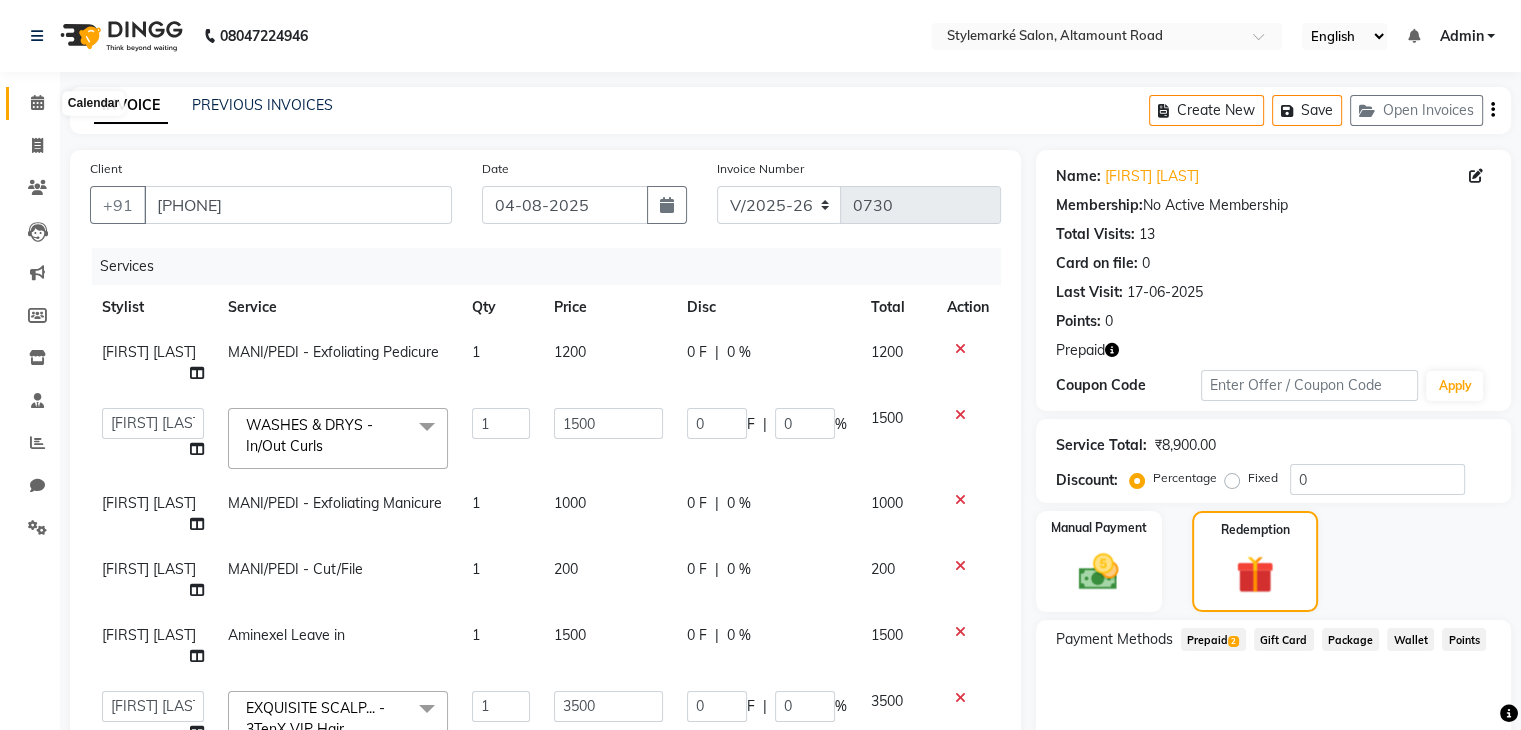 click 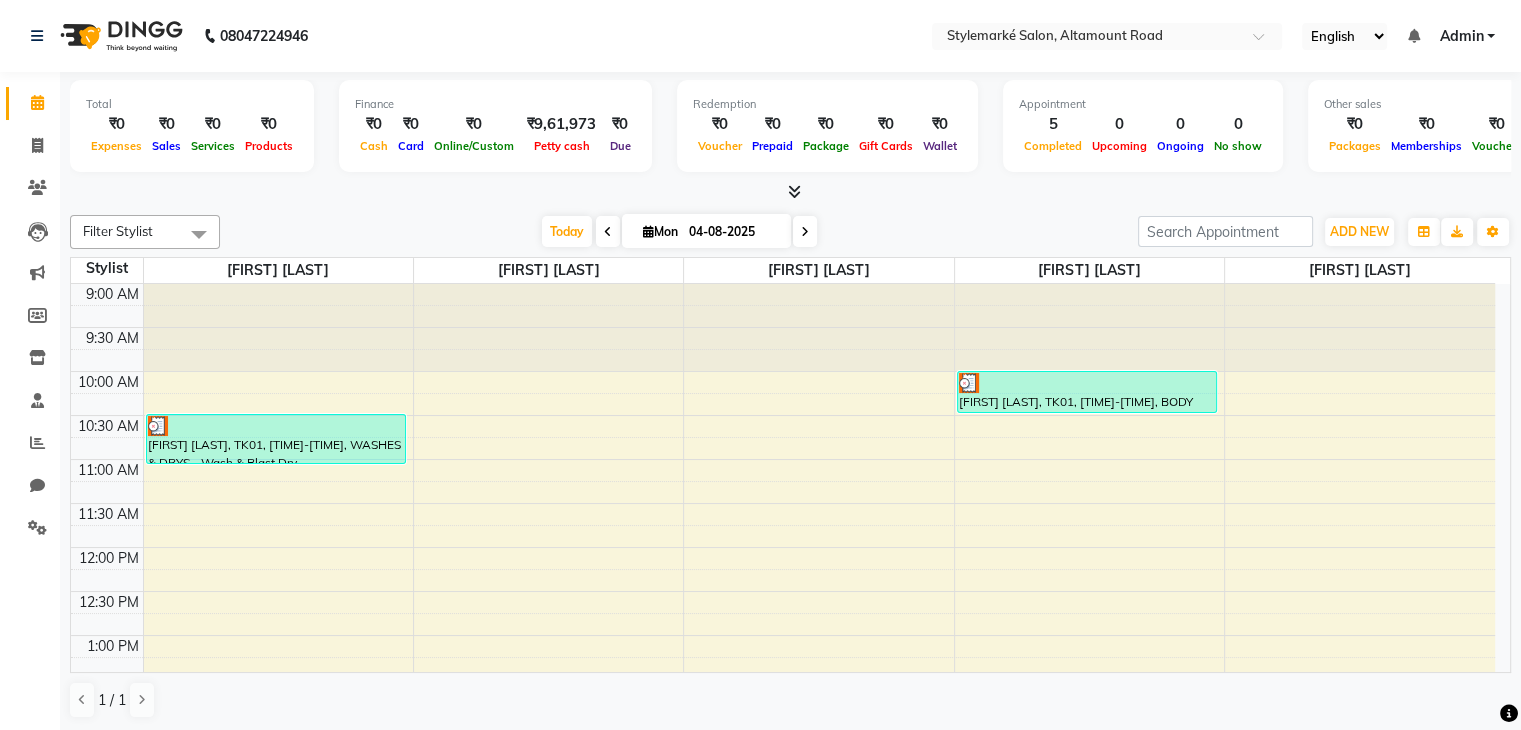 scroll, scrollTop: 300, scrollLeft: 0, axis: vertical 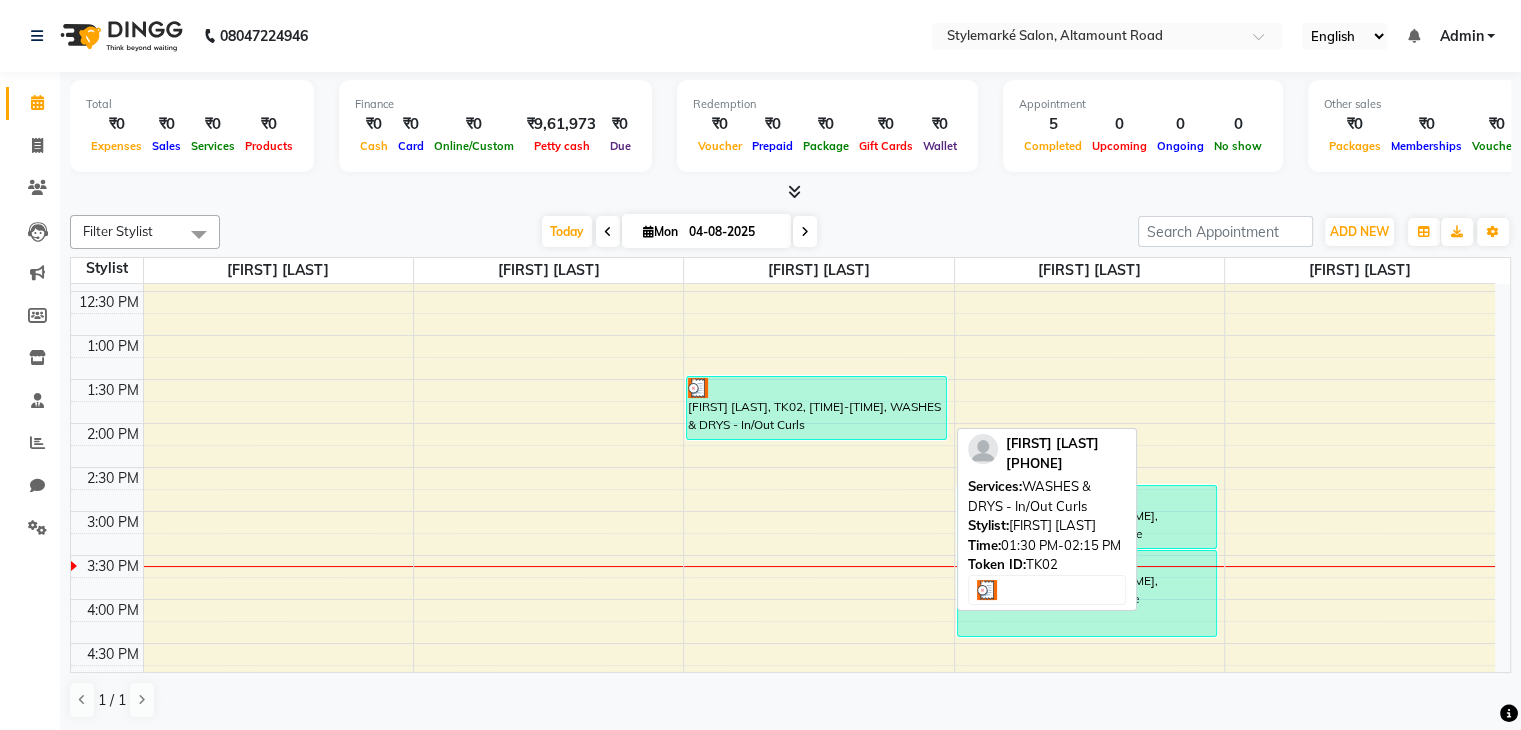 click on "[NAME], TK02, 01:30 PM-02:15 PM, WASHES & DRYS - In/Out Curls" at bounding box center (816, 408) 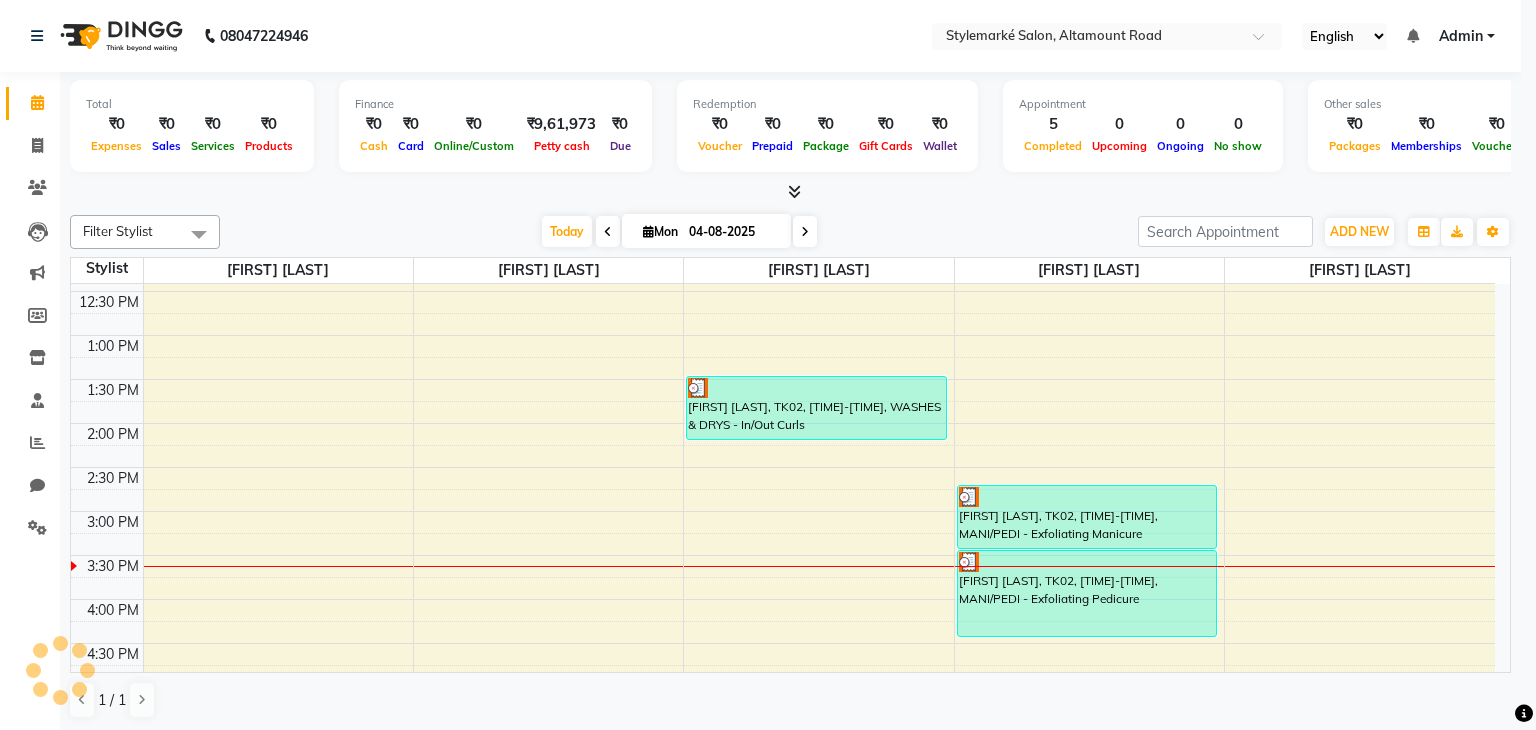 select on "3" 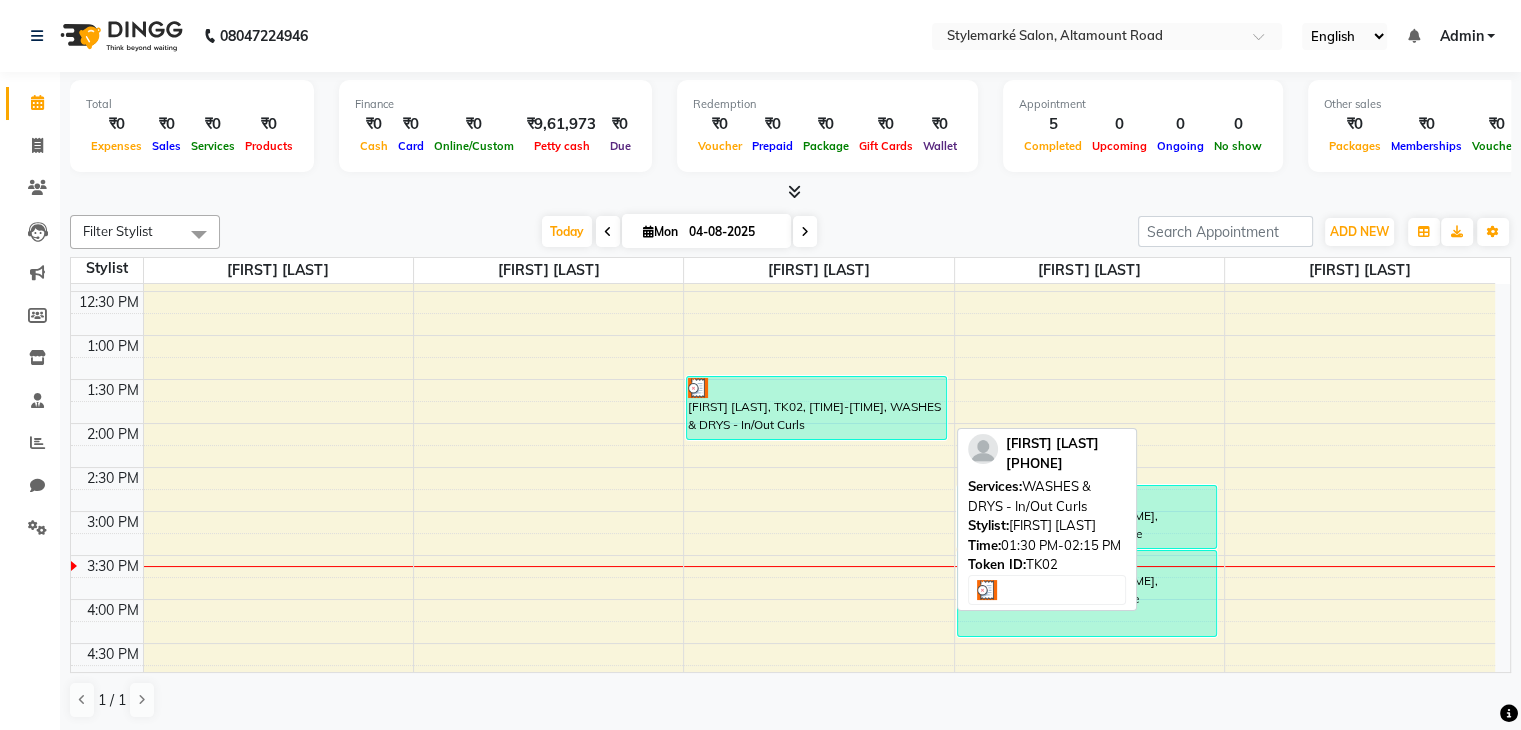 click on "[NAME], TK02, 01:30 PM-02:15 PM, WASHES & DRYS - In/Out Curls" at bounding box center (816, 408) 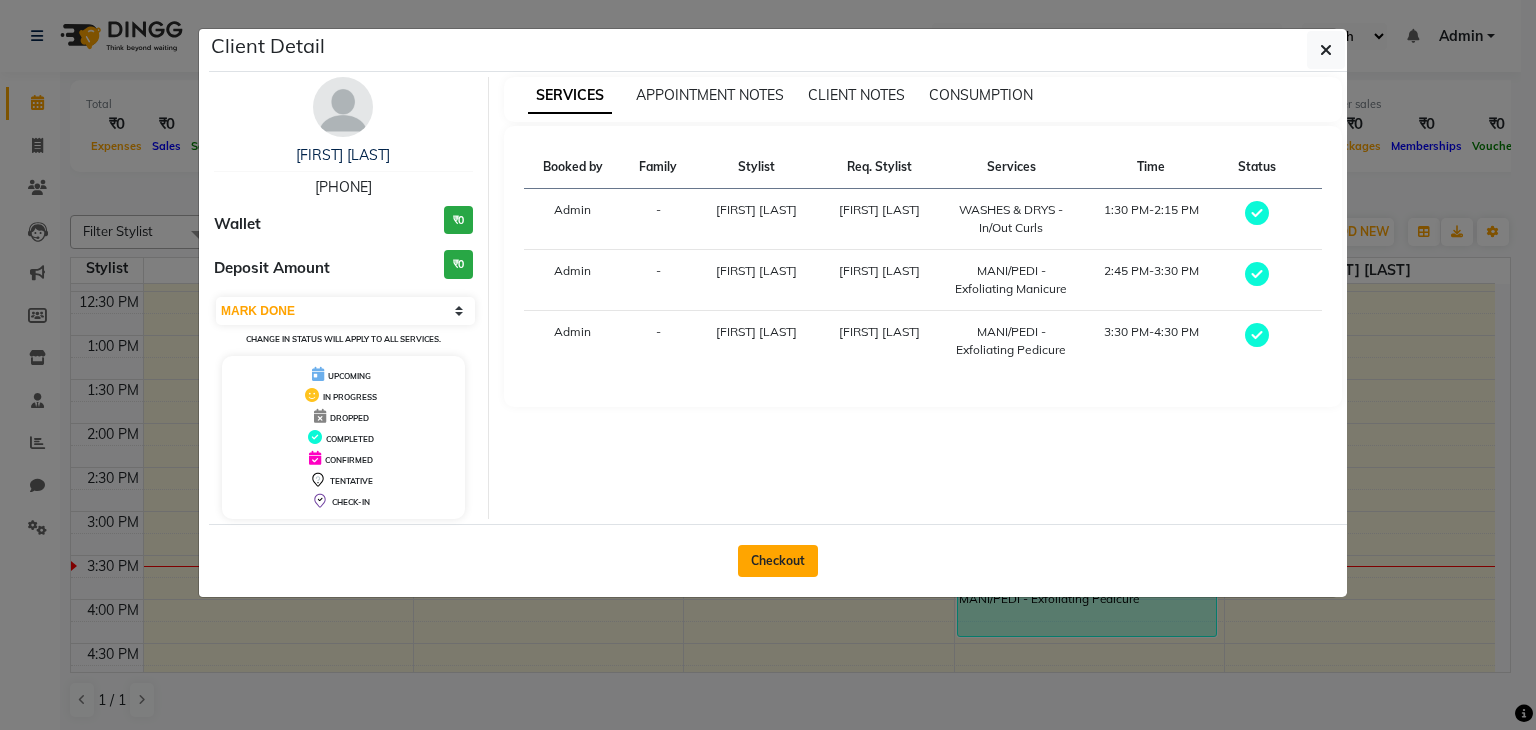 click on "Checkout" 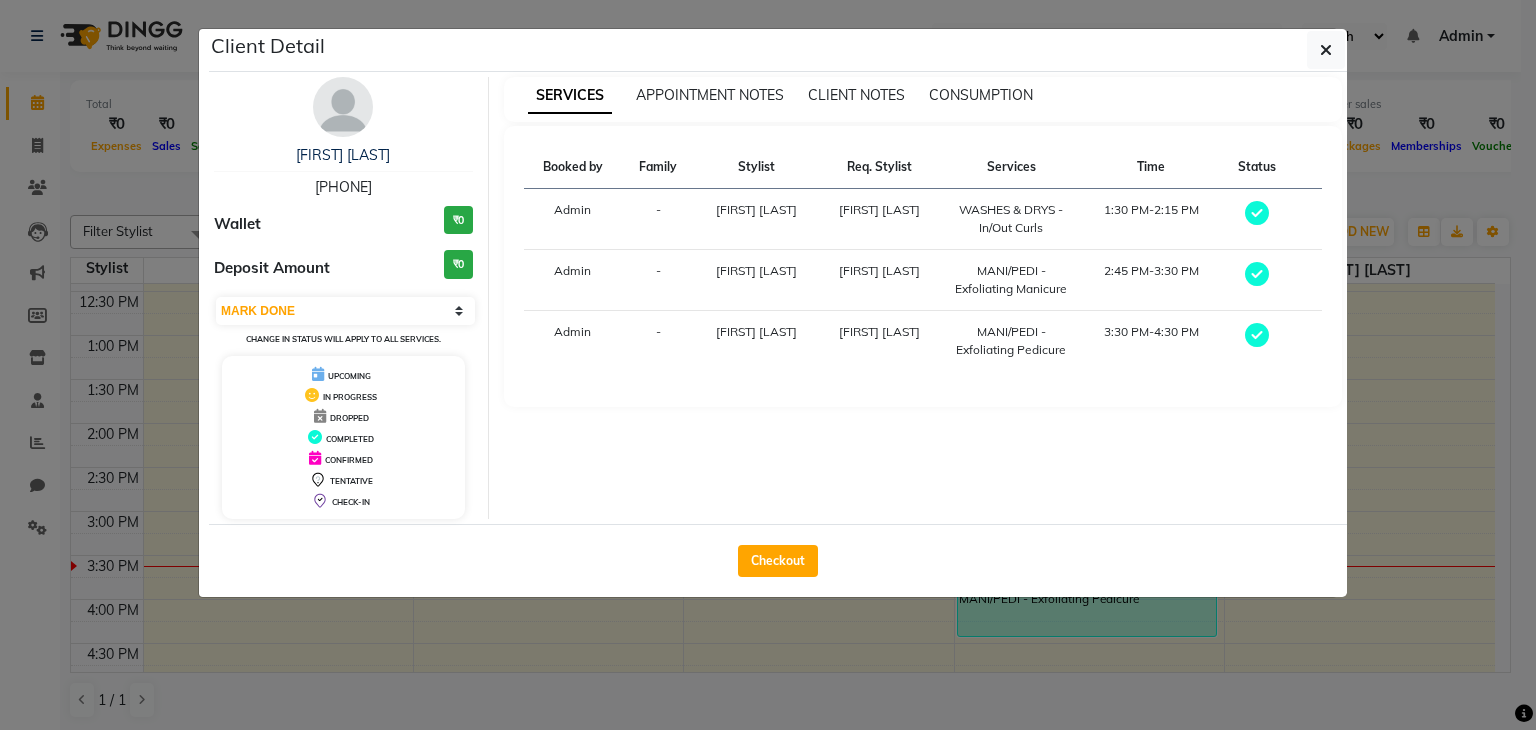 select on "7909" 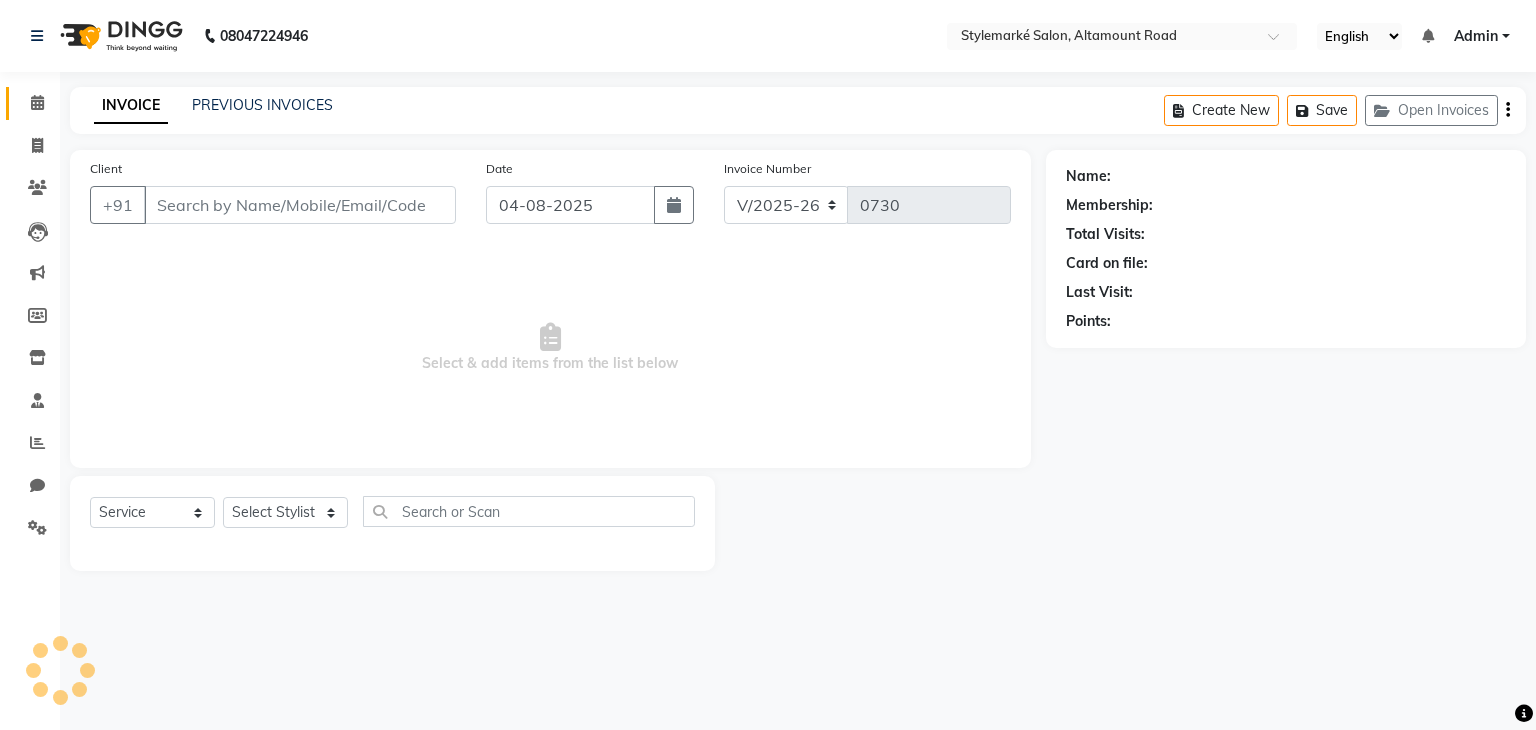 type on "[PHONE]" 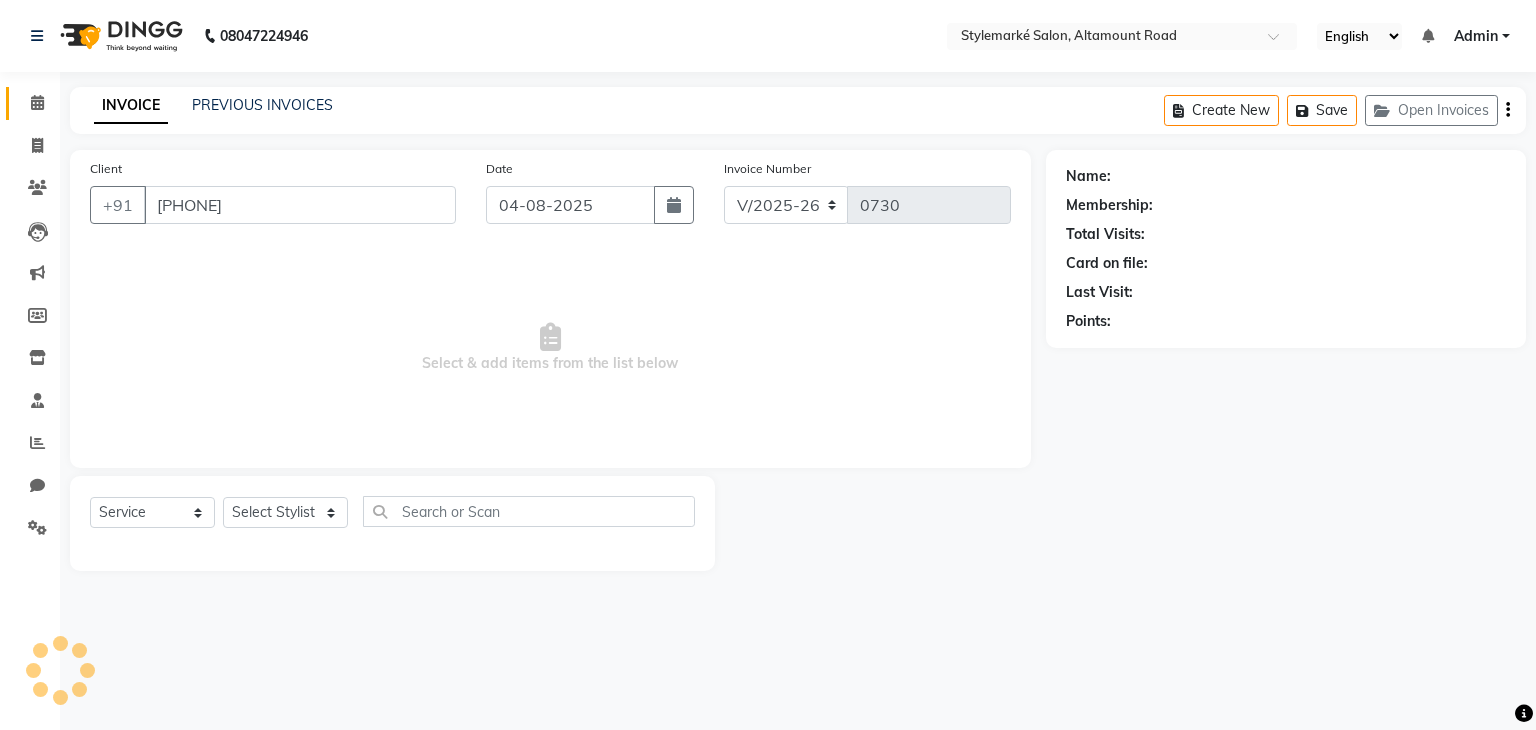 select on "71243" 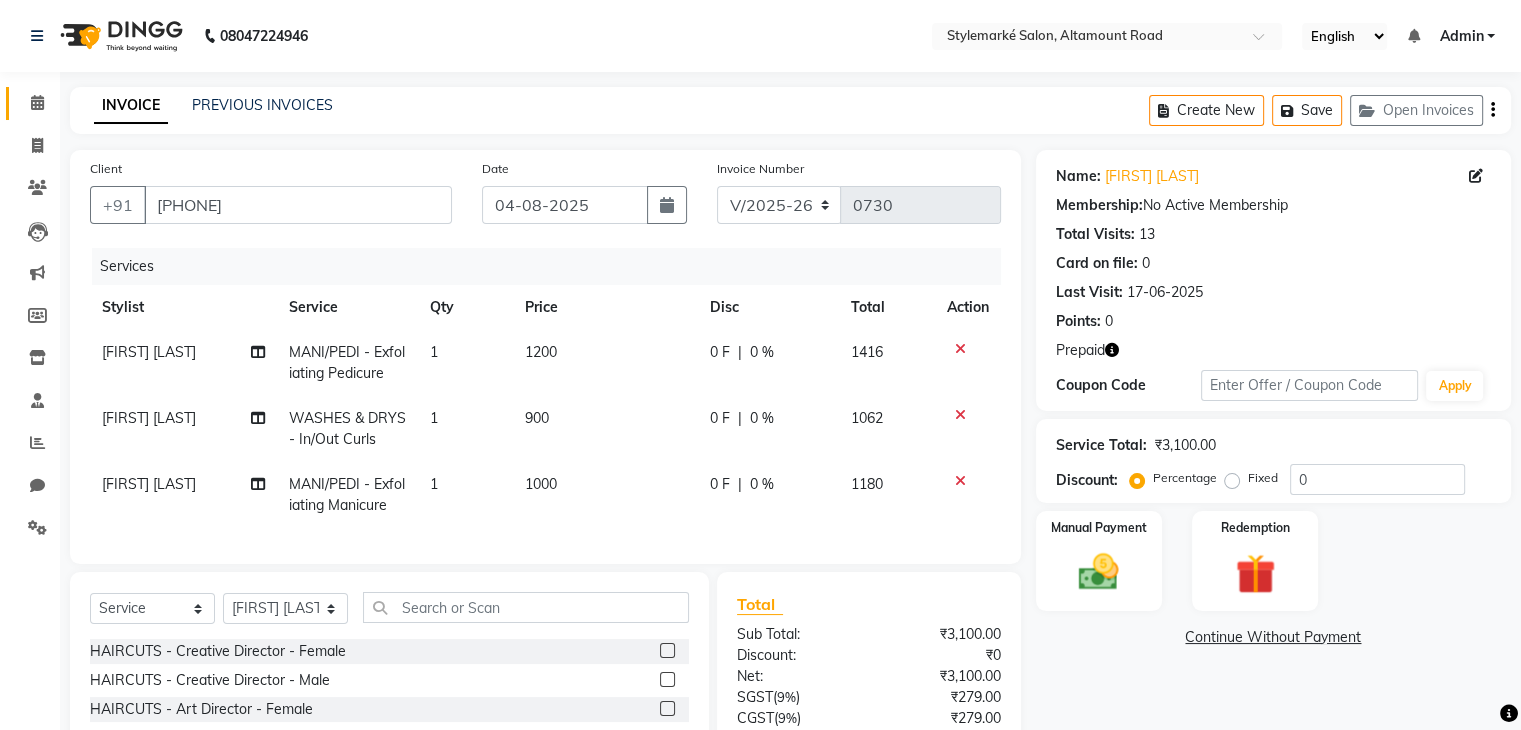 scroll, scrollTop: 100, scrollLeft: 0, axis: vertical 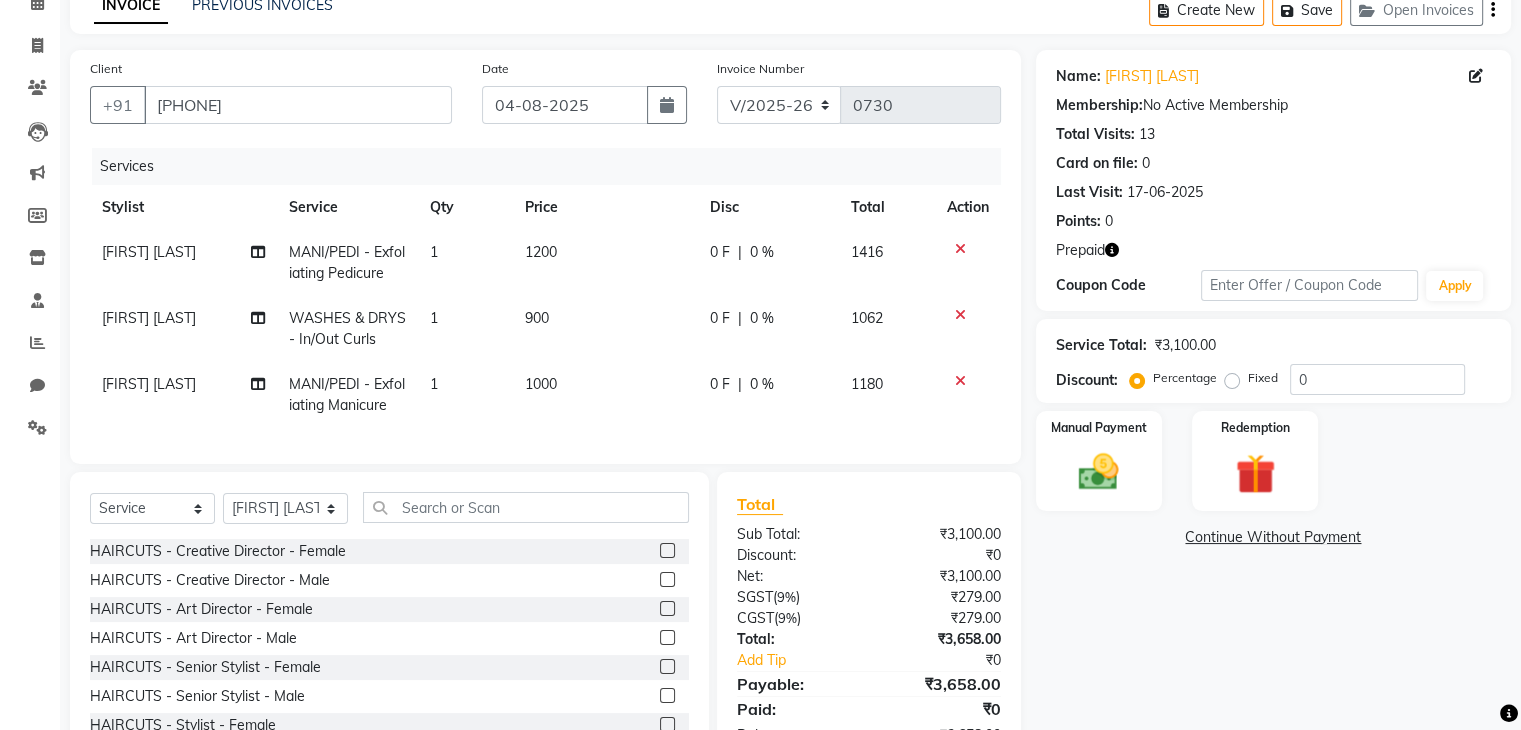 click on "900" 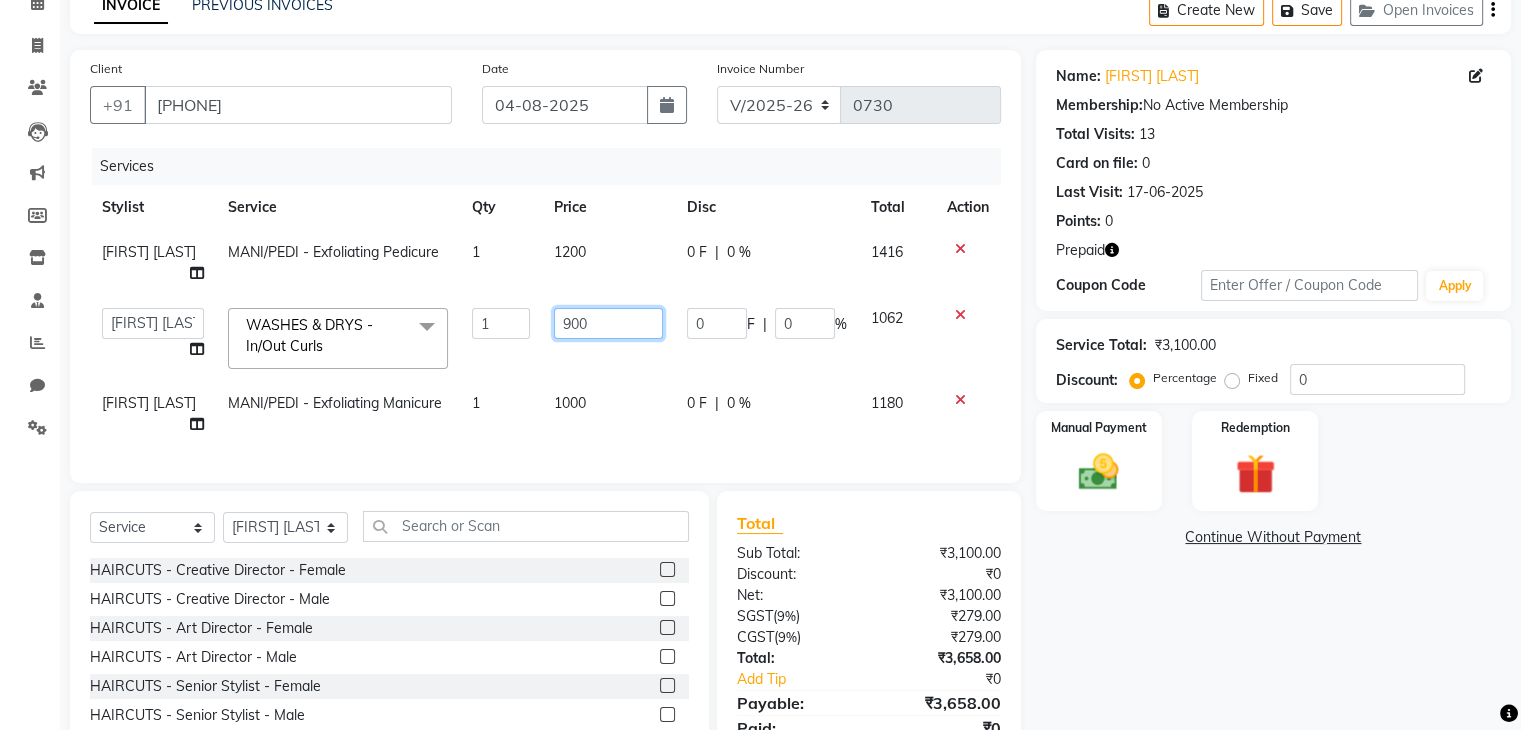 click on "900" 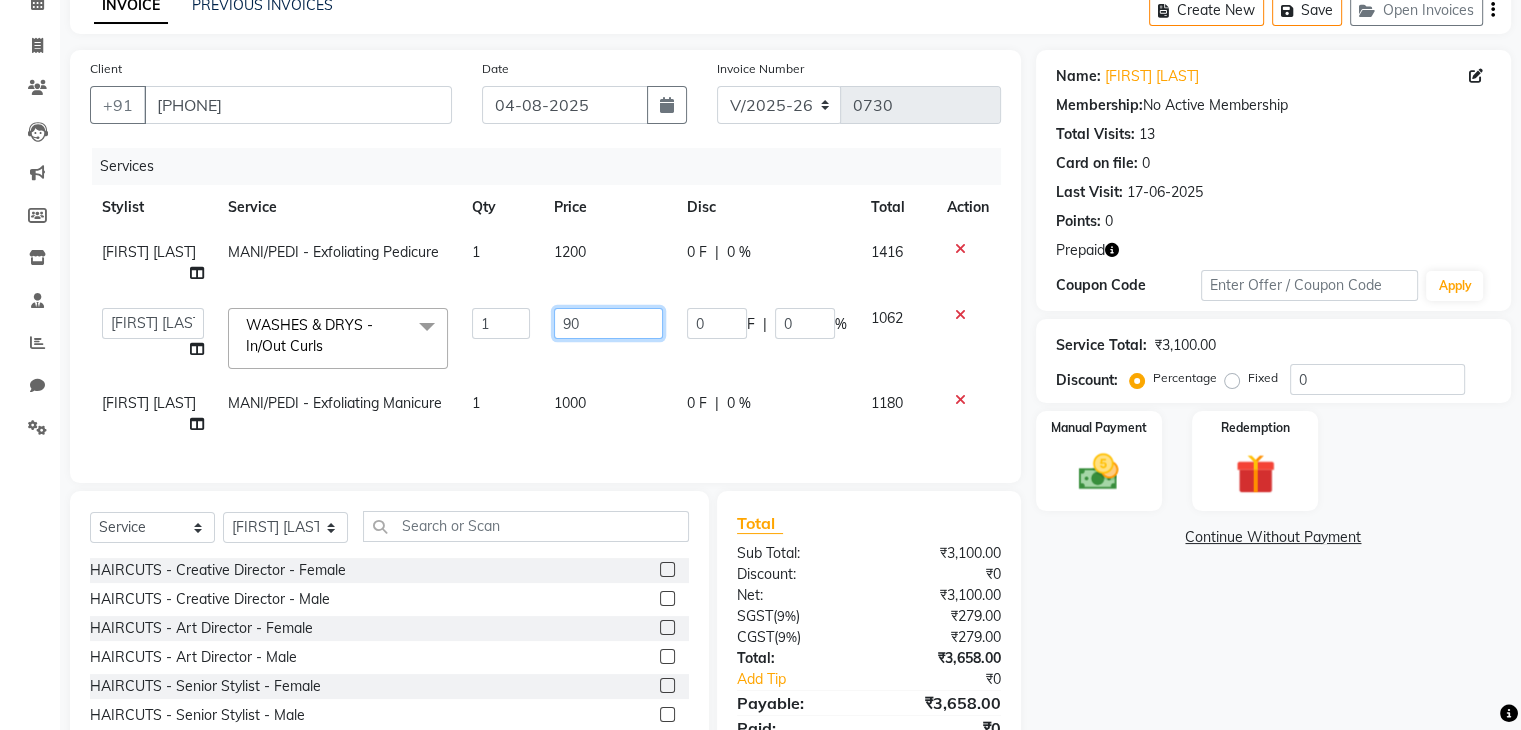 type on "9" 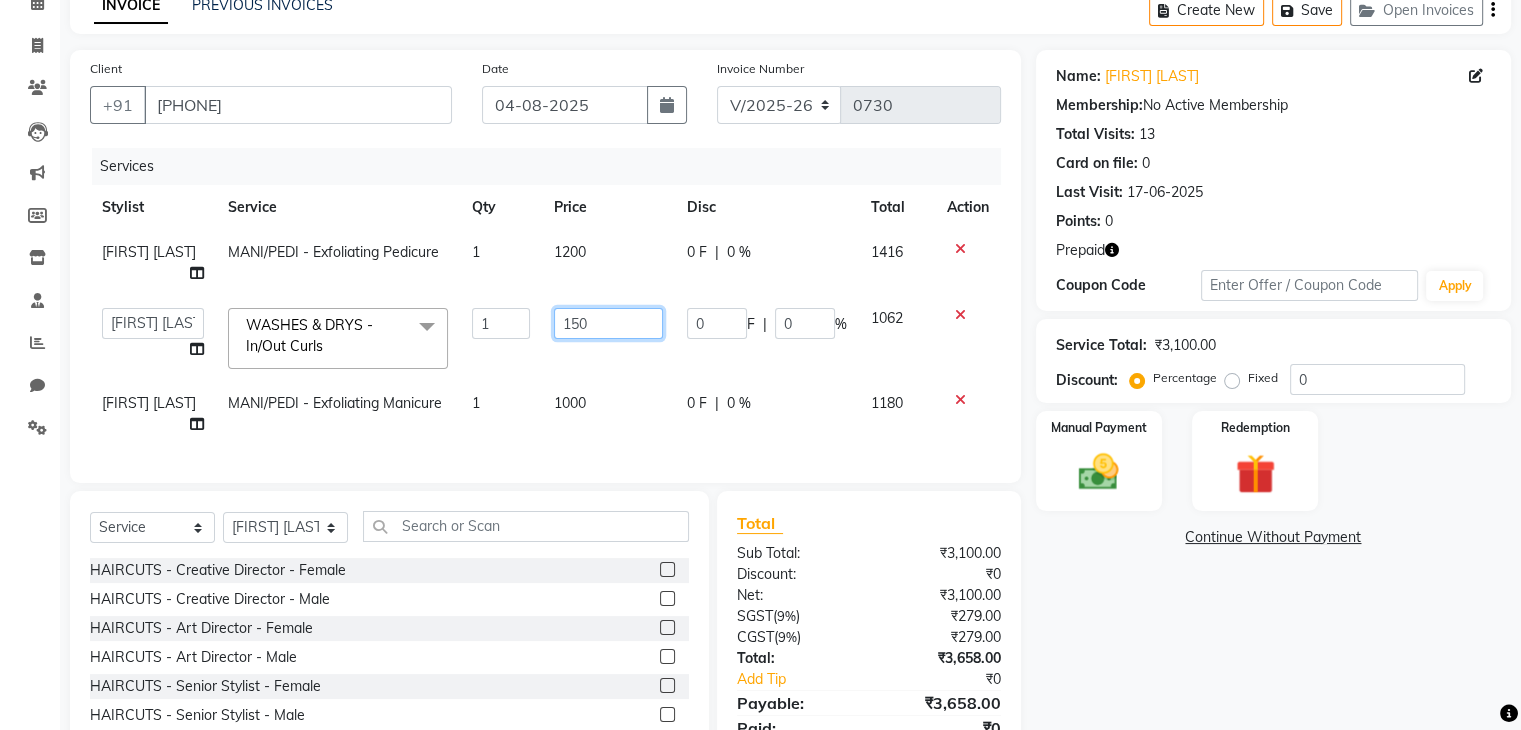 type on "1500" 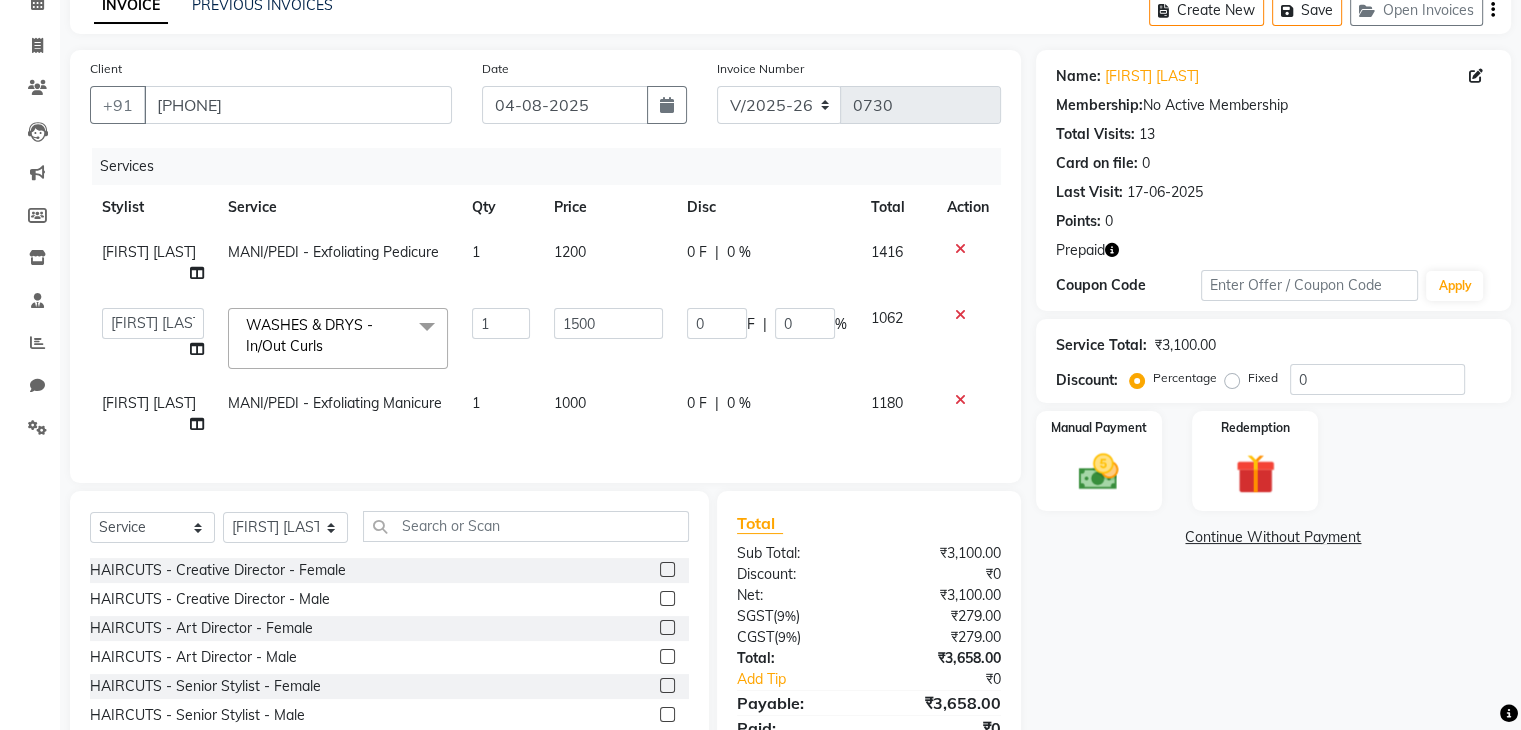 click on "1062" 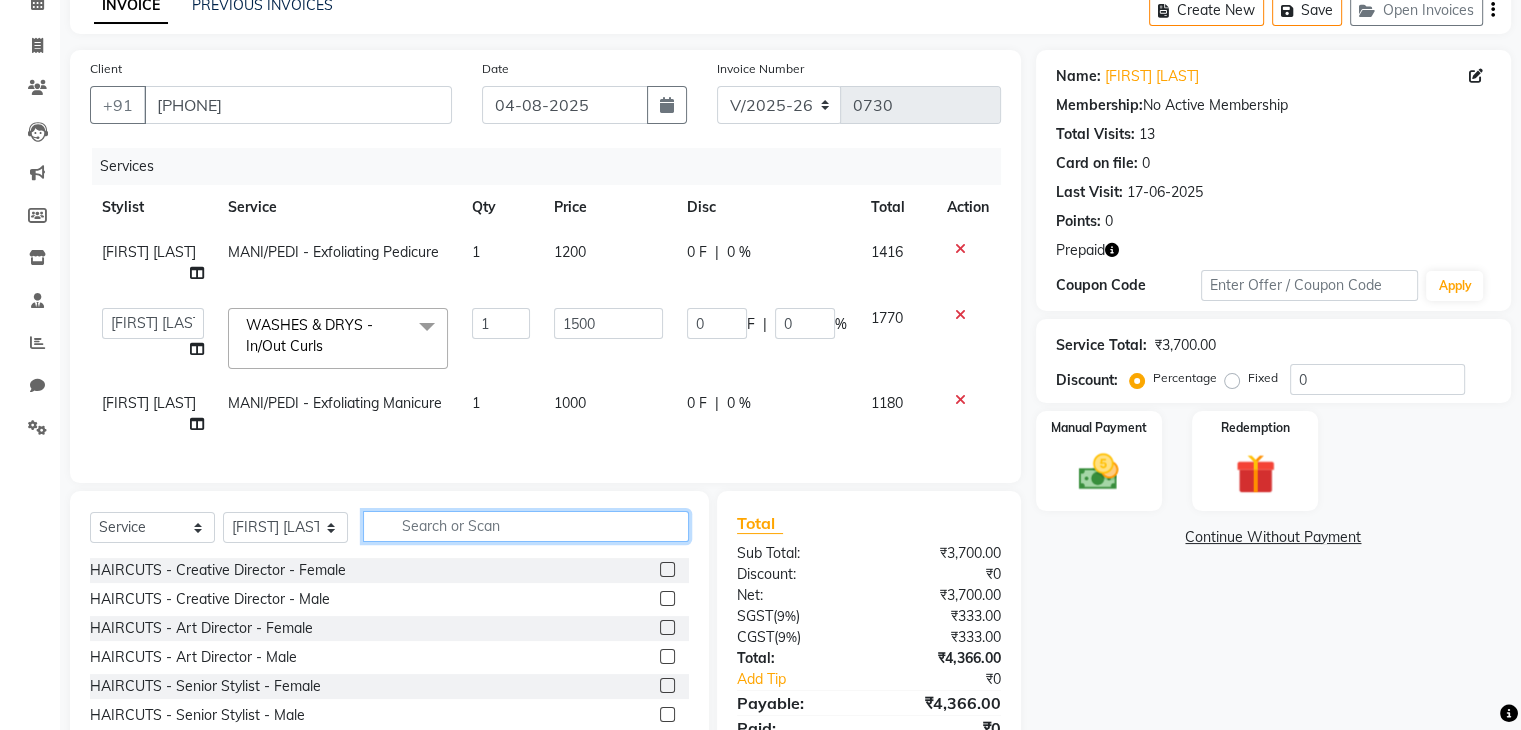 click 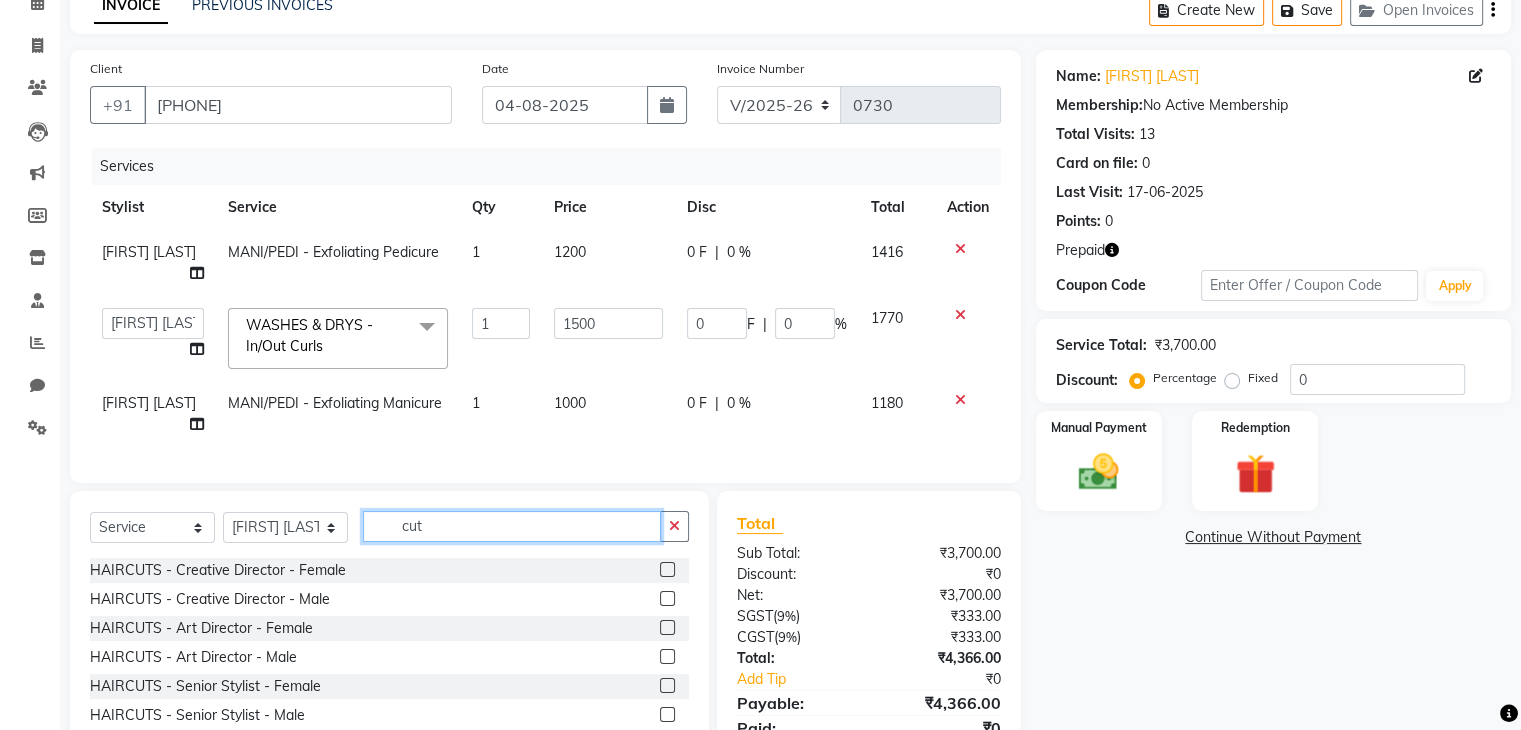 scroll, scrollTop: 200, scrollLeft: 0, axis: vertical 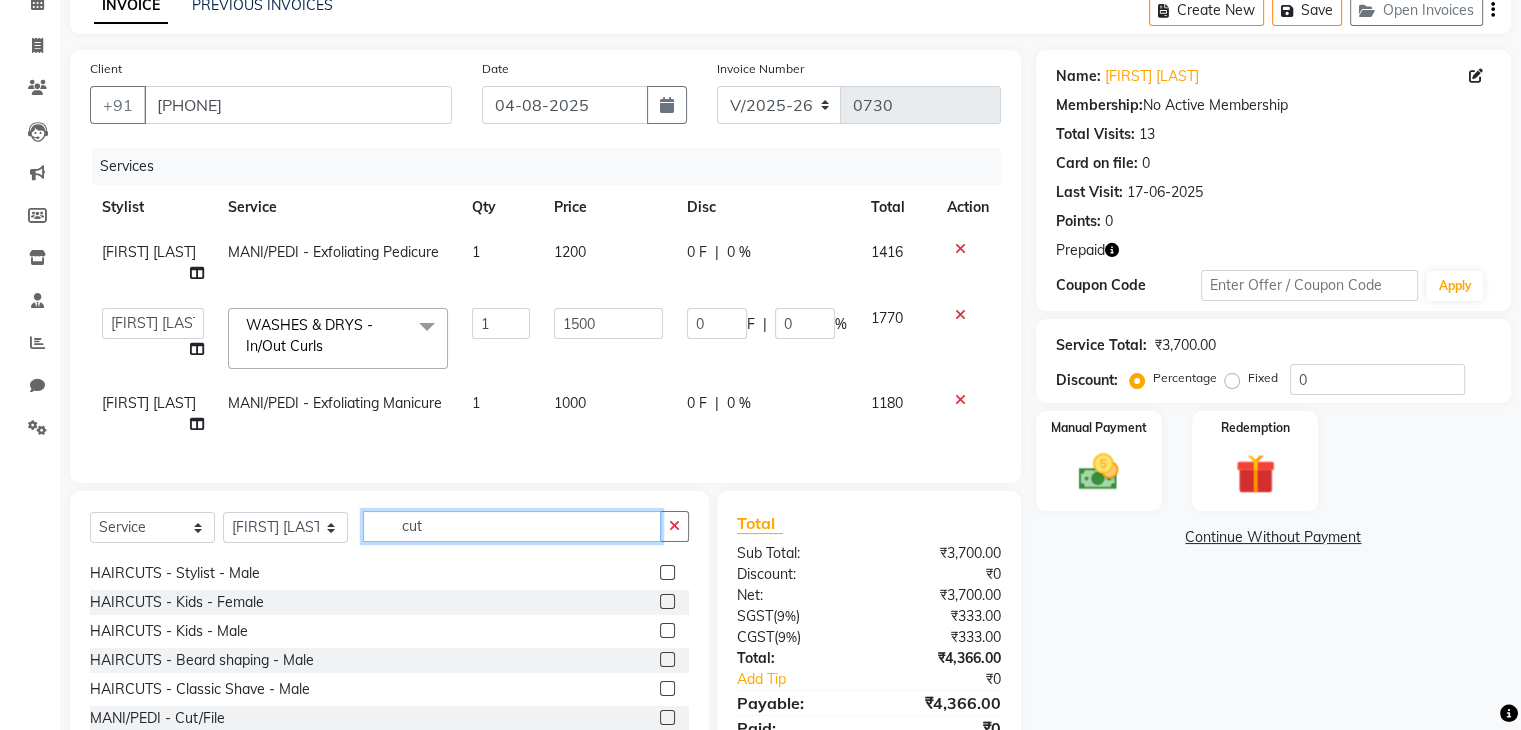 type on "cut" 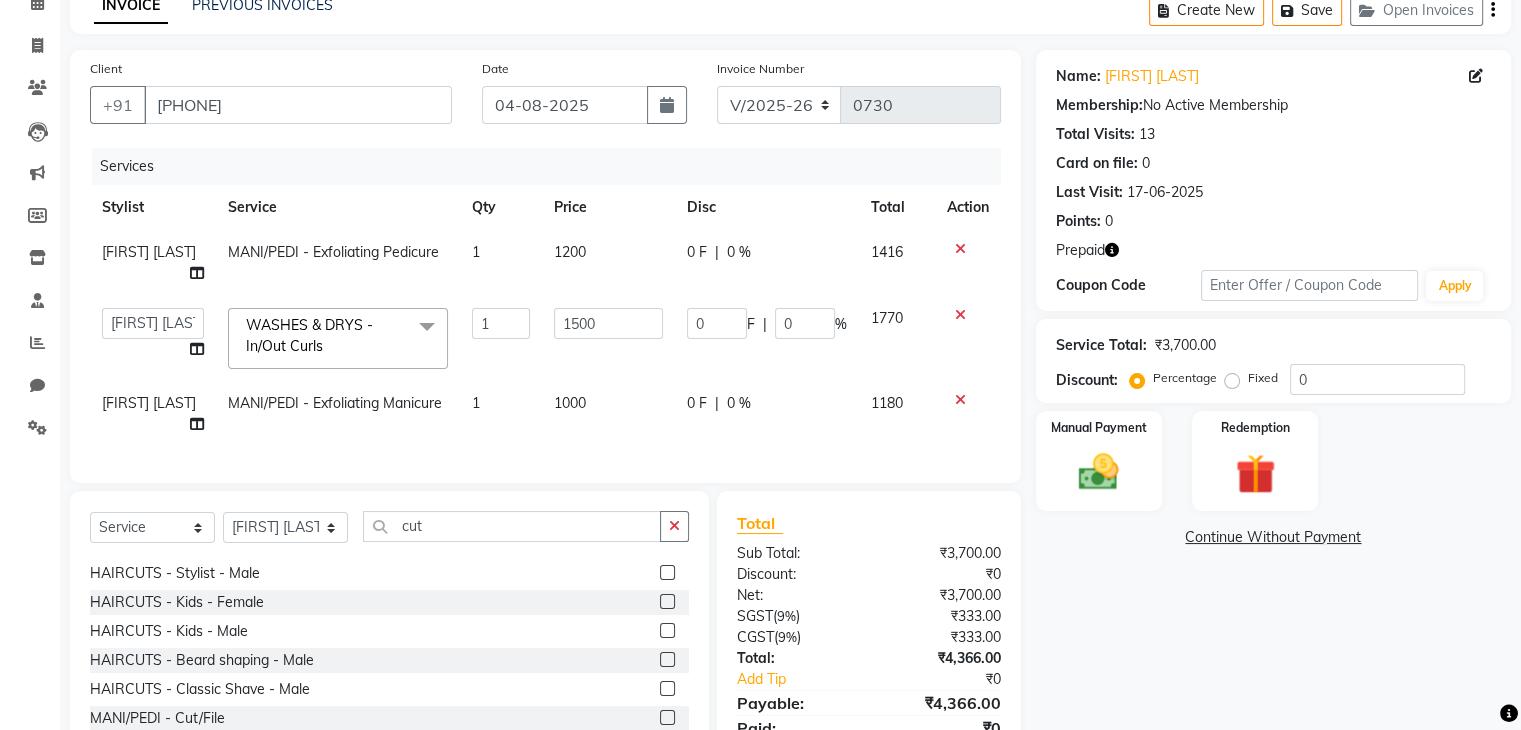 click 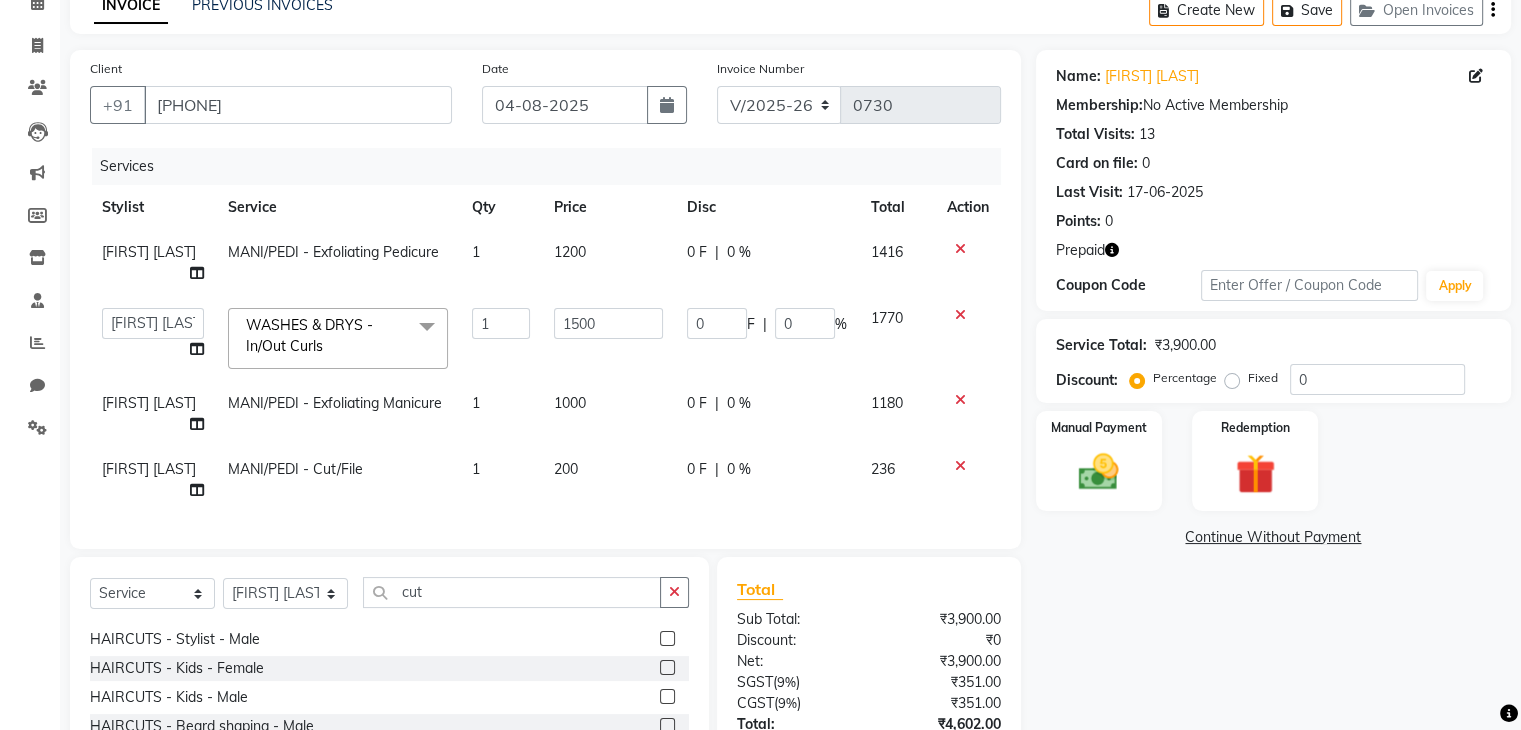 checkbox on "false" 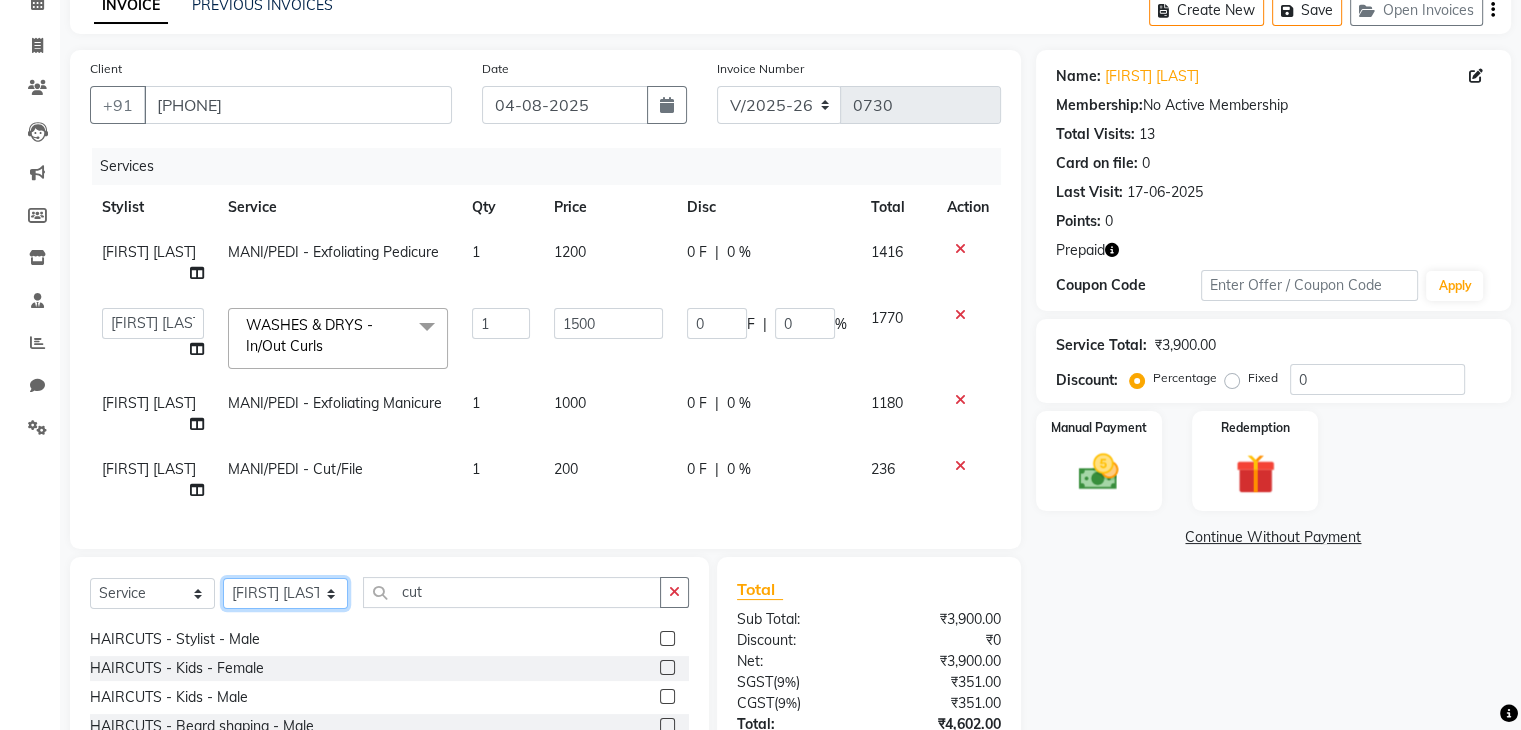 click on "Select Stylist Ganesh Mariya ⁠Mansi Dhanu ⁠Nisha Patel Salman Salmani Shafique Salmani" 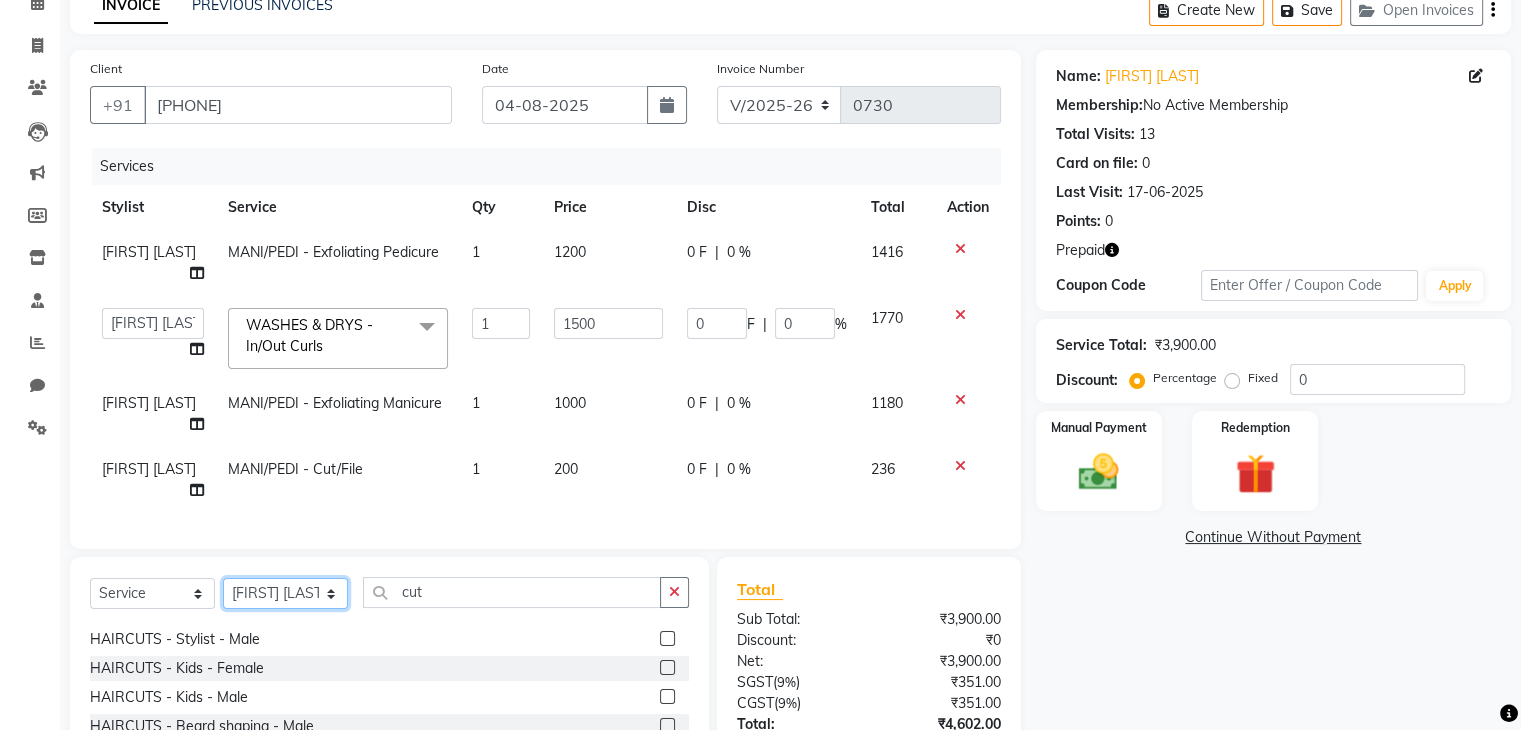 select on "71241" 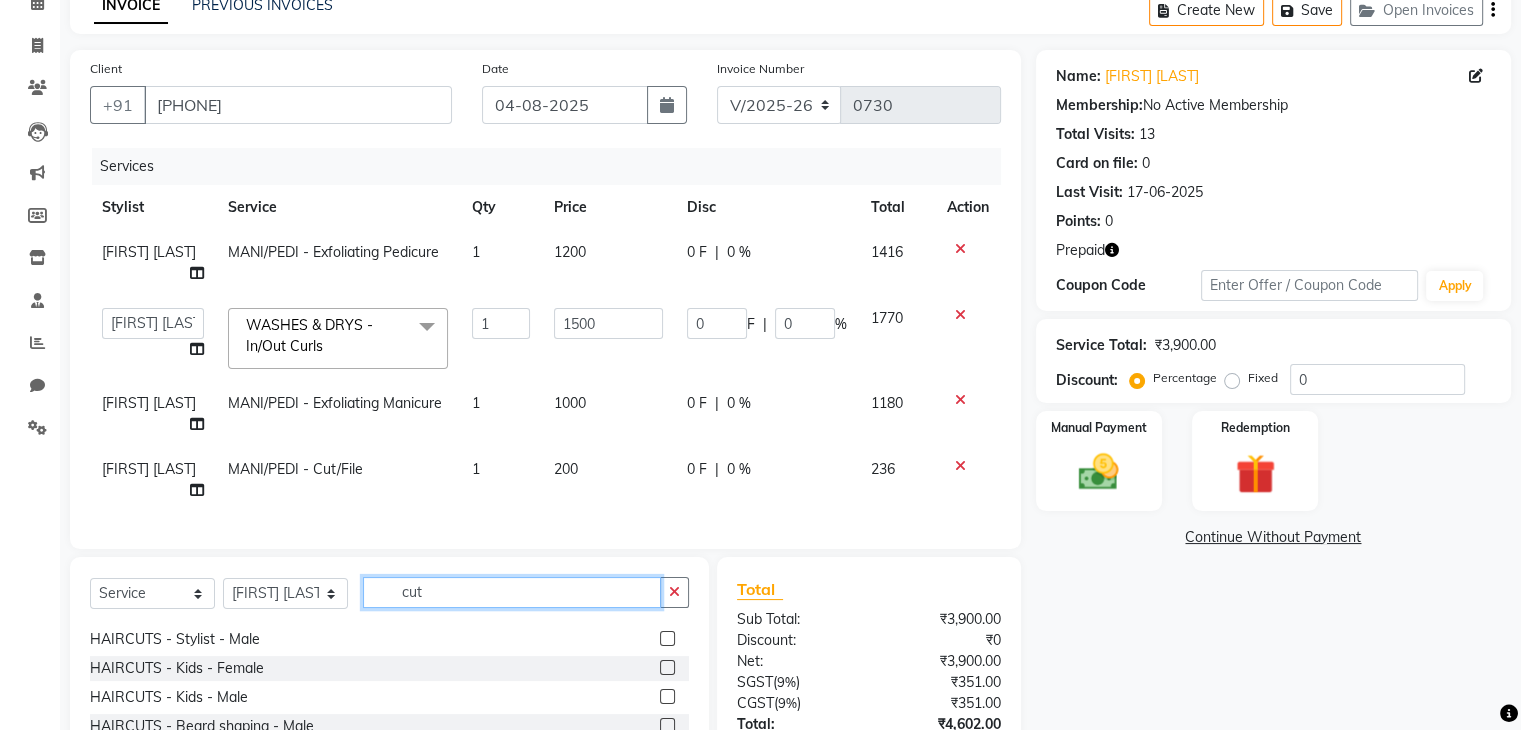 click on "cut" 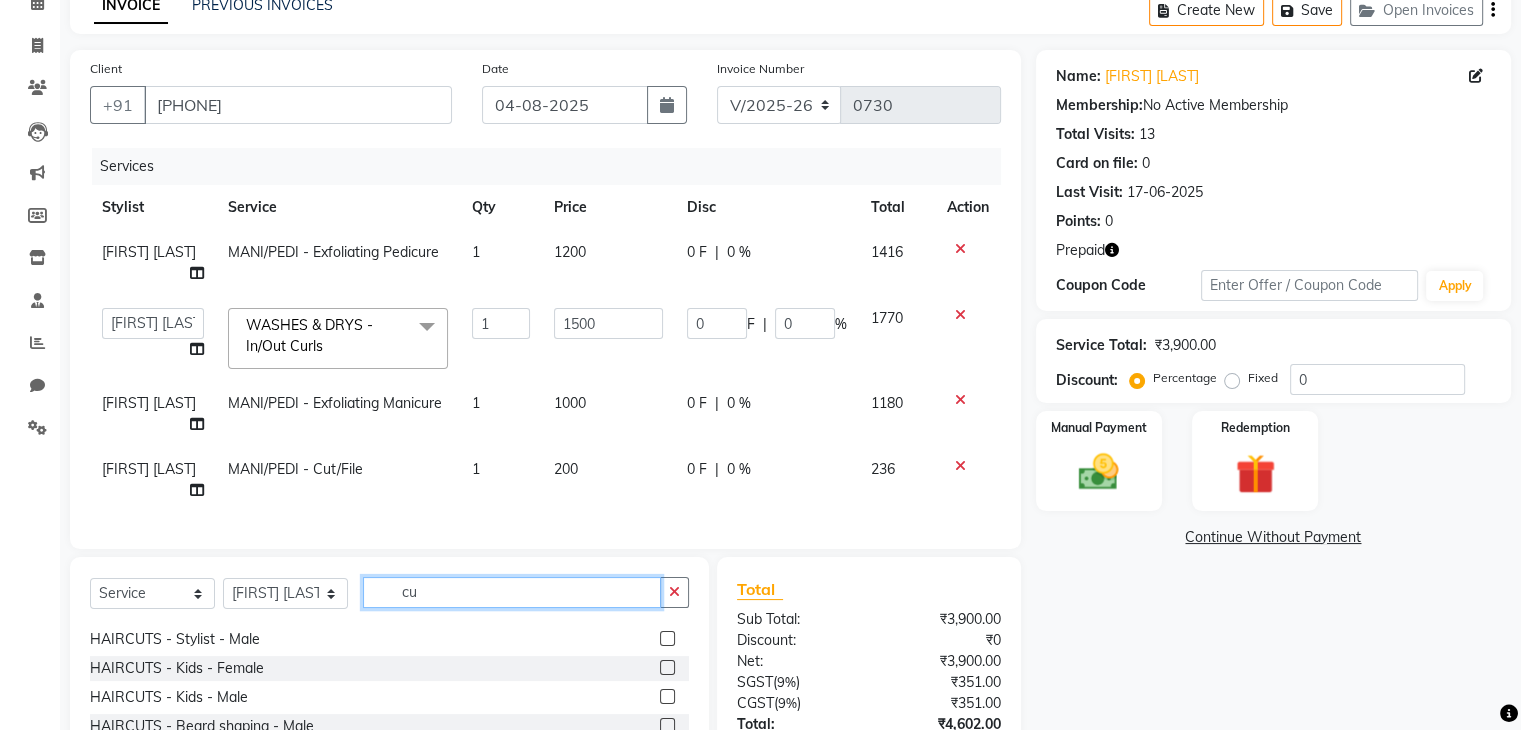 type on "c" 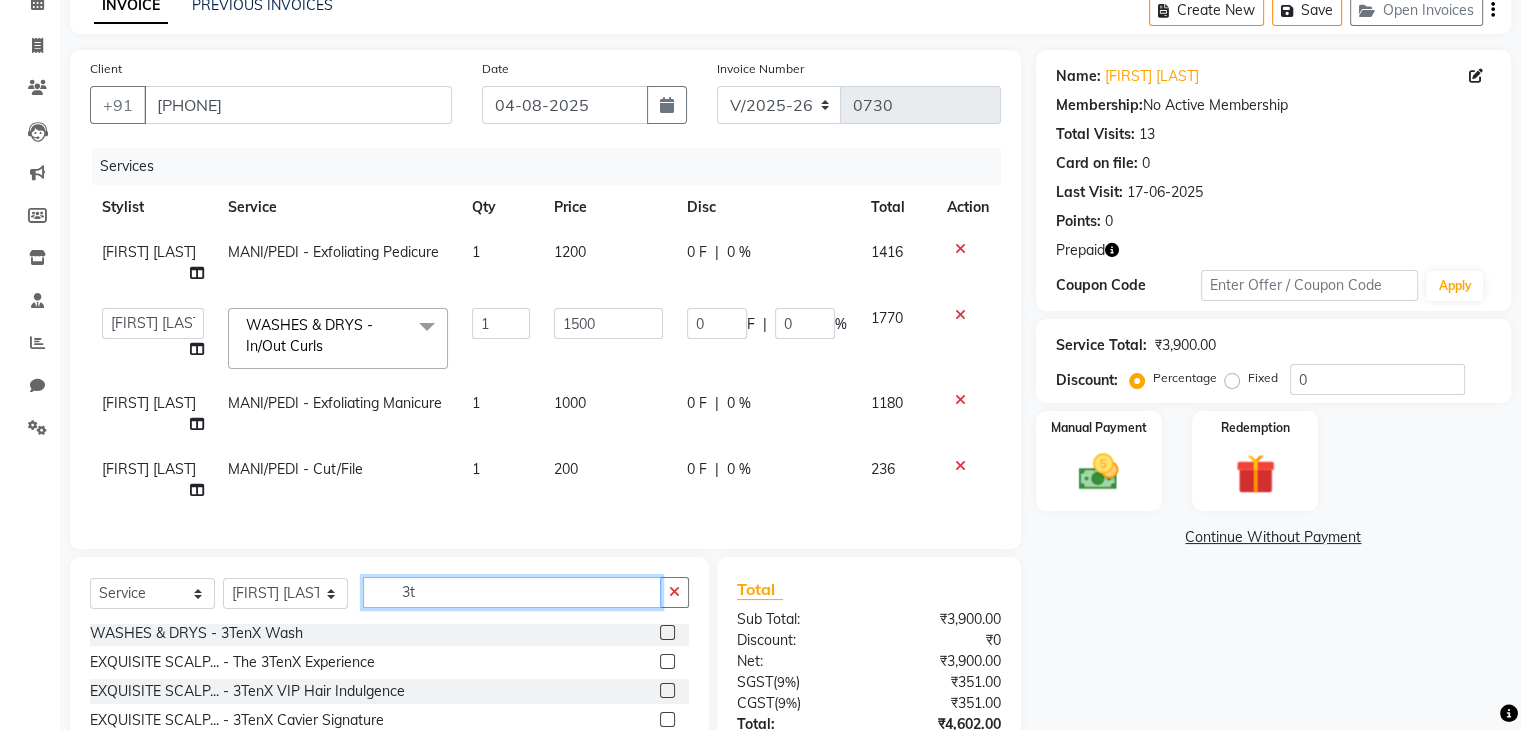 scroll, scrollTop: 0, scrollLeft: 0, axis: both 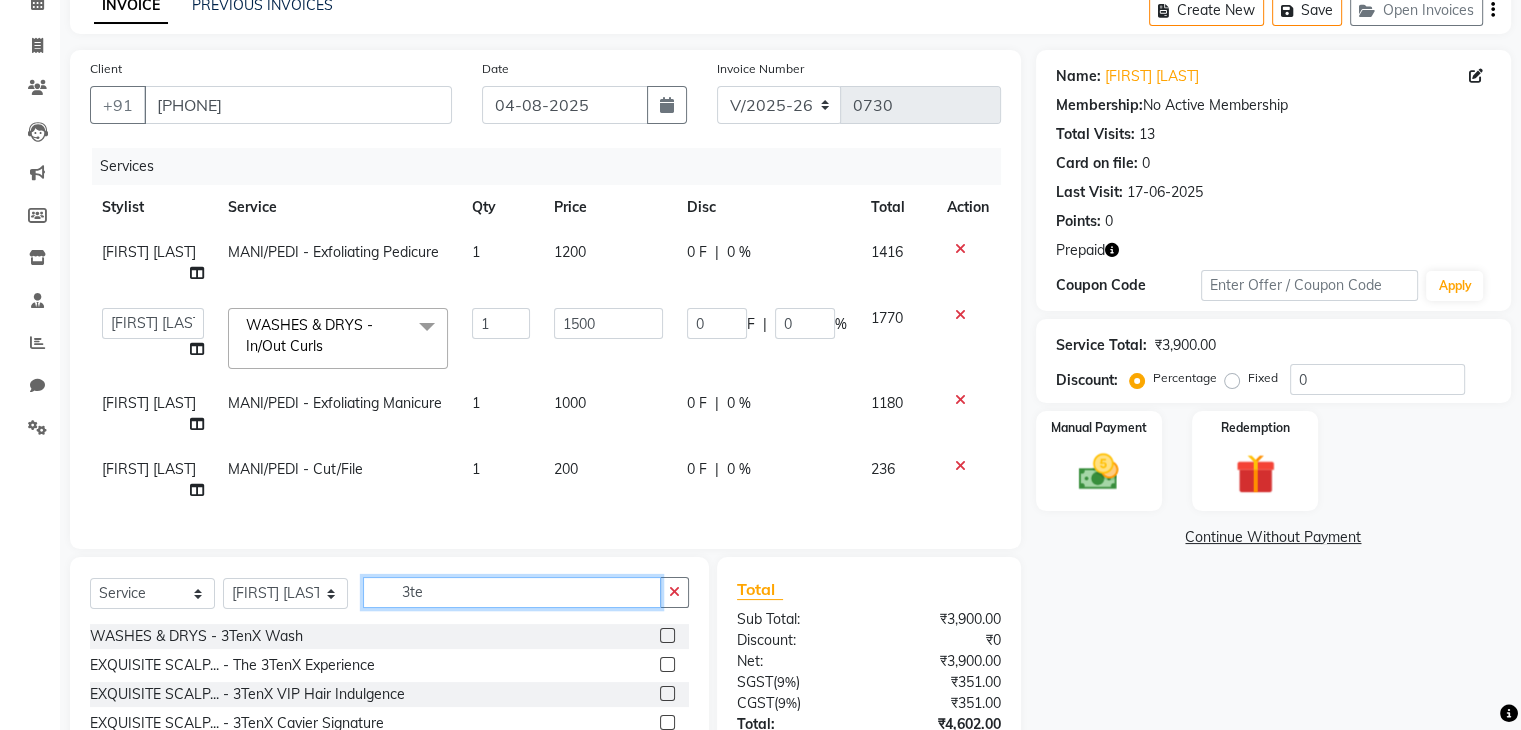 type on "3te" 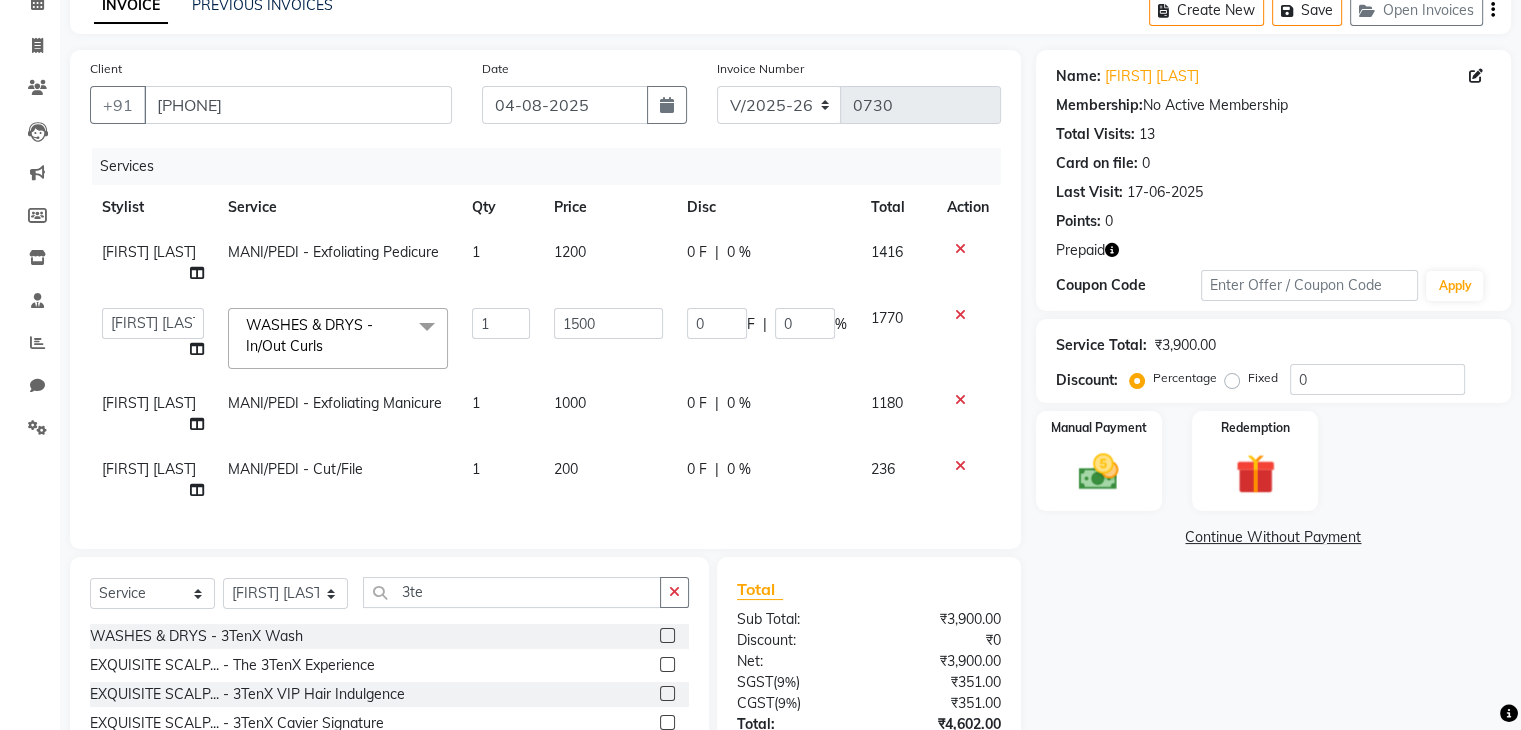 click 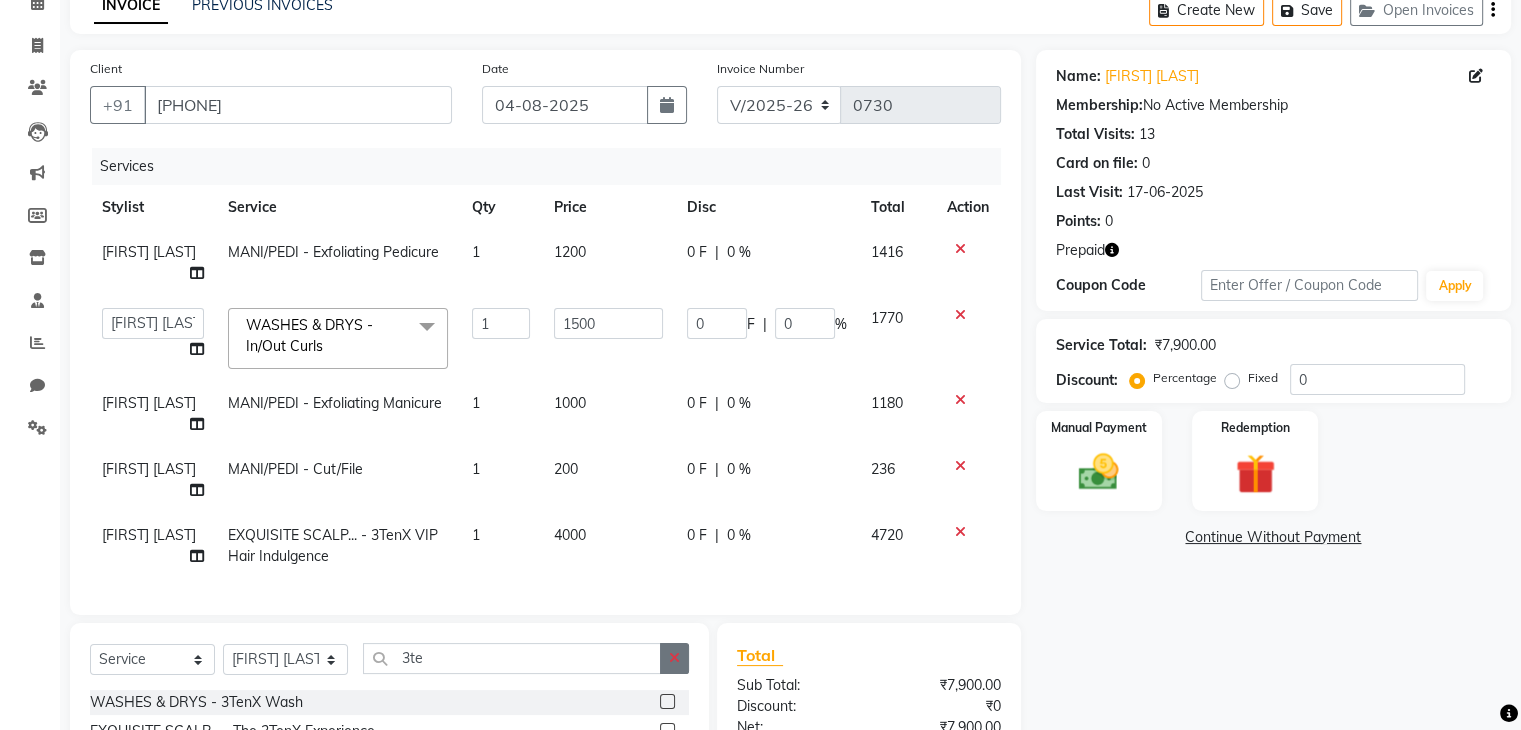 checkbox on "false" 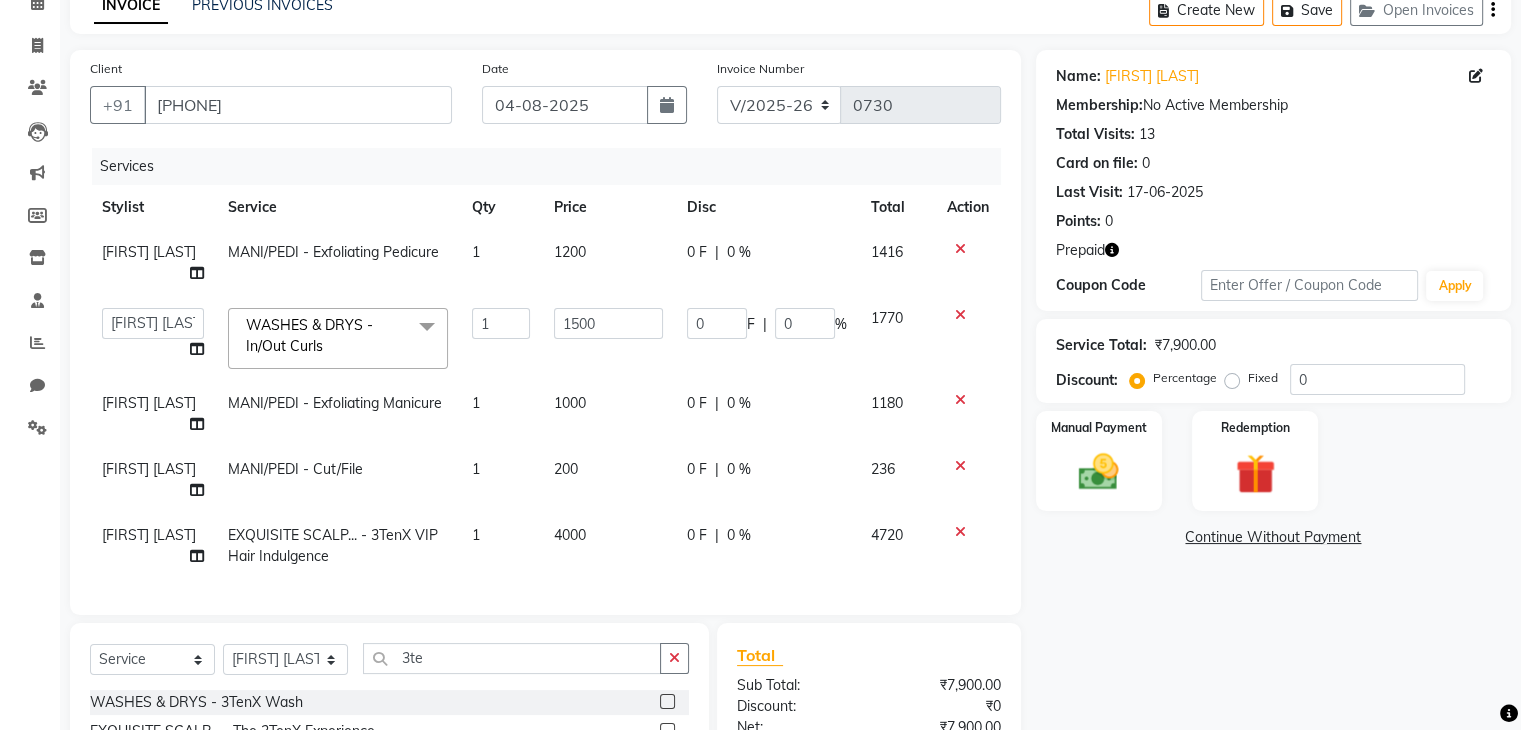 click on "4000" 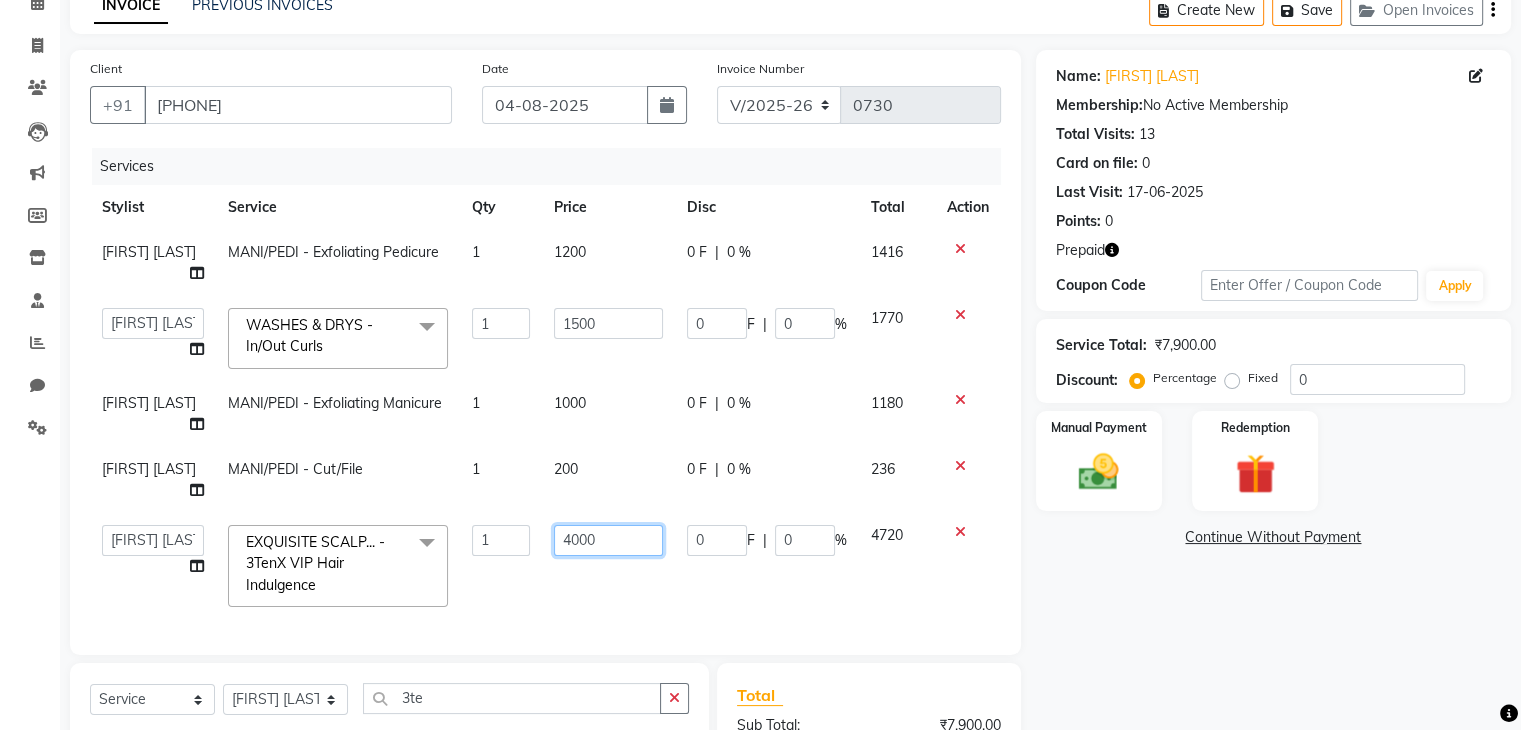 click on "4000" 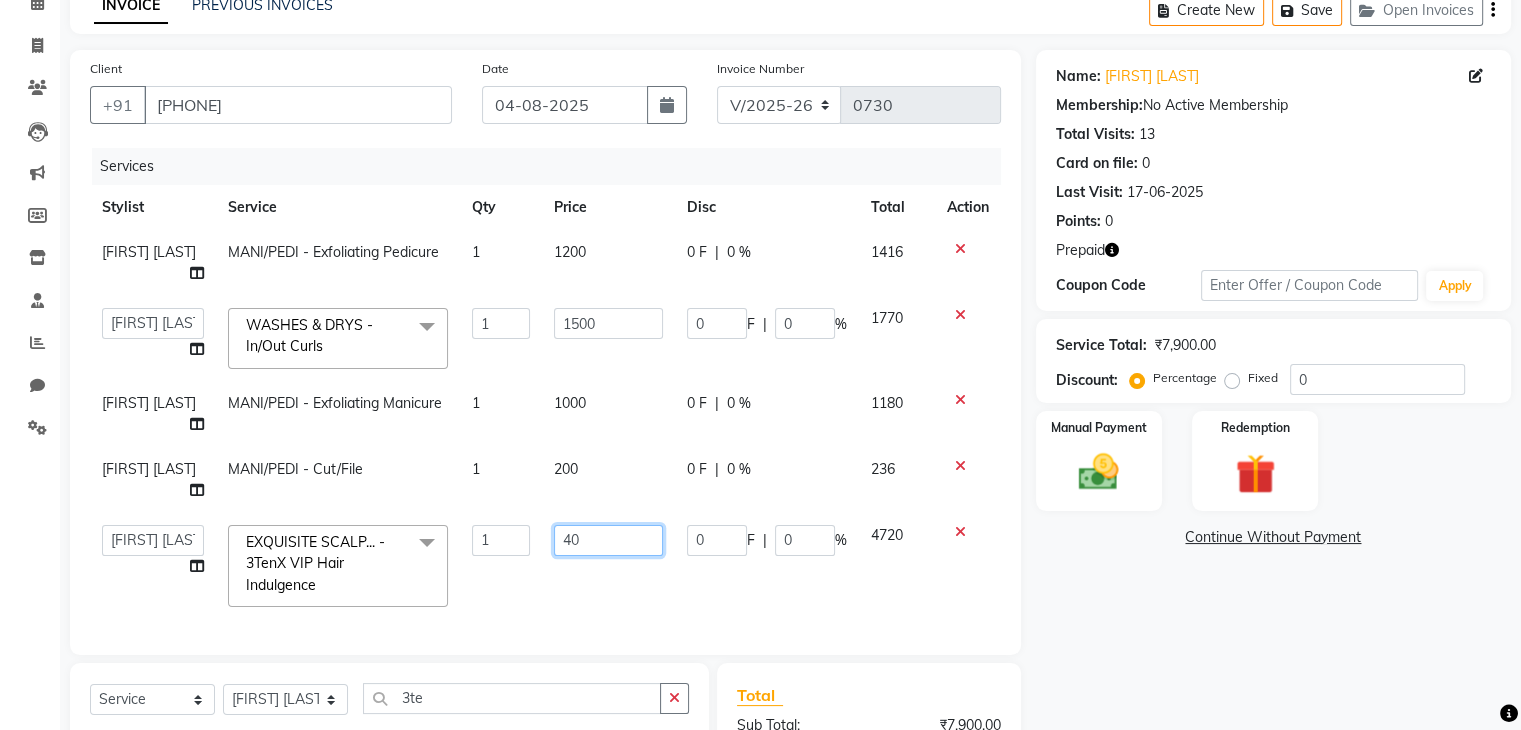 type on "4" 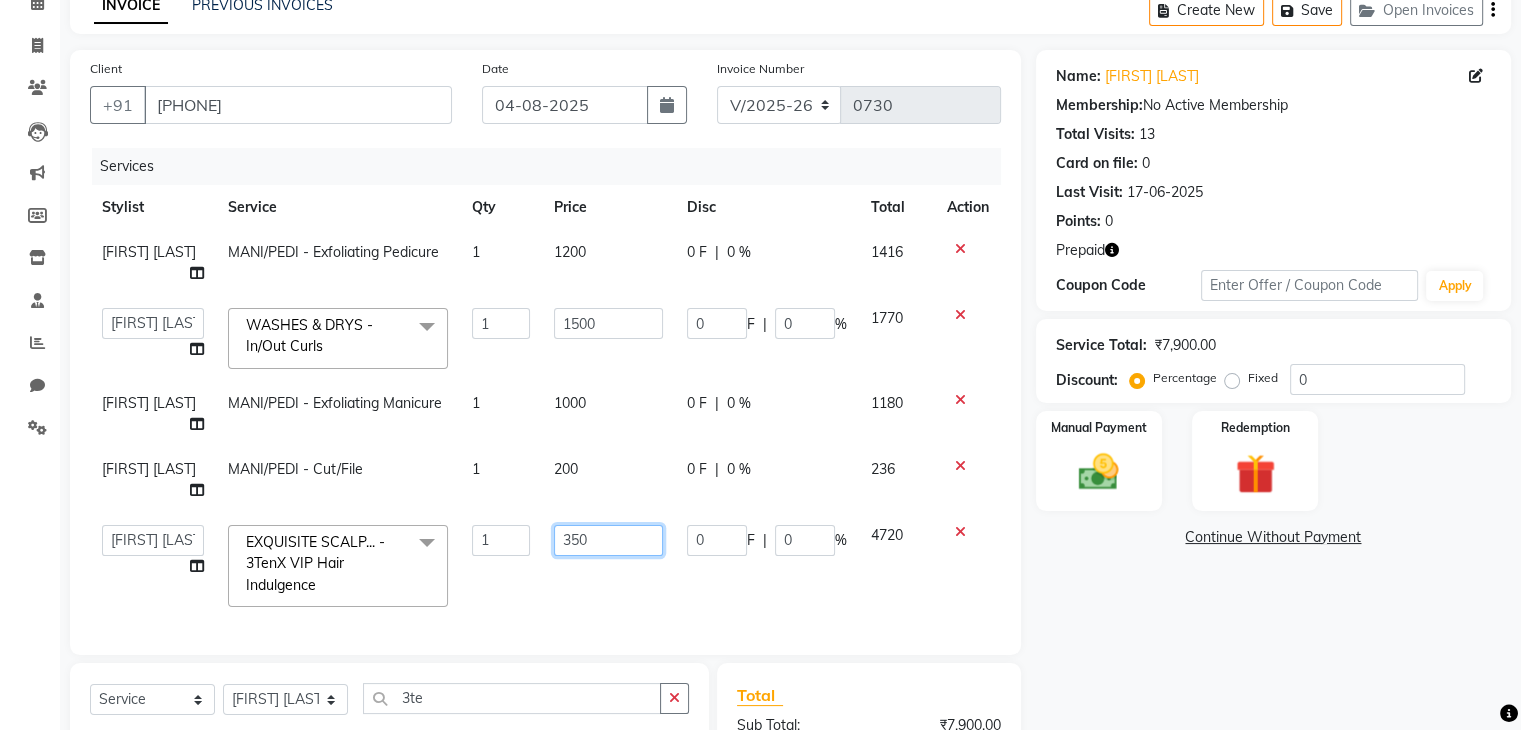 type on "3500" 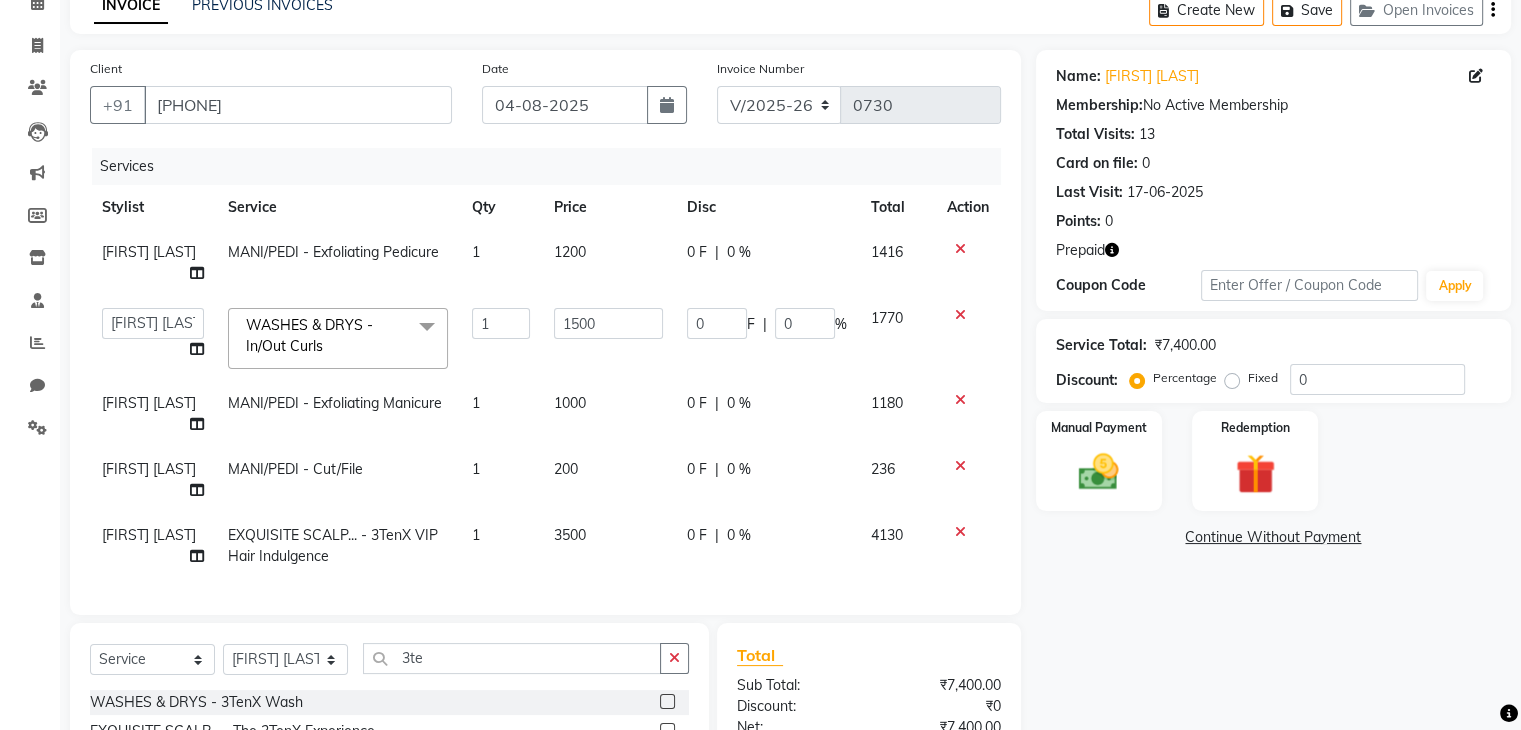 click on "4130" 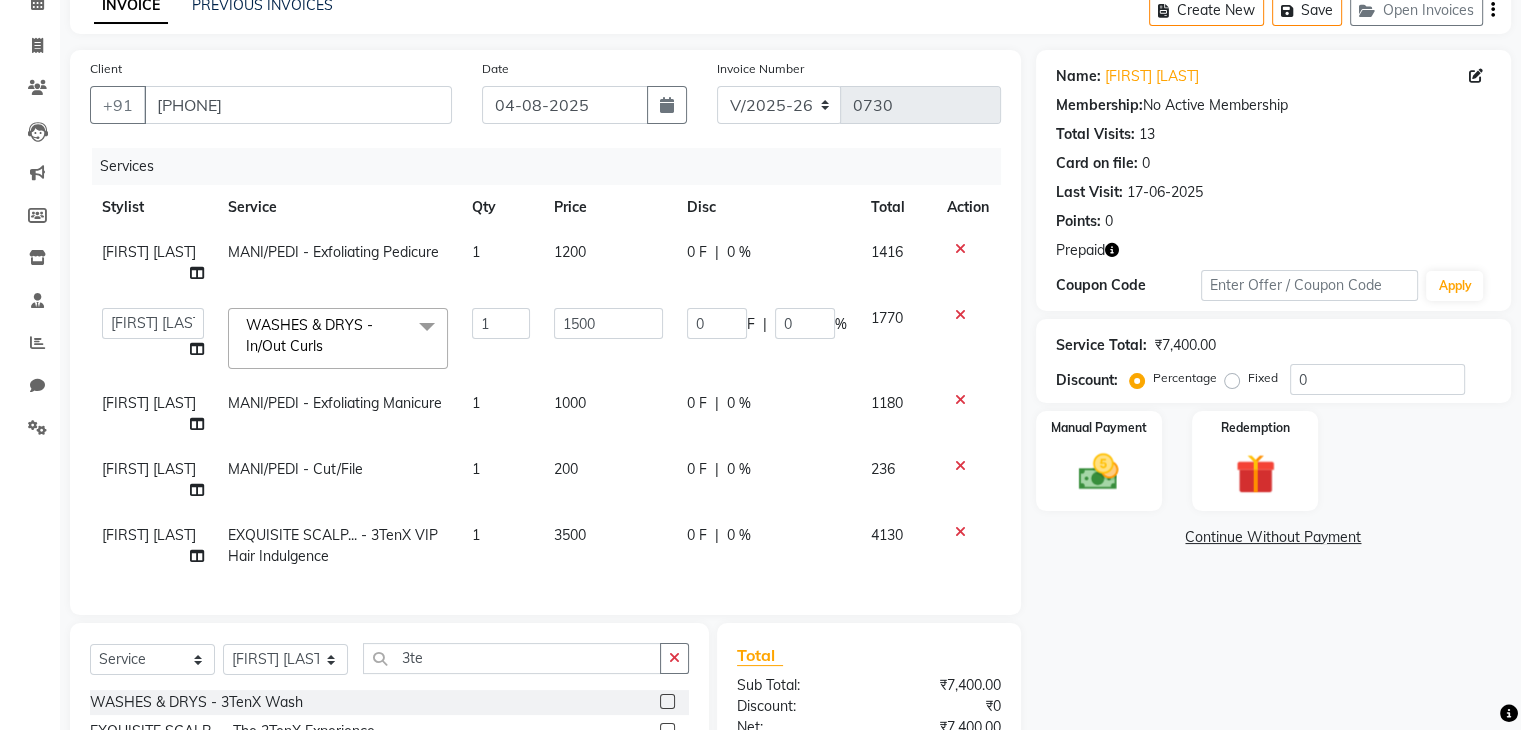select on "71241" 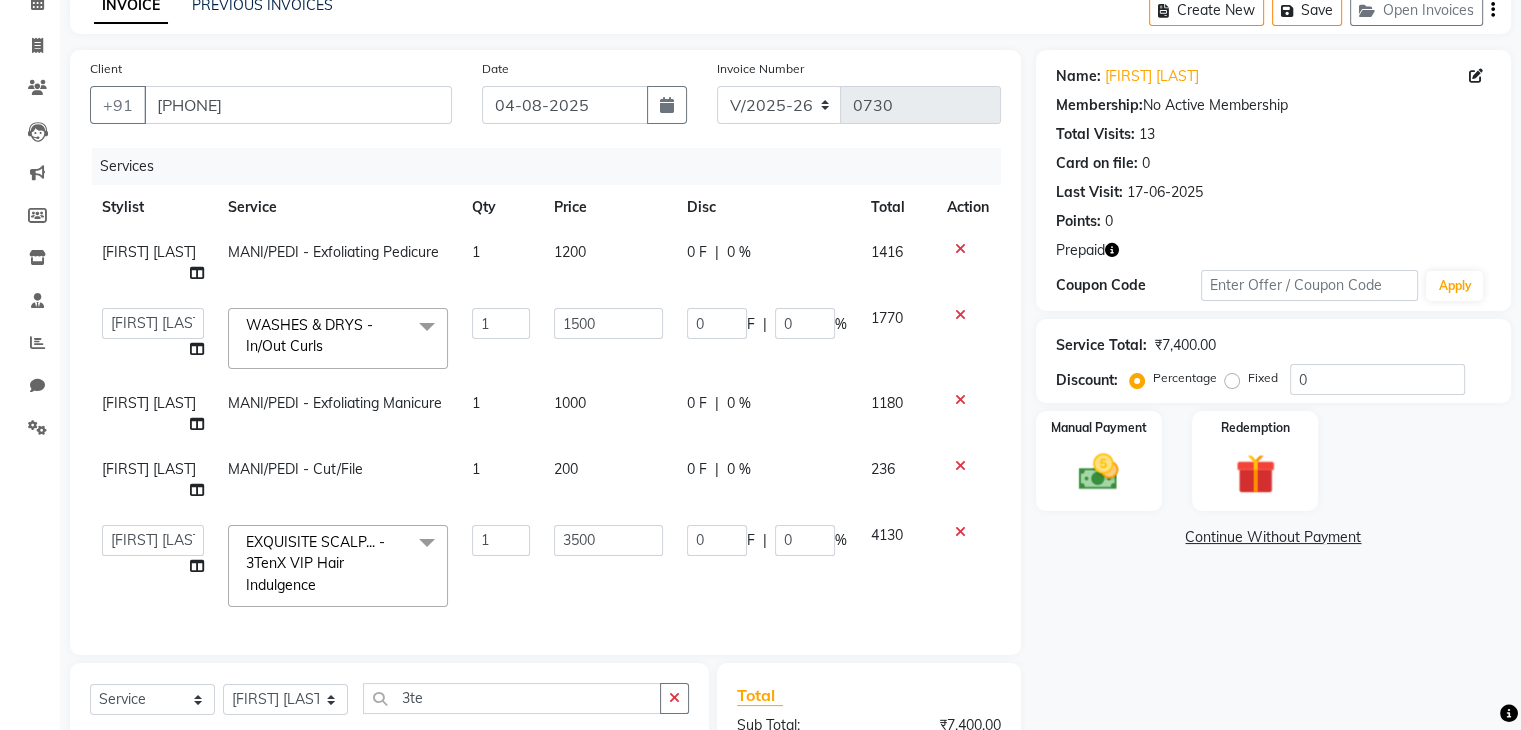 scroll, scrollTop: 300, scrollLeft: 0, axis: vertical 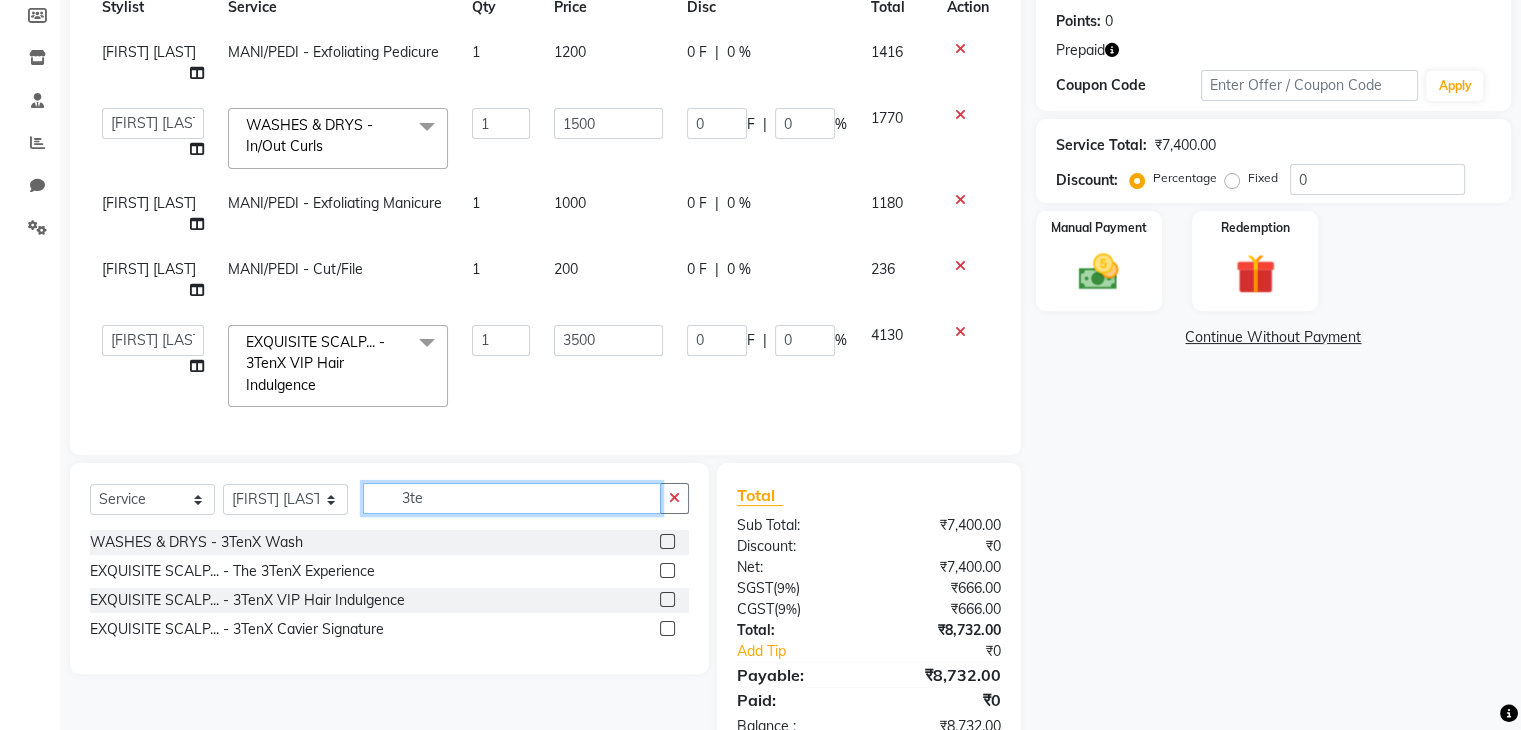 click on "3te" 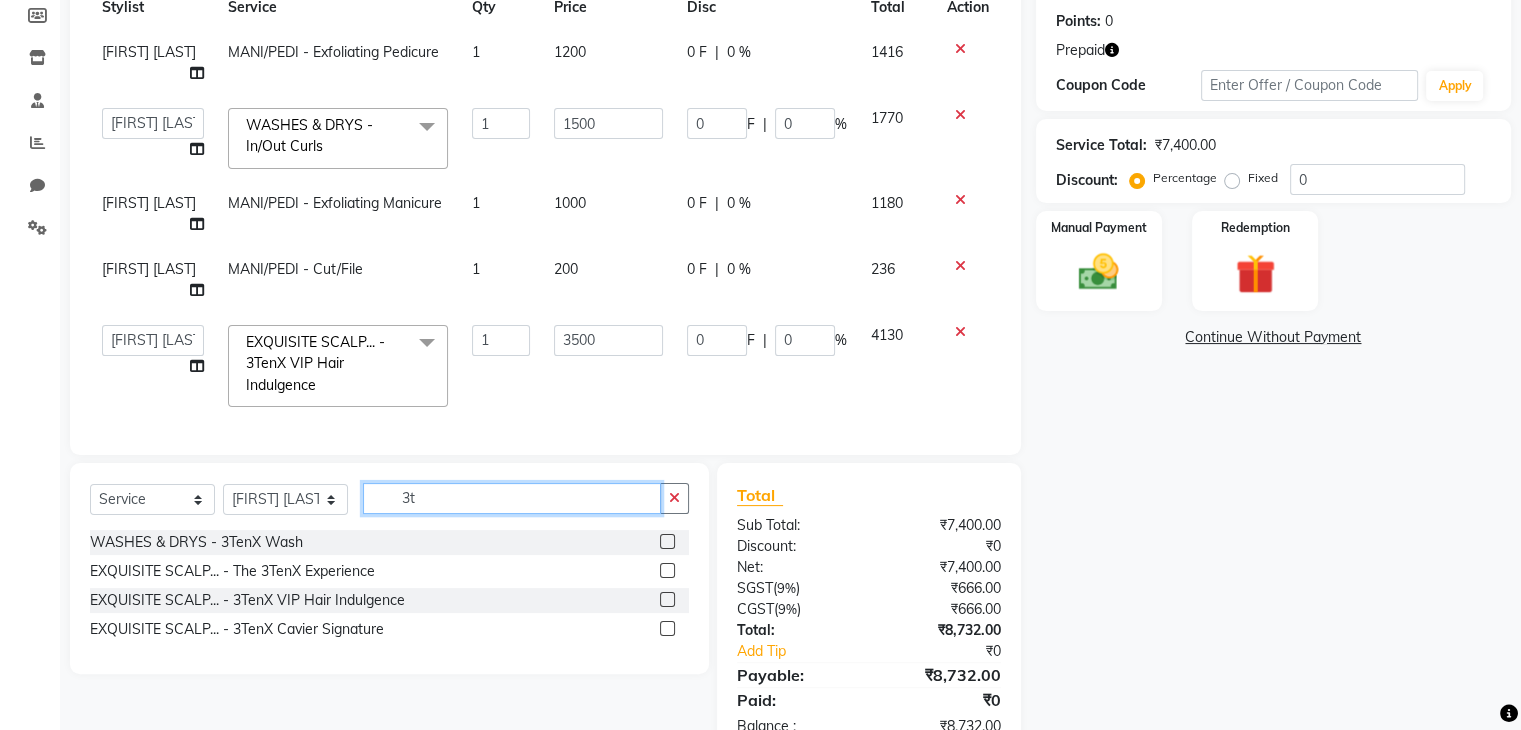 type on "3" 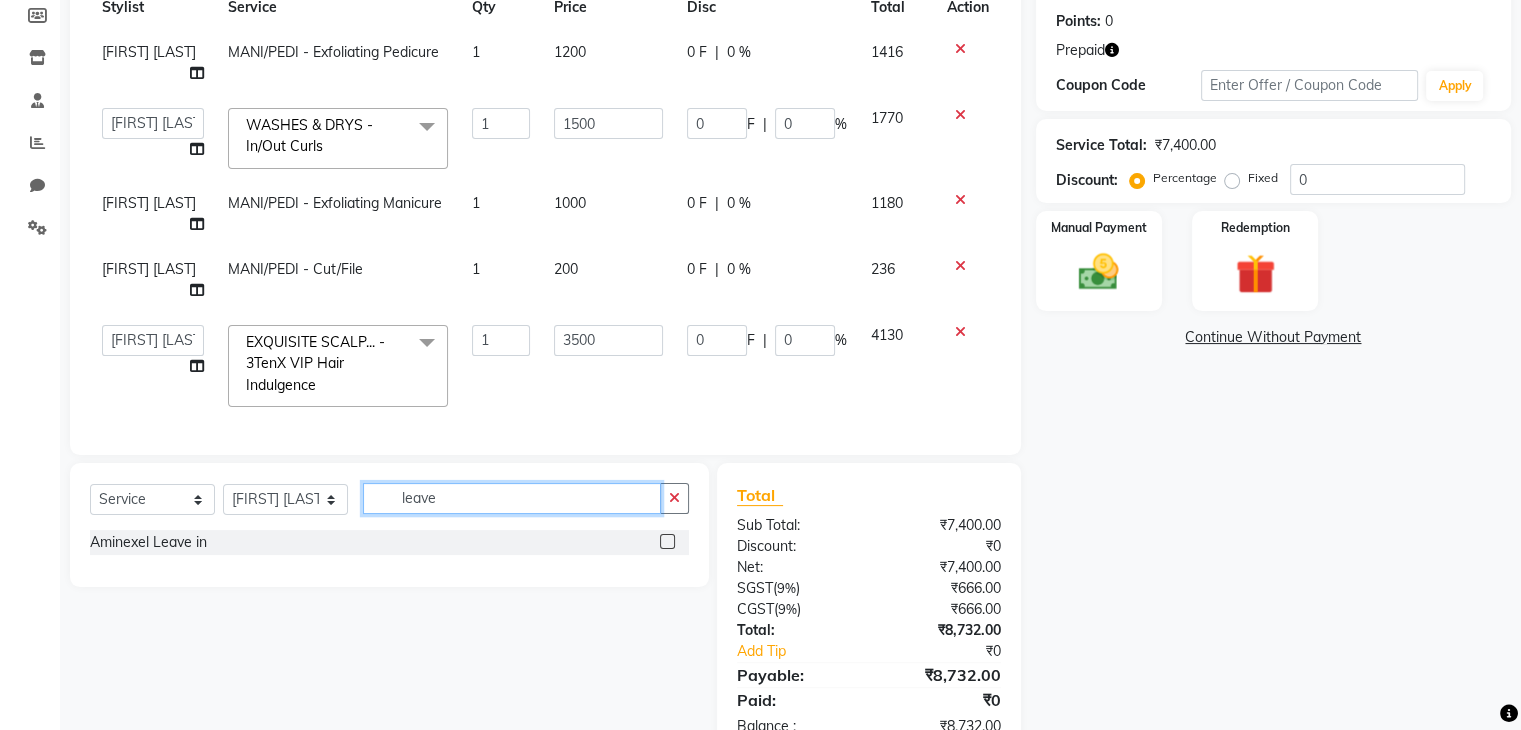 type on "leave" 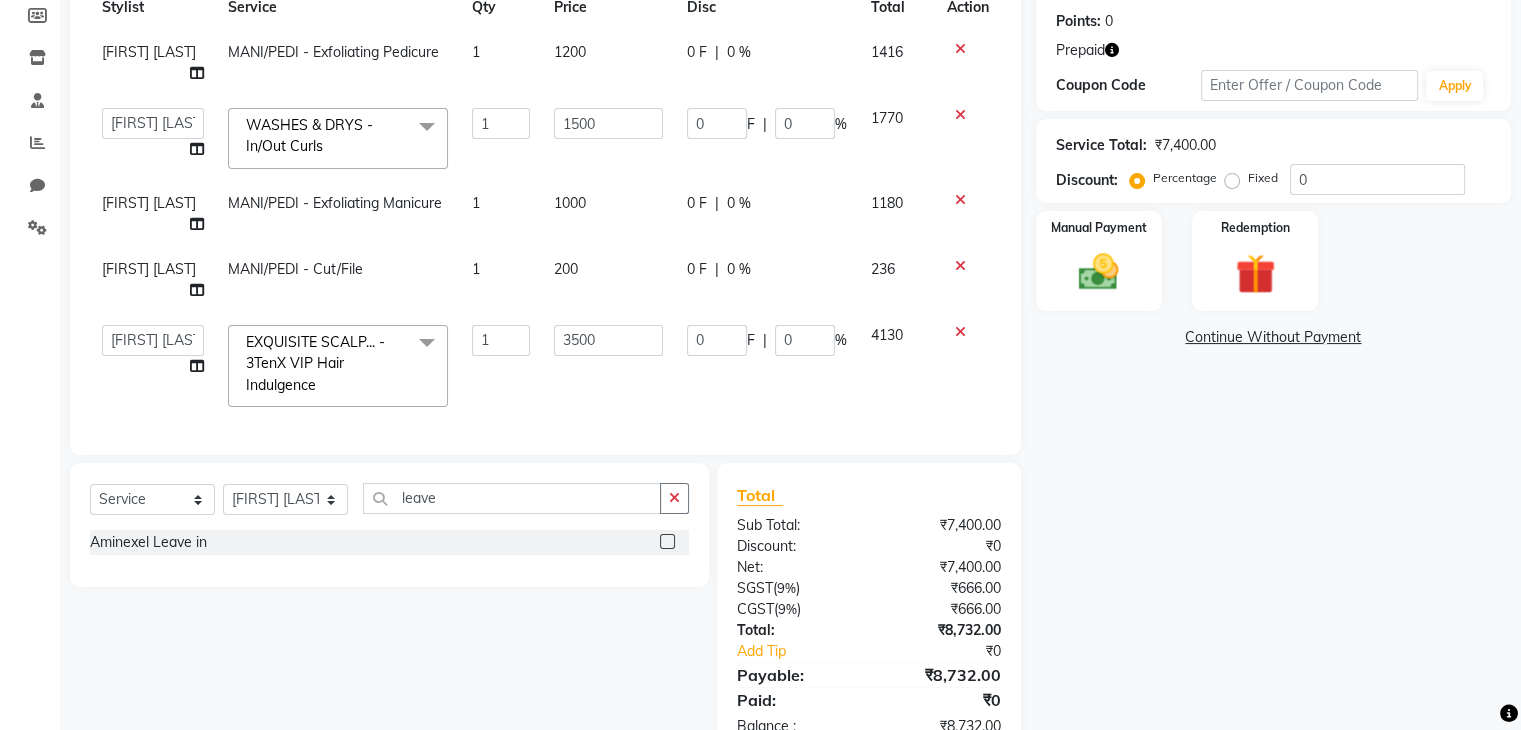 click 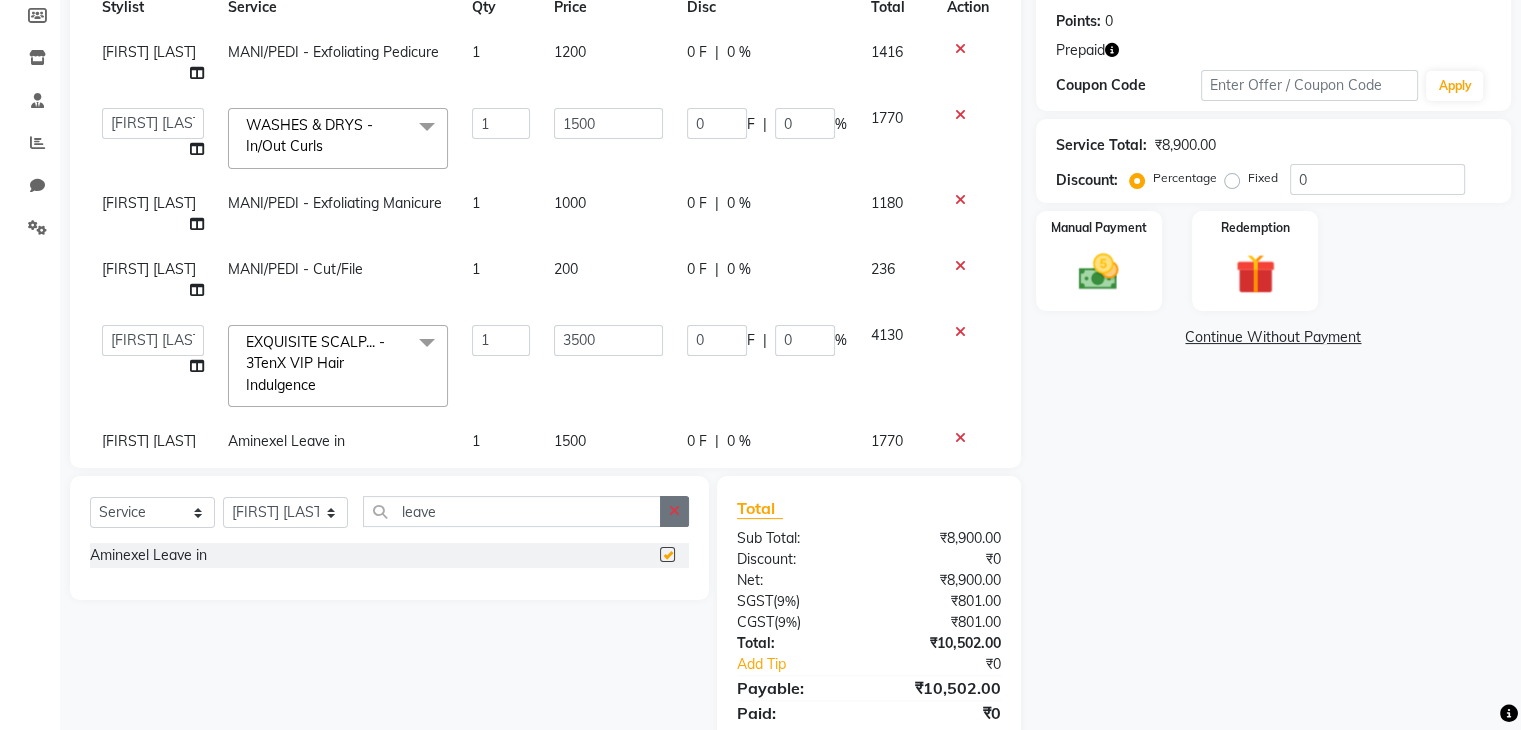 checkbox on "false" 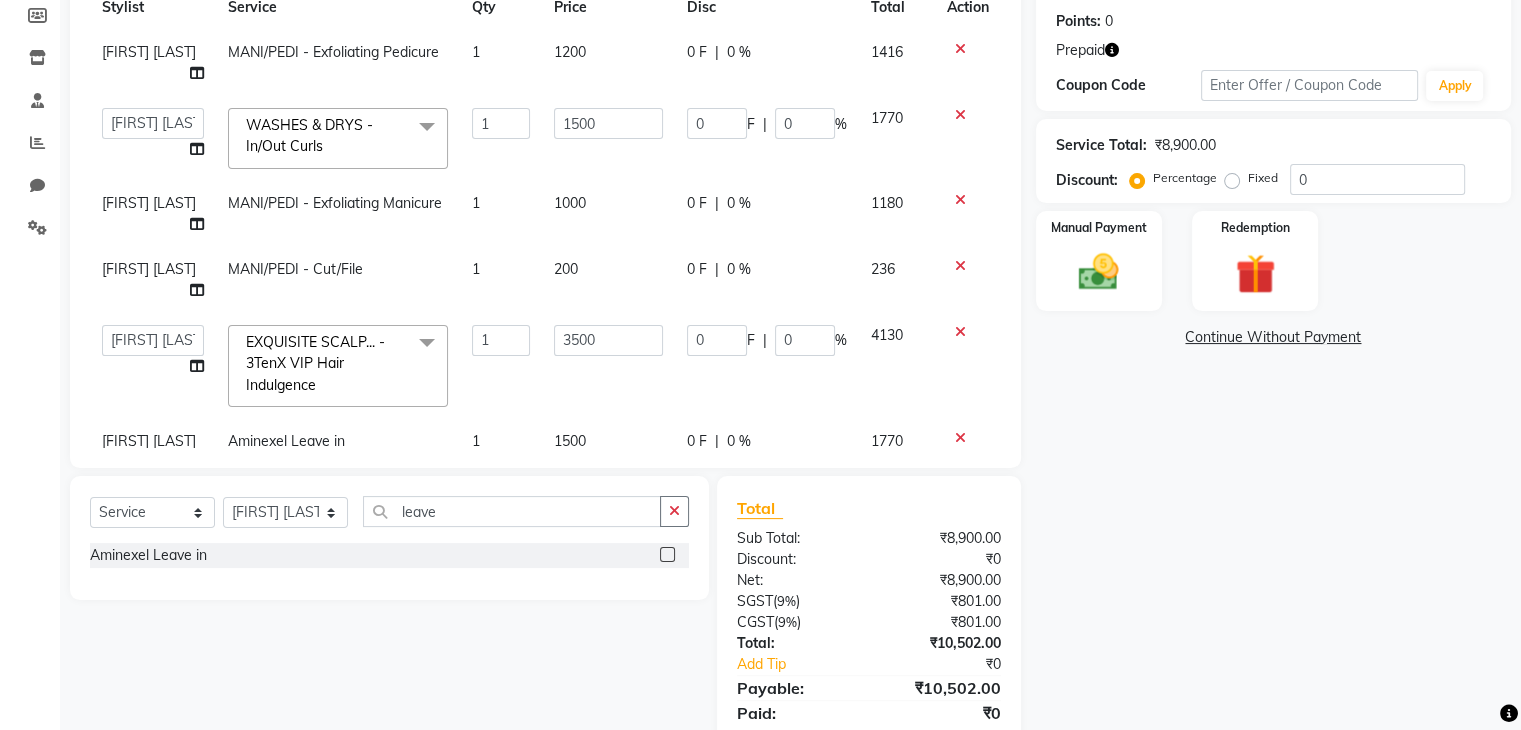 scroll, scrollTop: 100, scrollLeft: 0, axis: vertical 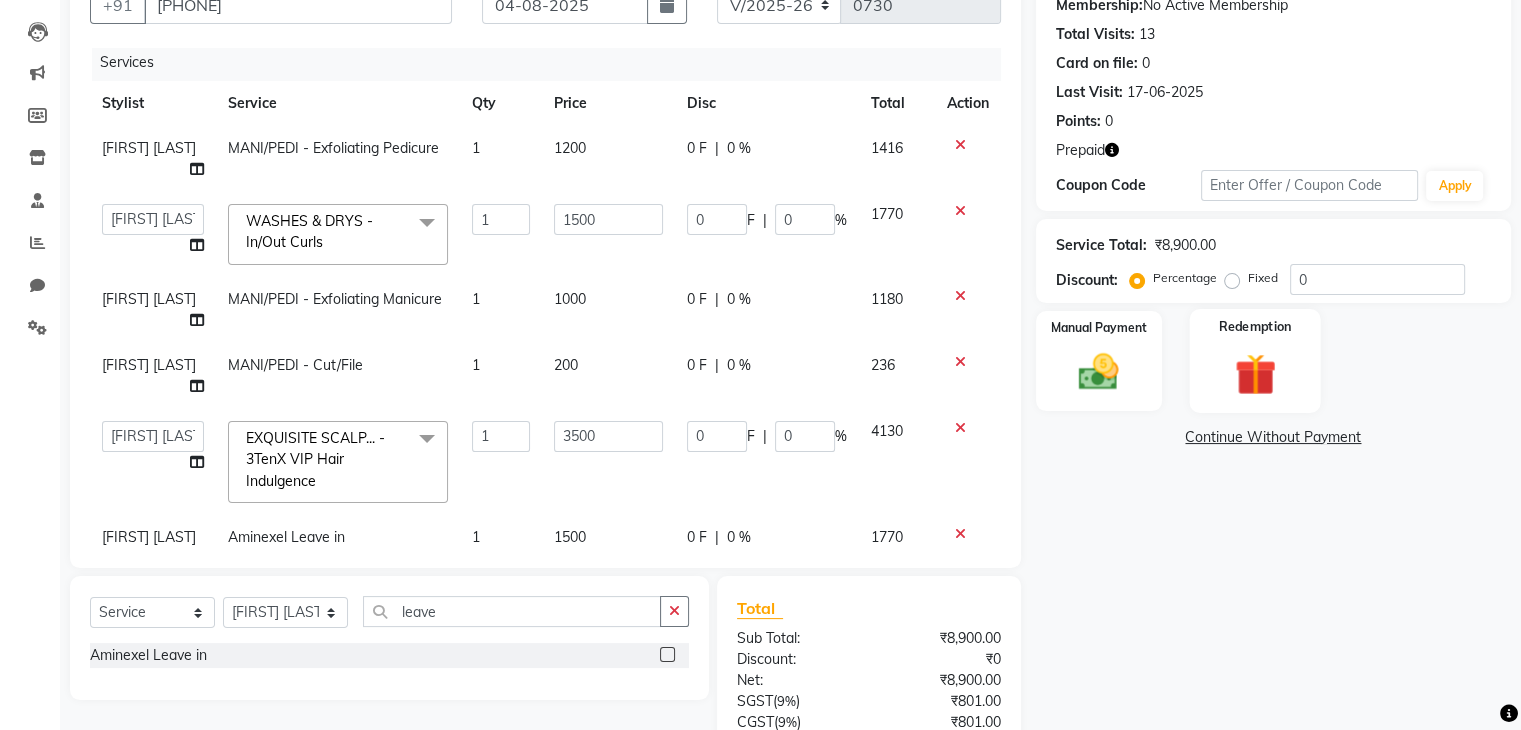 click 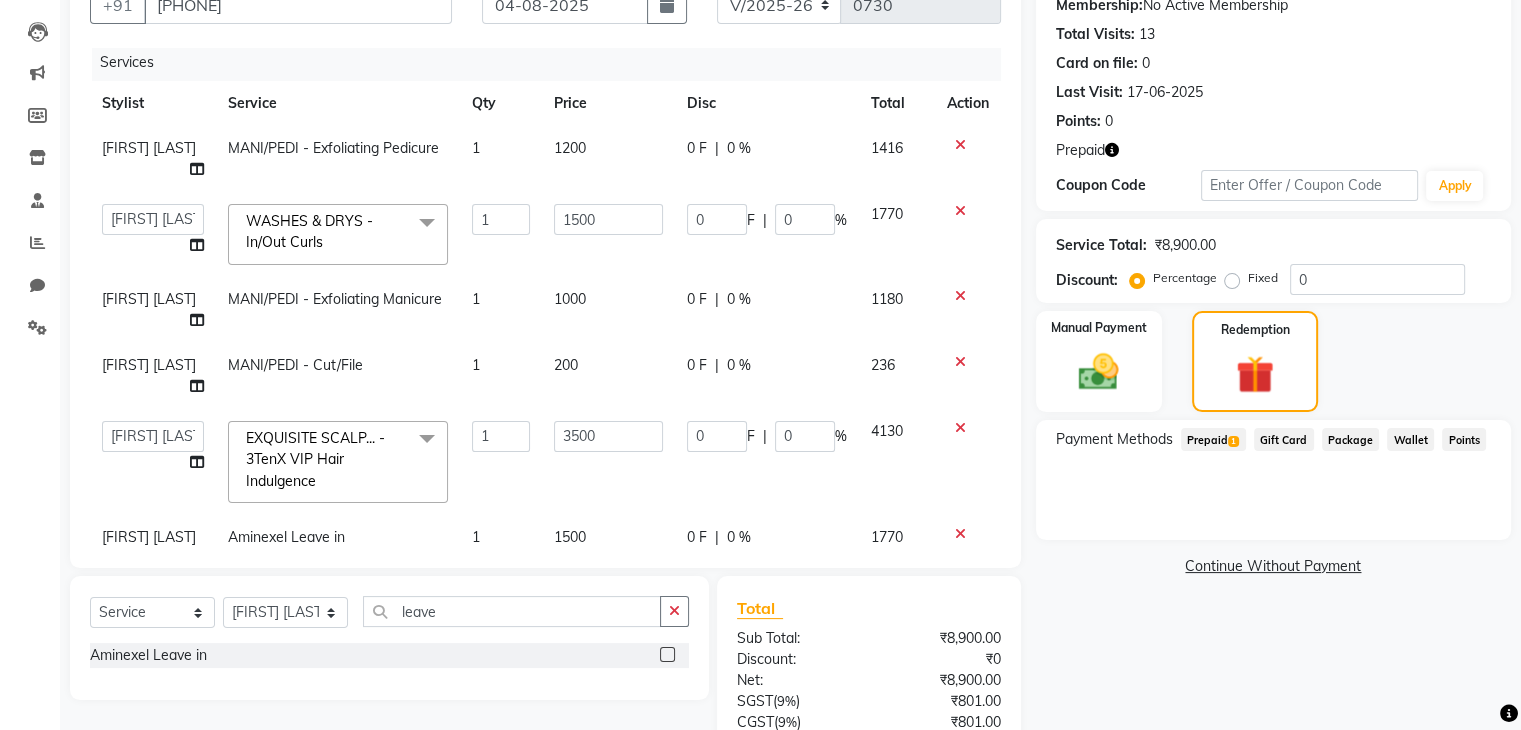 click on "Payment Methods  Prepaid  1  Gift Card   Package   Wallet   Points" 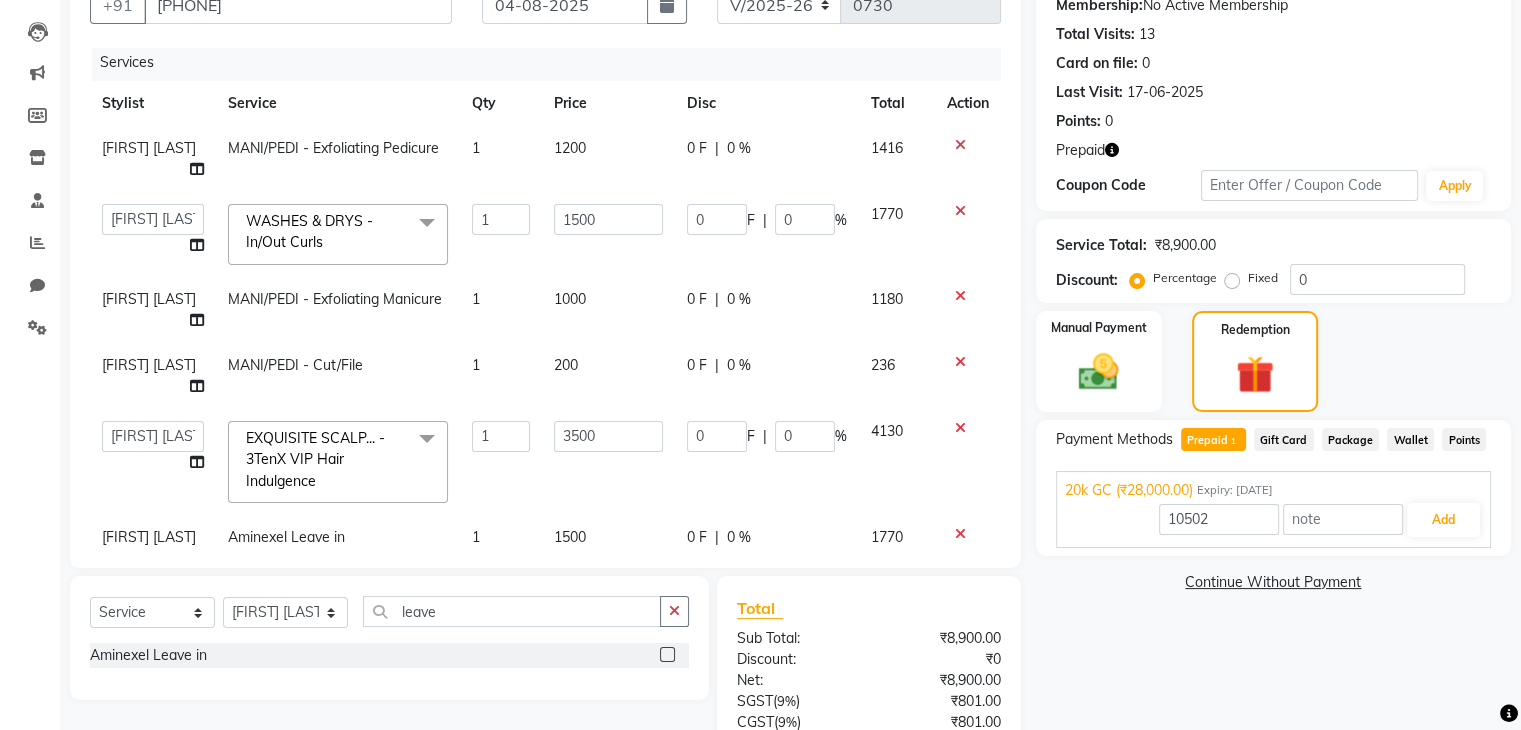 click on "1" 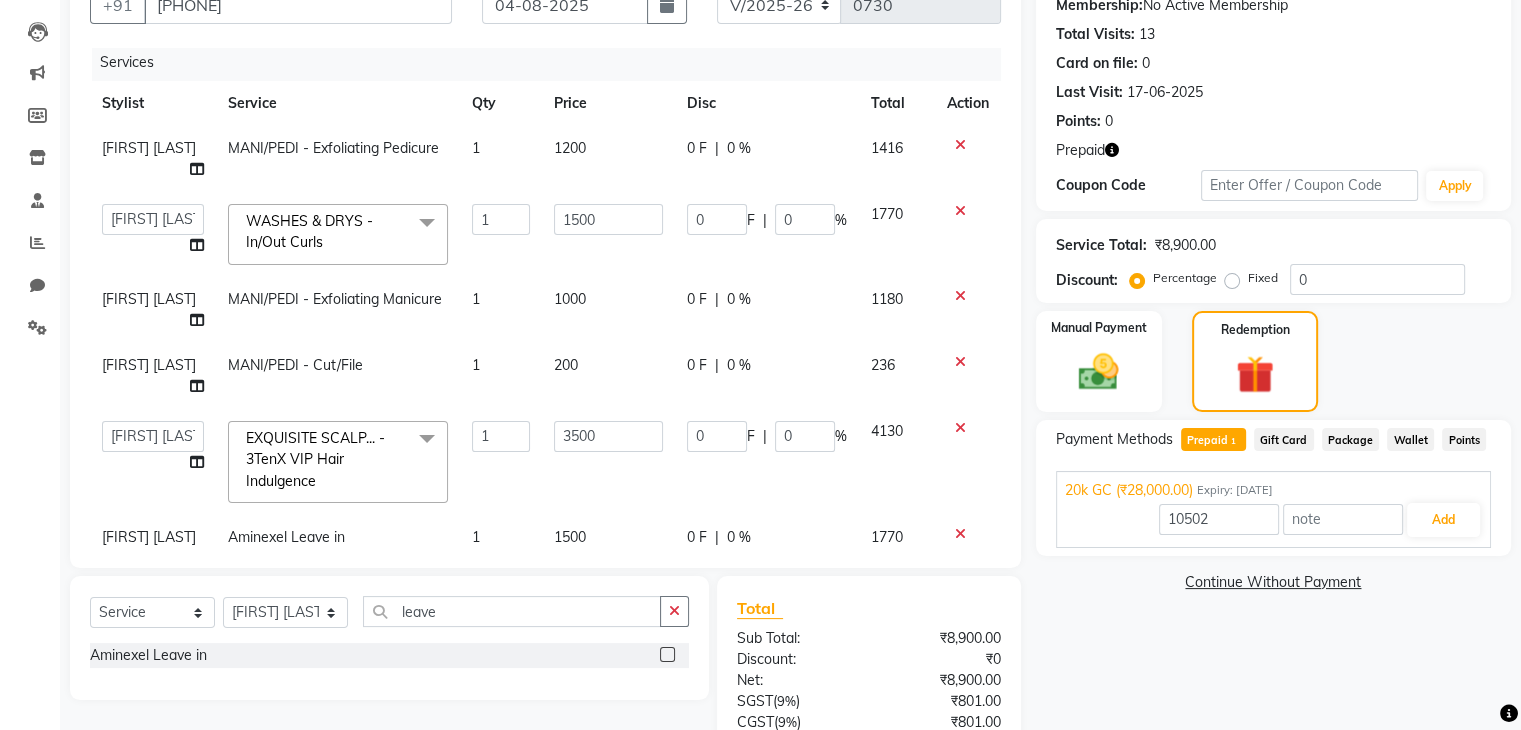drag, startPoint x: 1456, startPoint y: 0, endPoint x: 1132, endPoint y: 633, distance: 711.10126 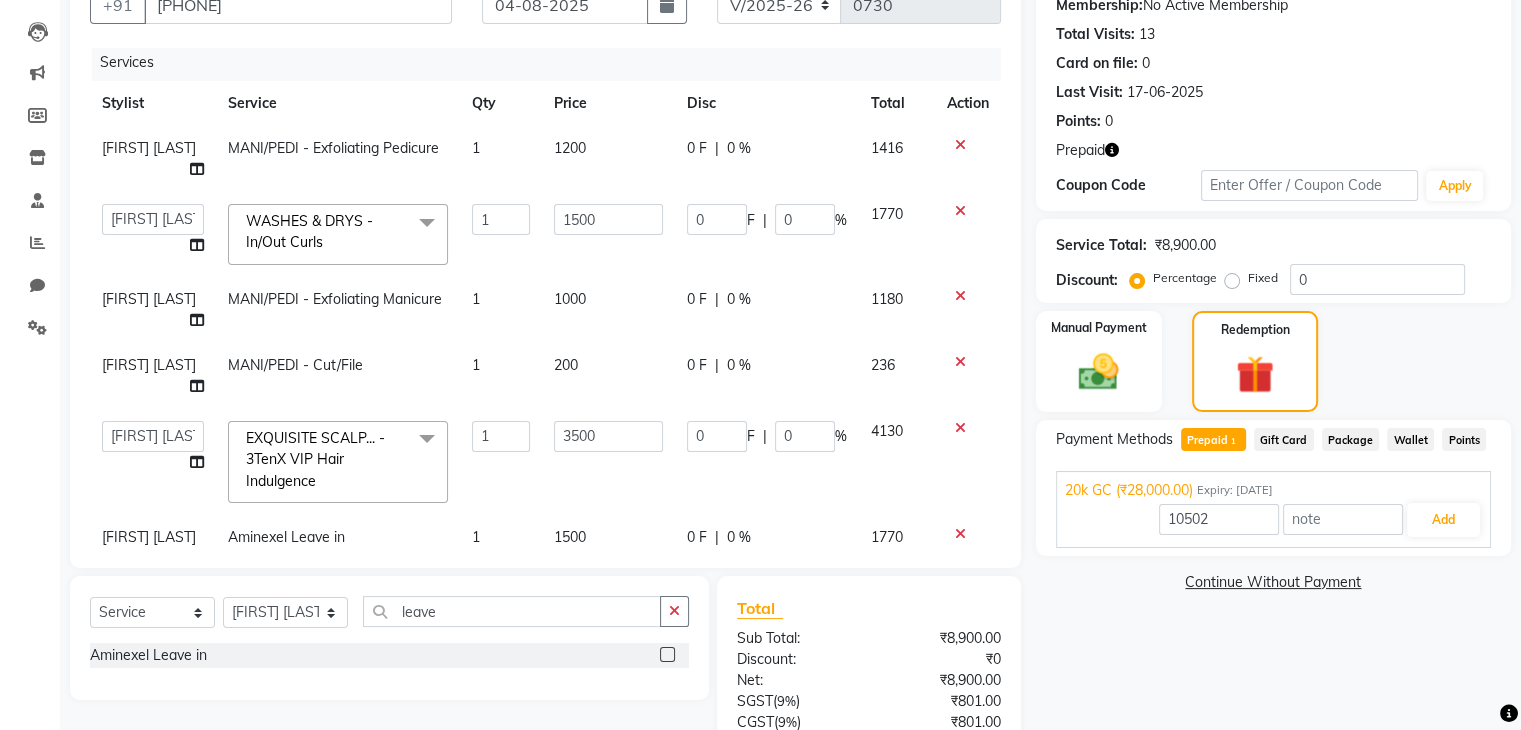 scroll, scrollTop: 0, scrollLeft: 0, axis: both 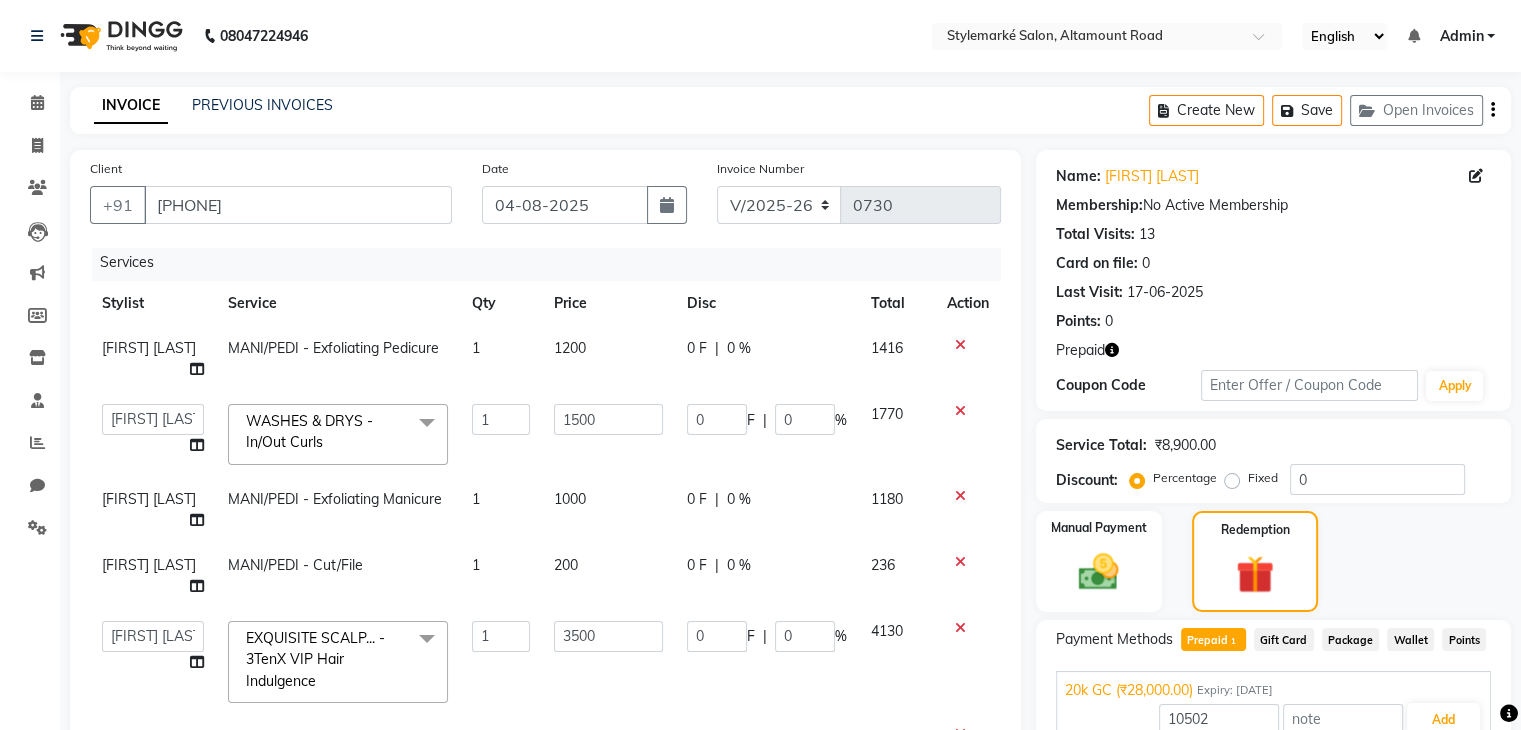 click 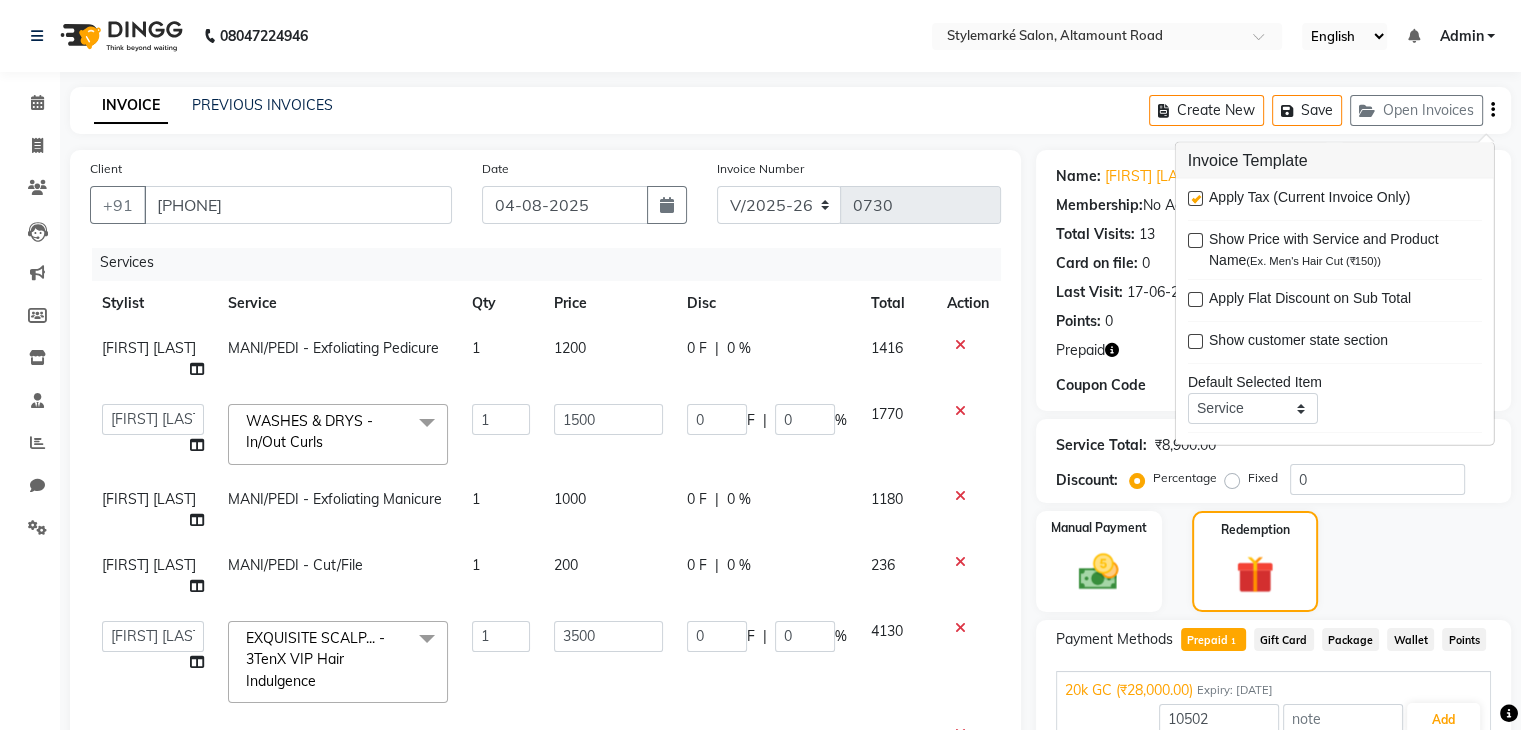 click at bounding box center (1195, 198) 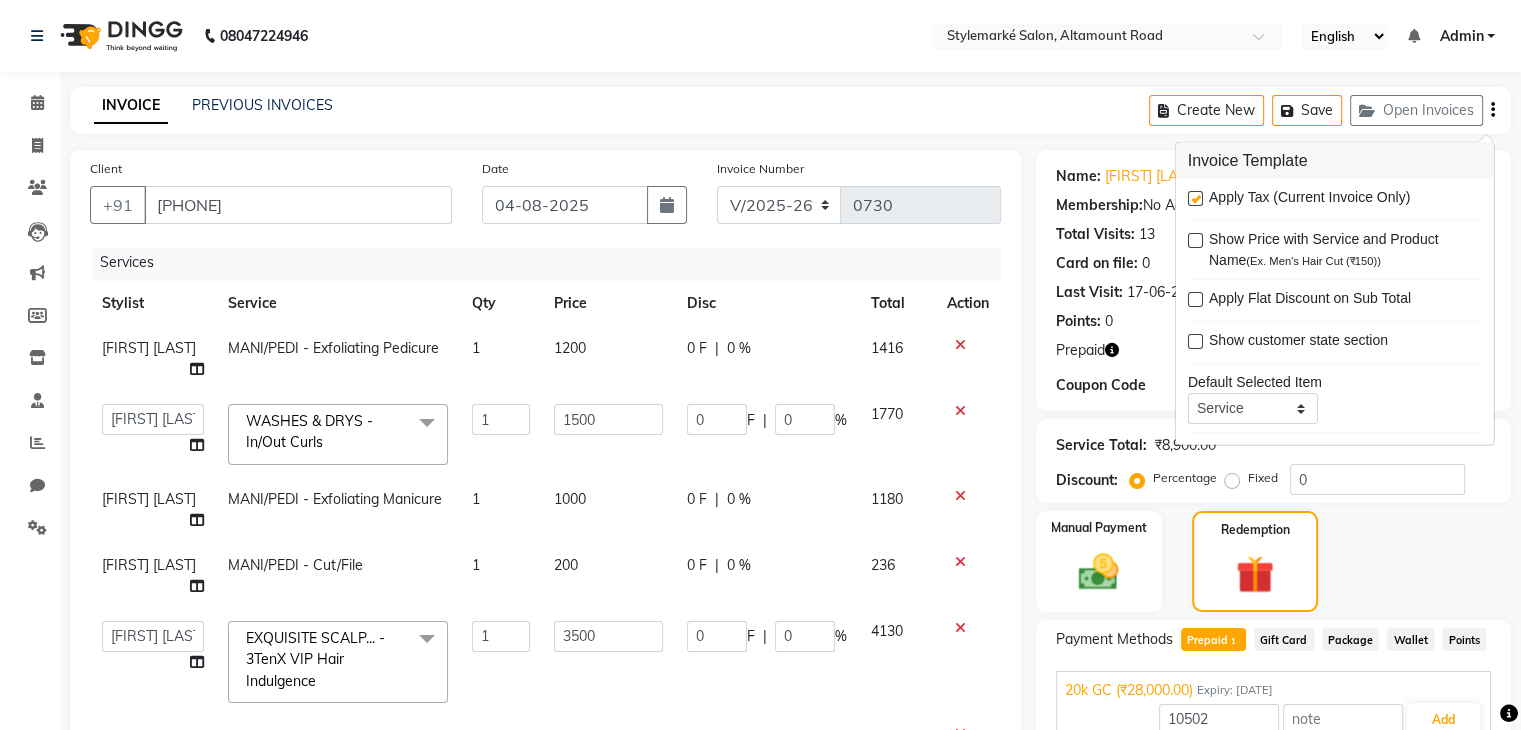 click at bounding box center [1194, 199] 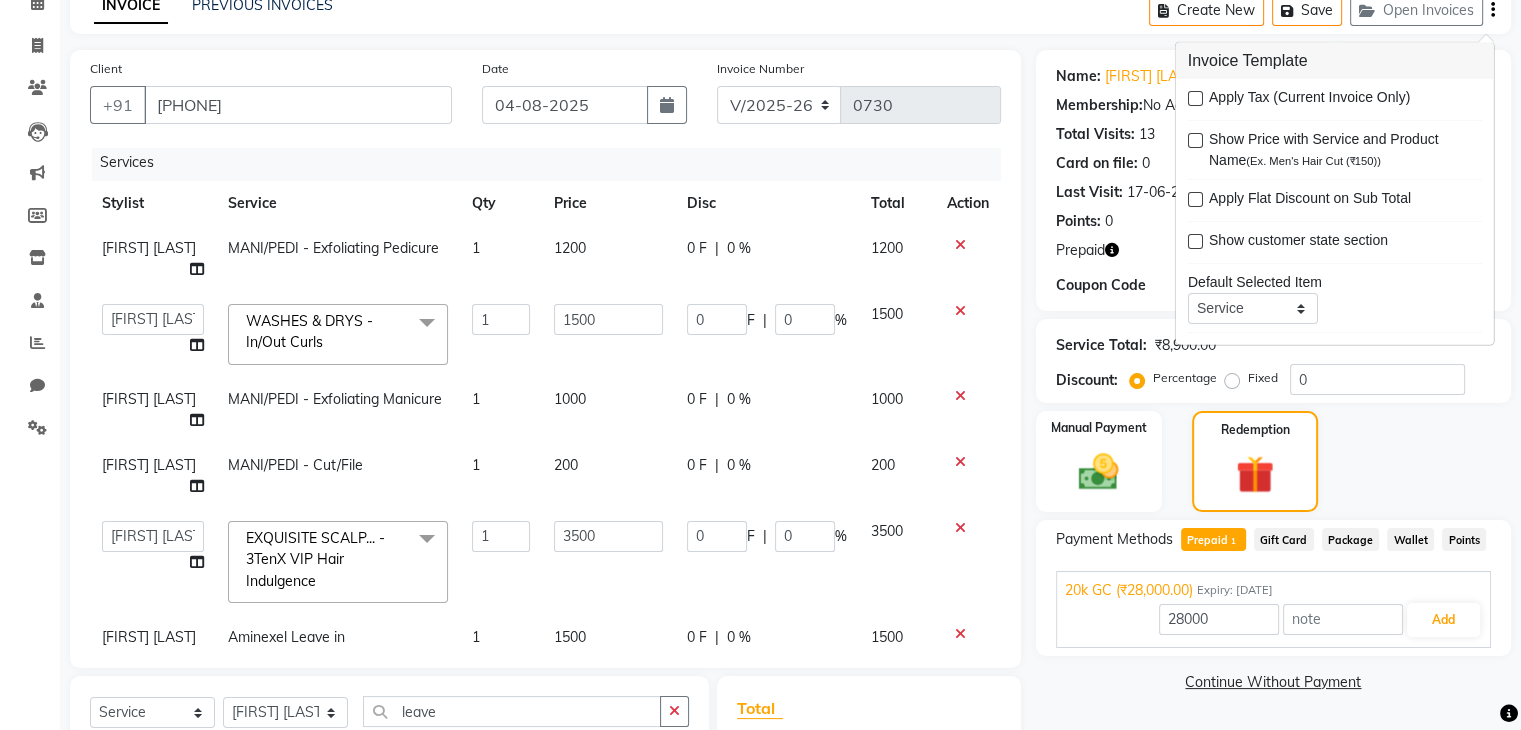 scroll, scrollTop: 300, scrollLeft: 0, axis: vertical 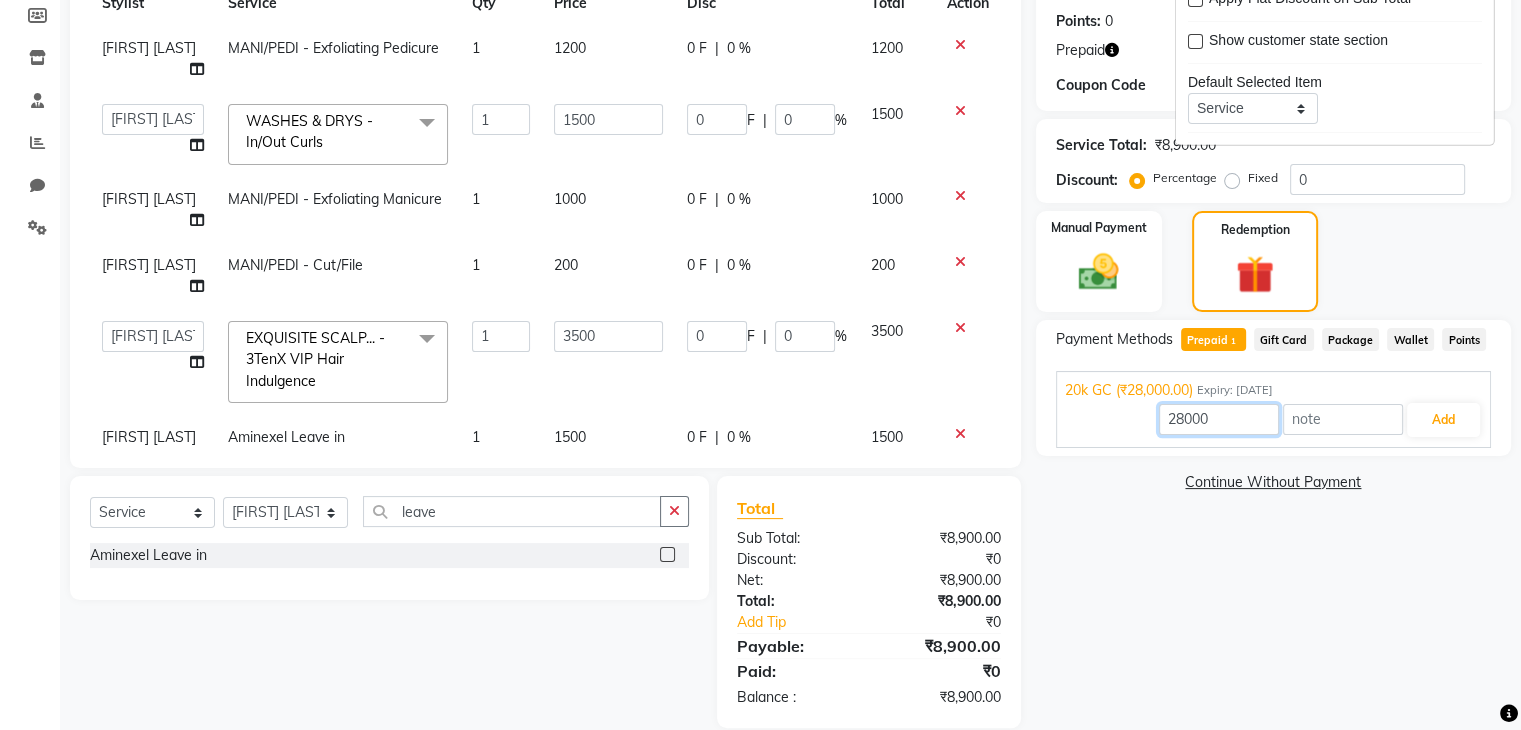 click on "28000" at bounding box center (1219, 419) 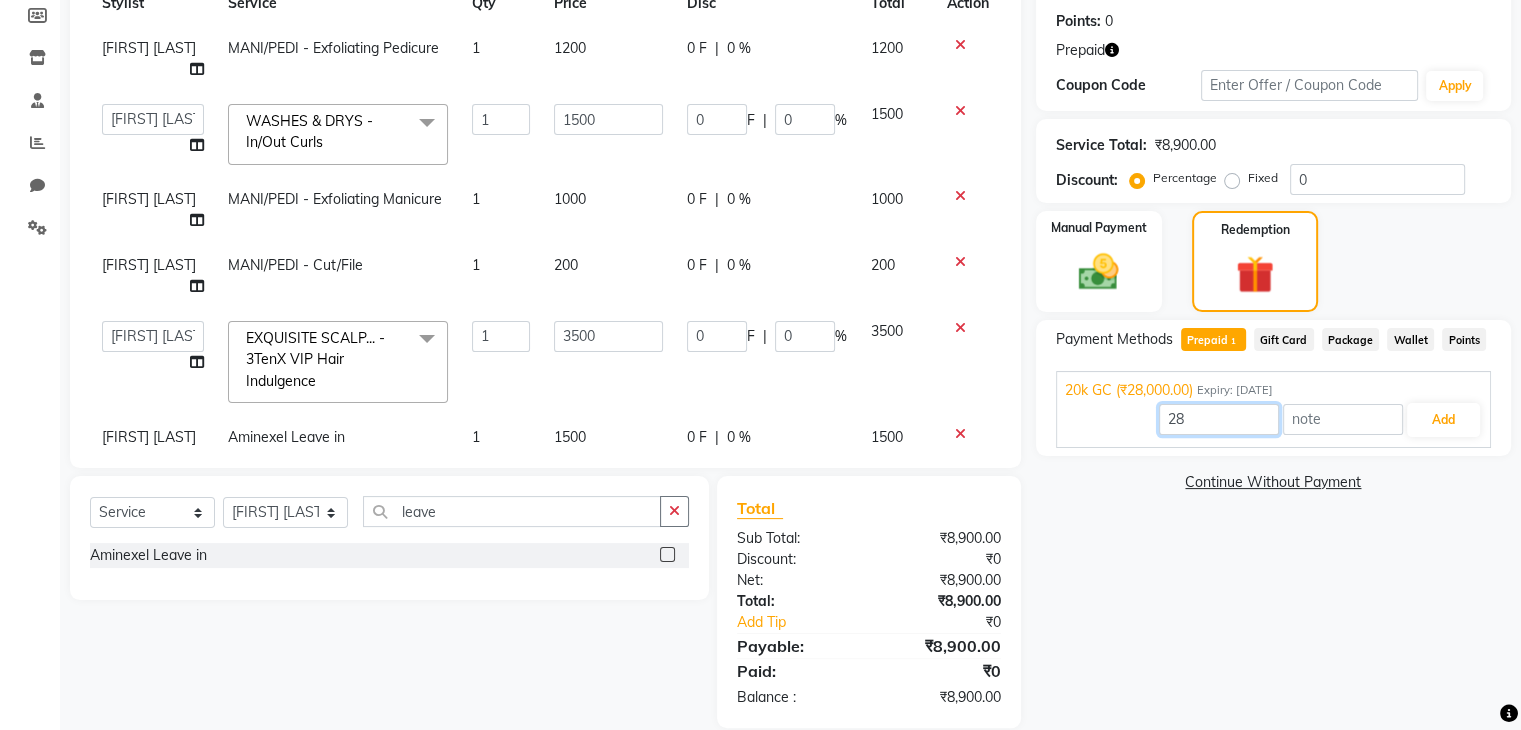 type on "2" 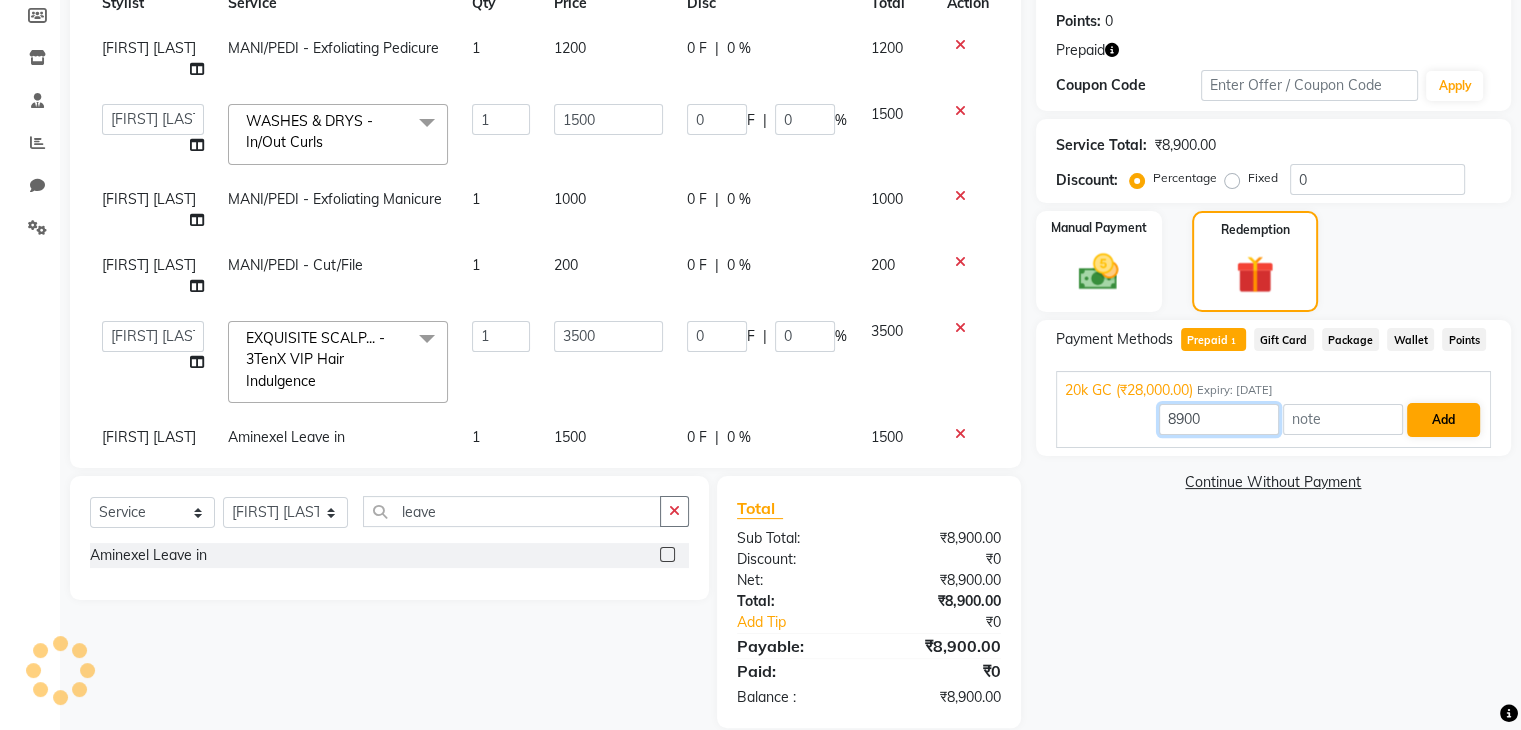 type on "8900" 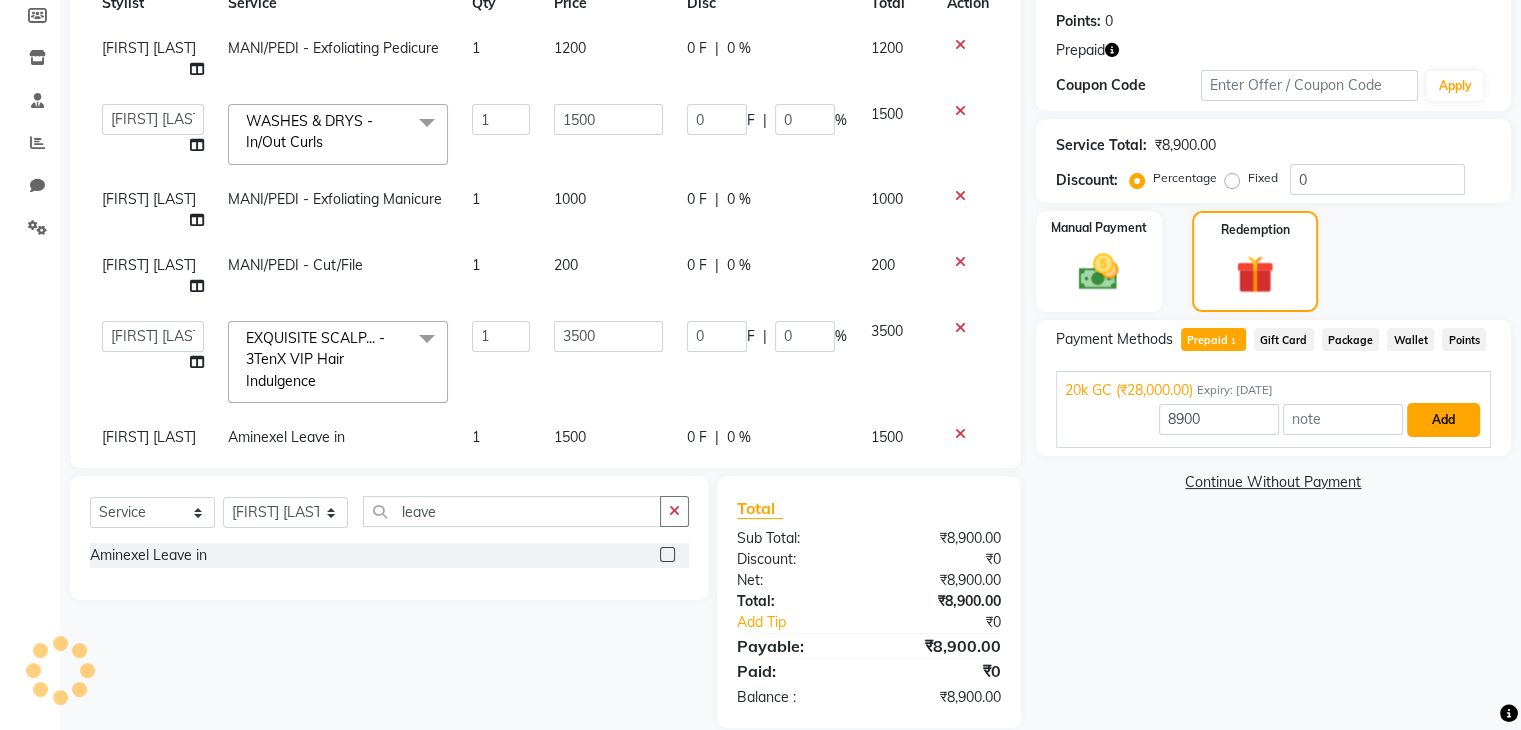 click on "Add" at bounding box center [1443, 420] 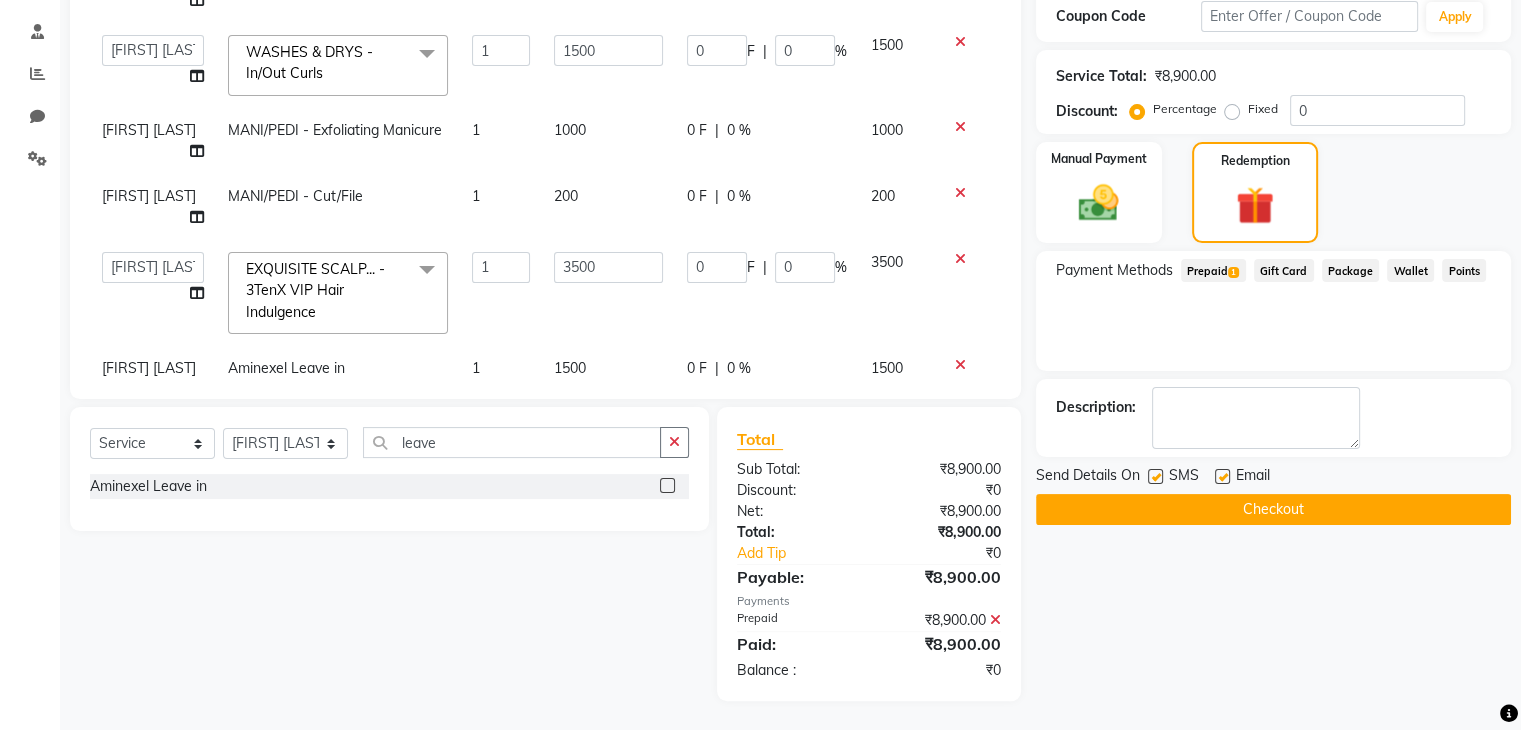 scroll, scrollTop: 370, scrollLeft: 0, axis: vertical 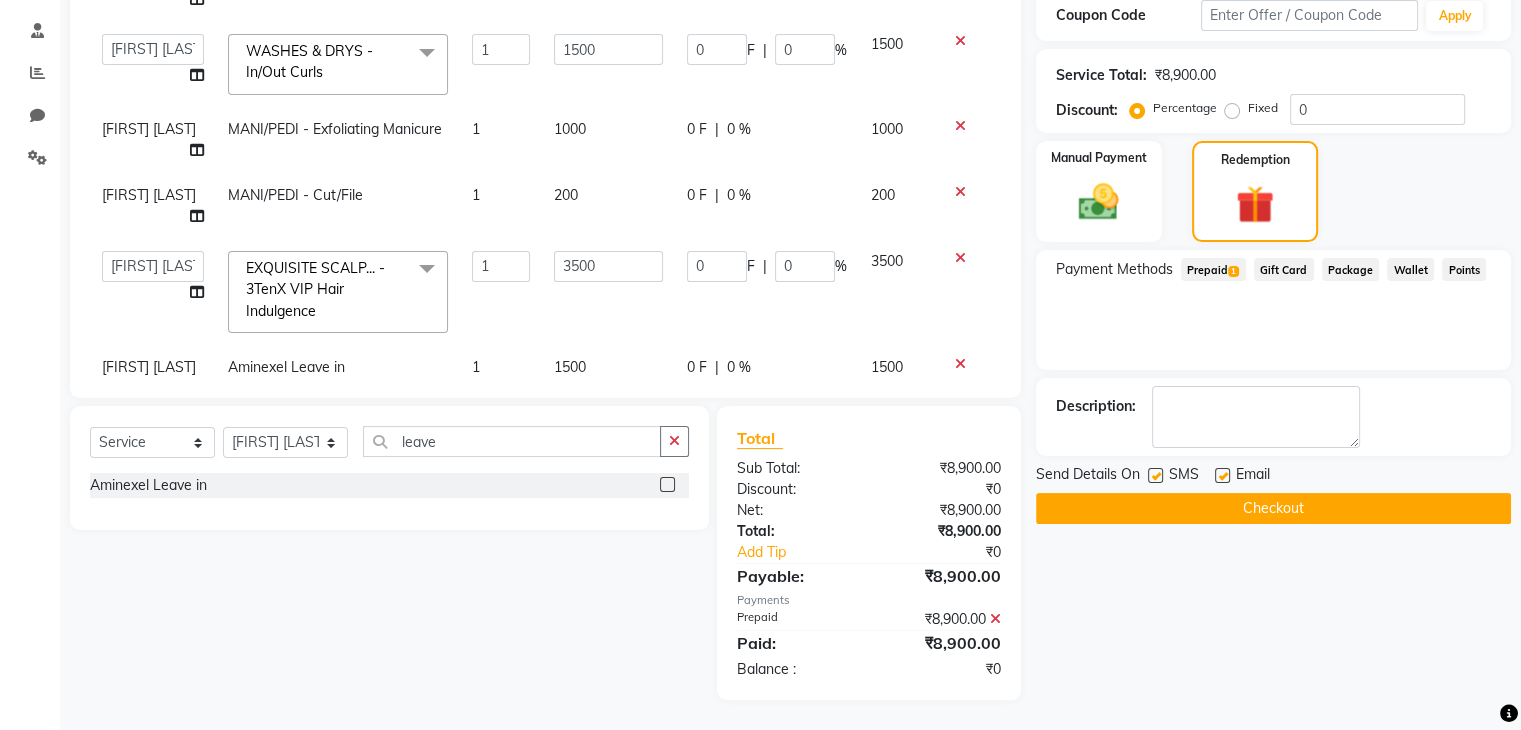 click on "Checkout" 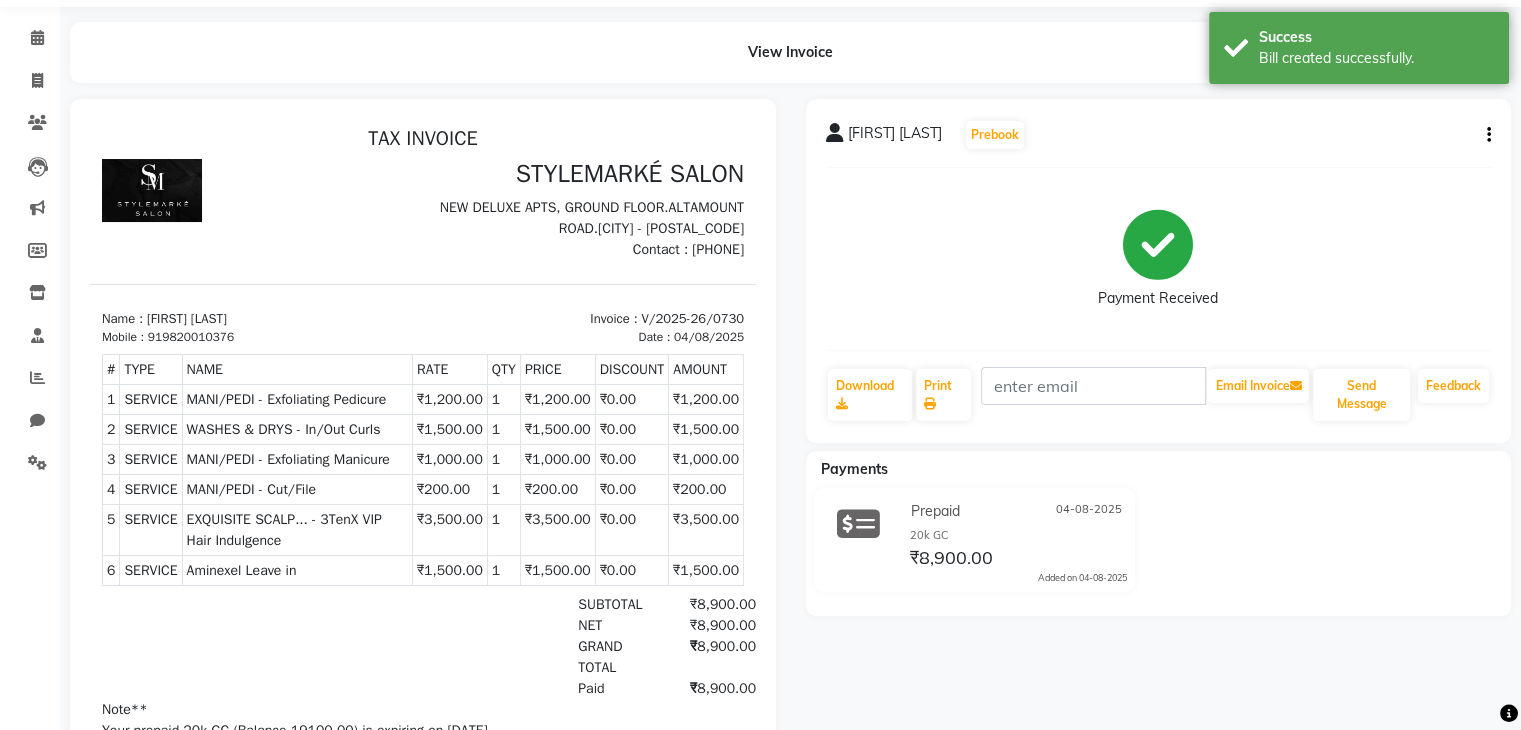 scroll, scrollTop: 200, scrollLeft: 0, axis: vertical 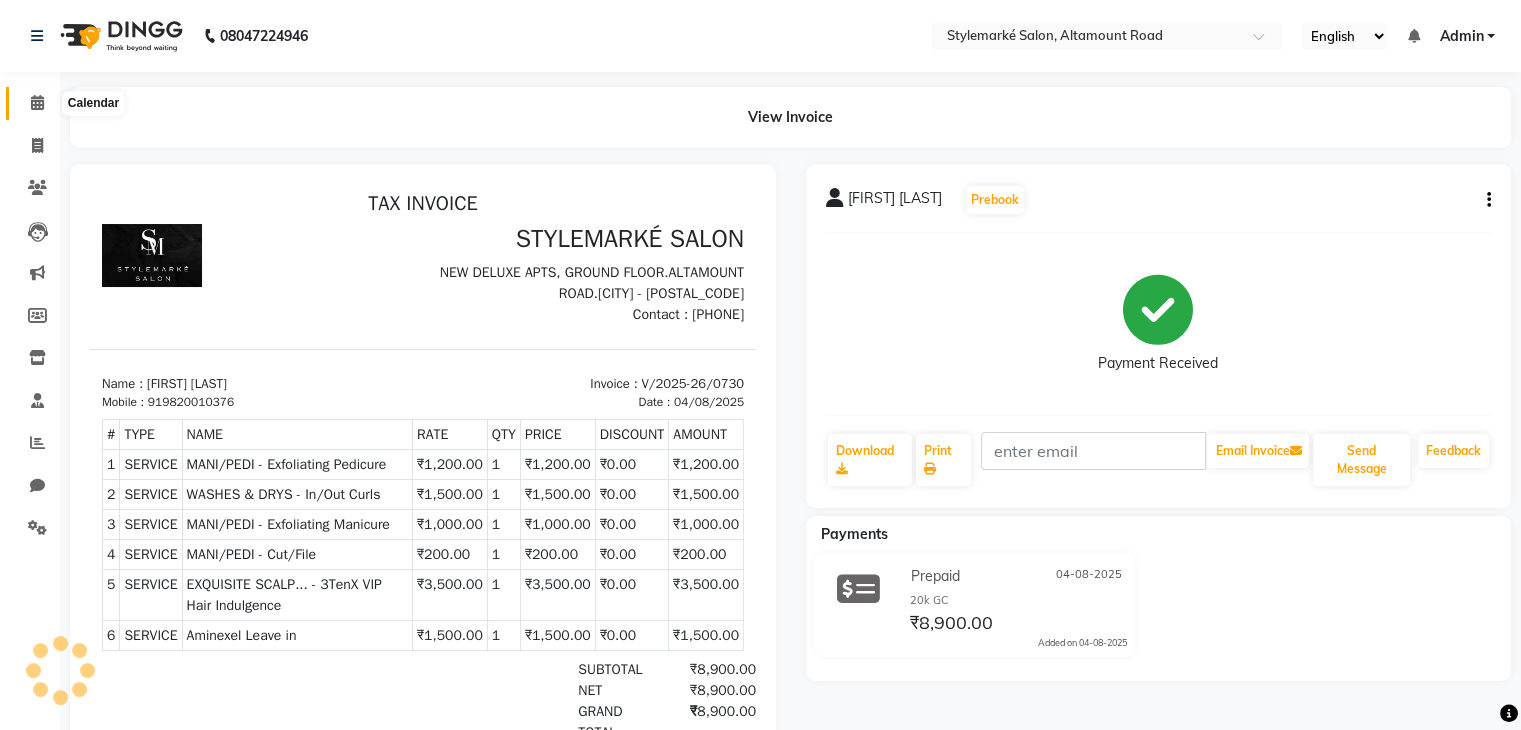 click 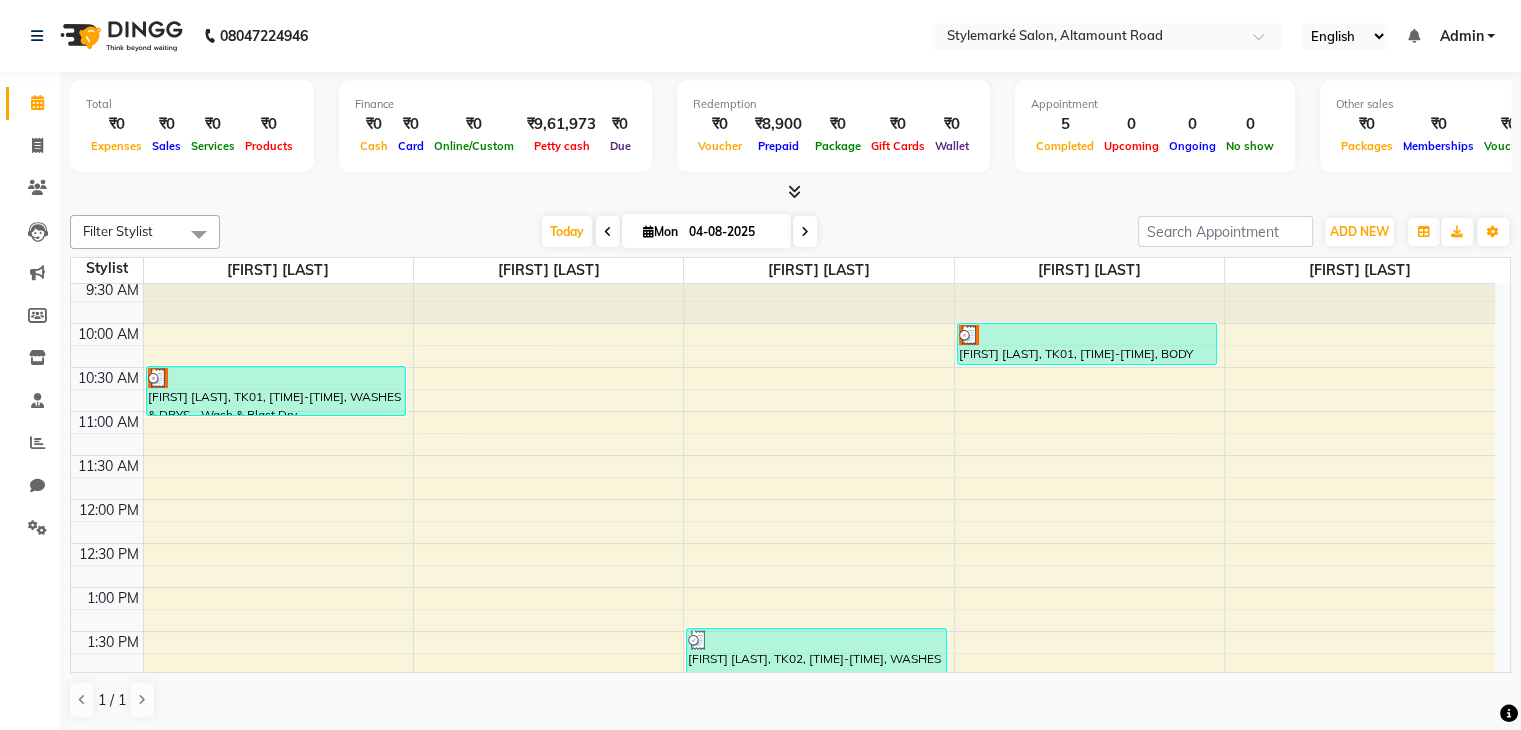 scroll, scrollTop: 0, scrollLeft: 0, axis: both 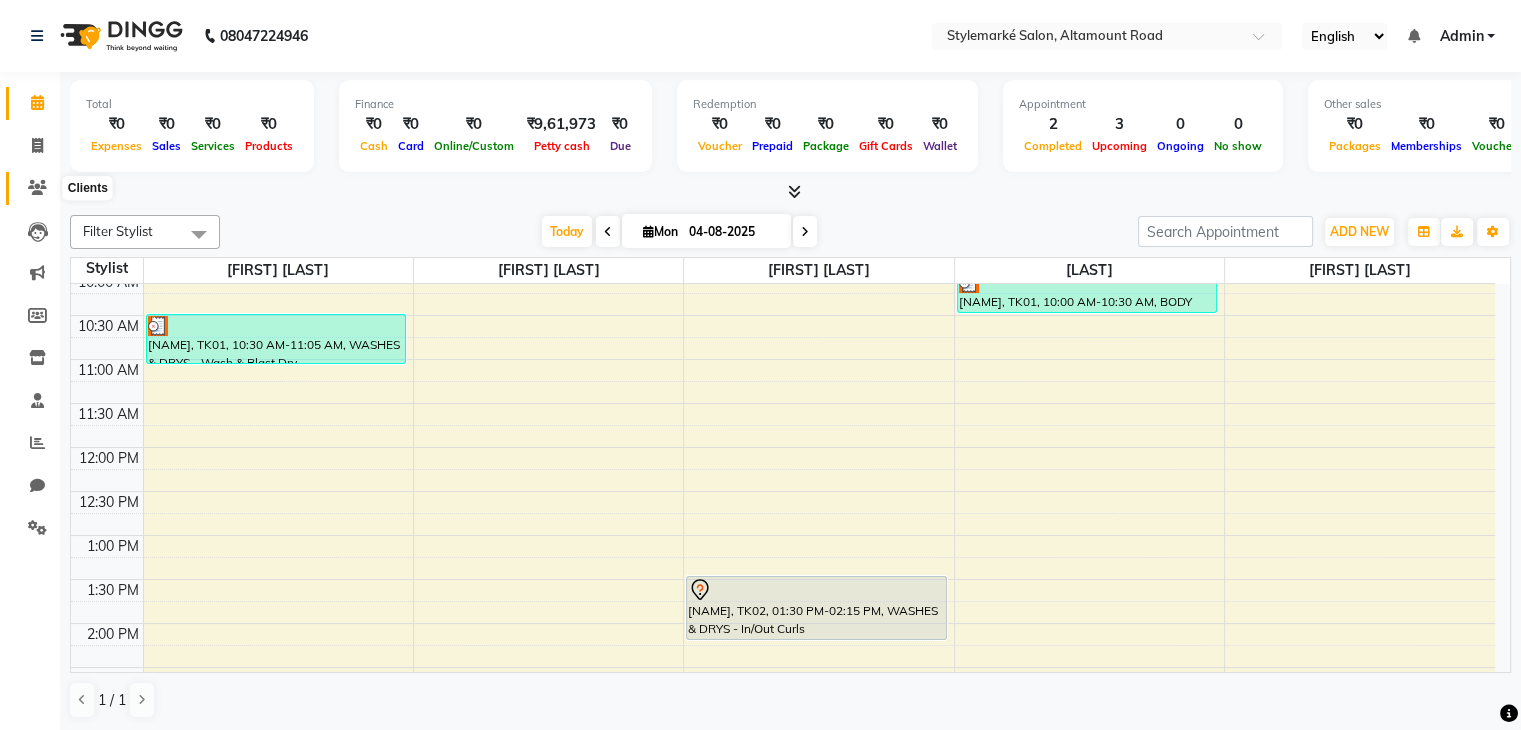 click 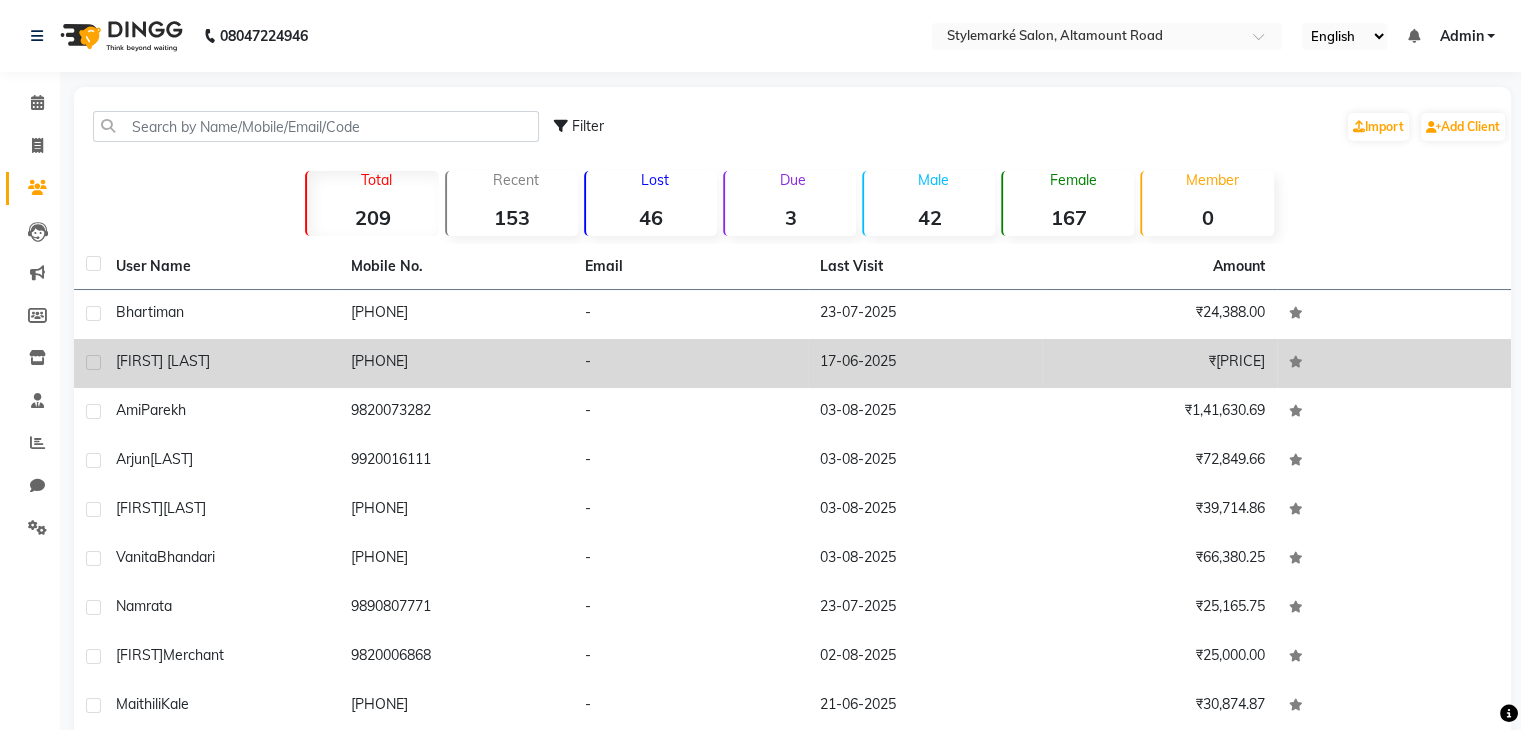 click on "[FIRST] [LAST]" 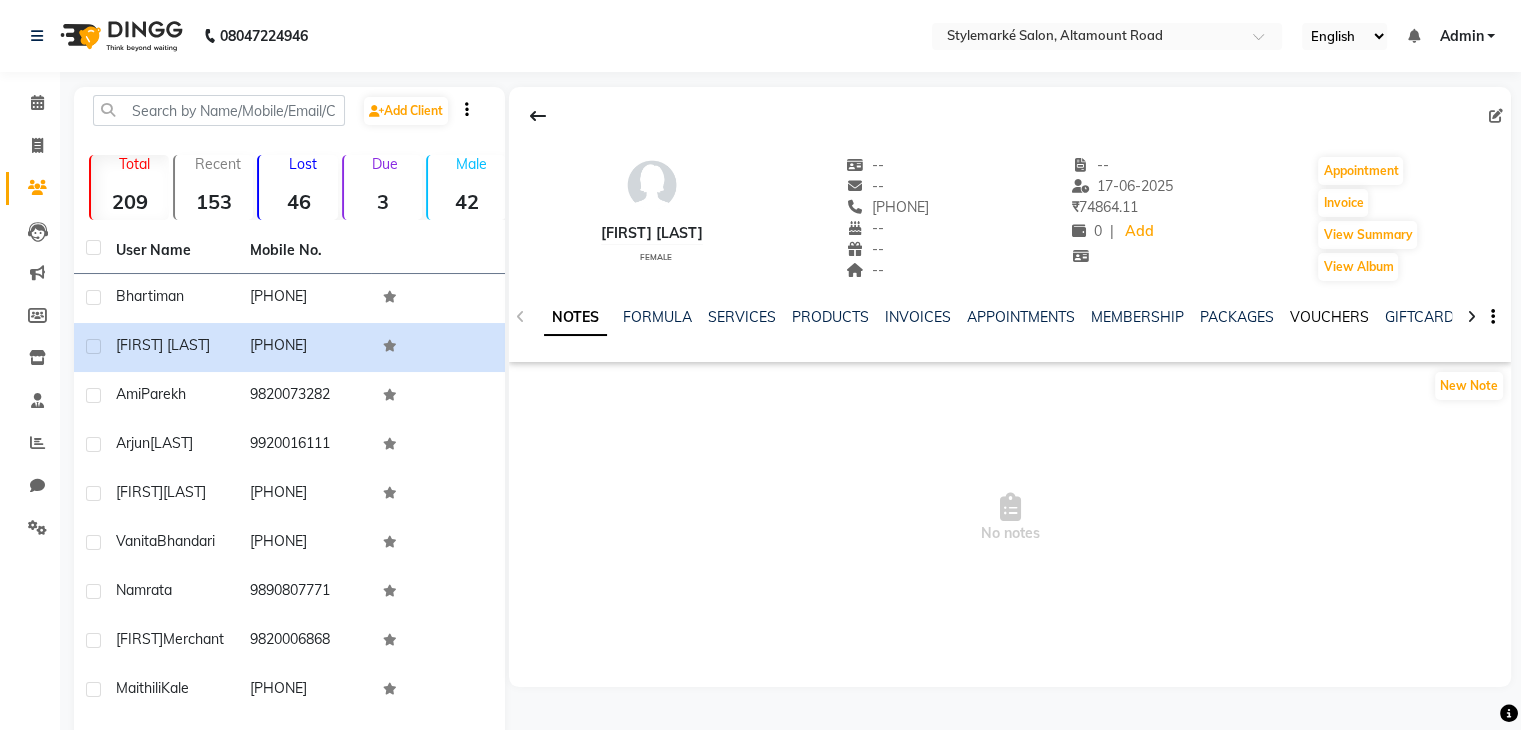 click on "VOUCHERS" 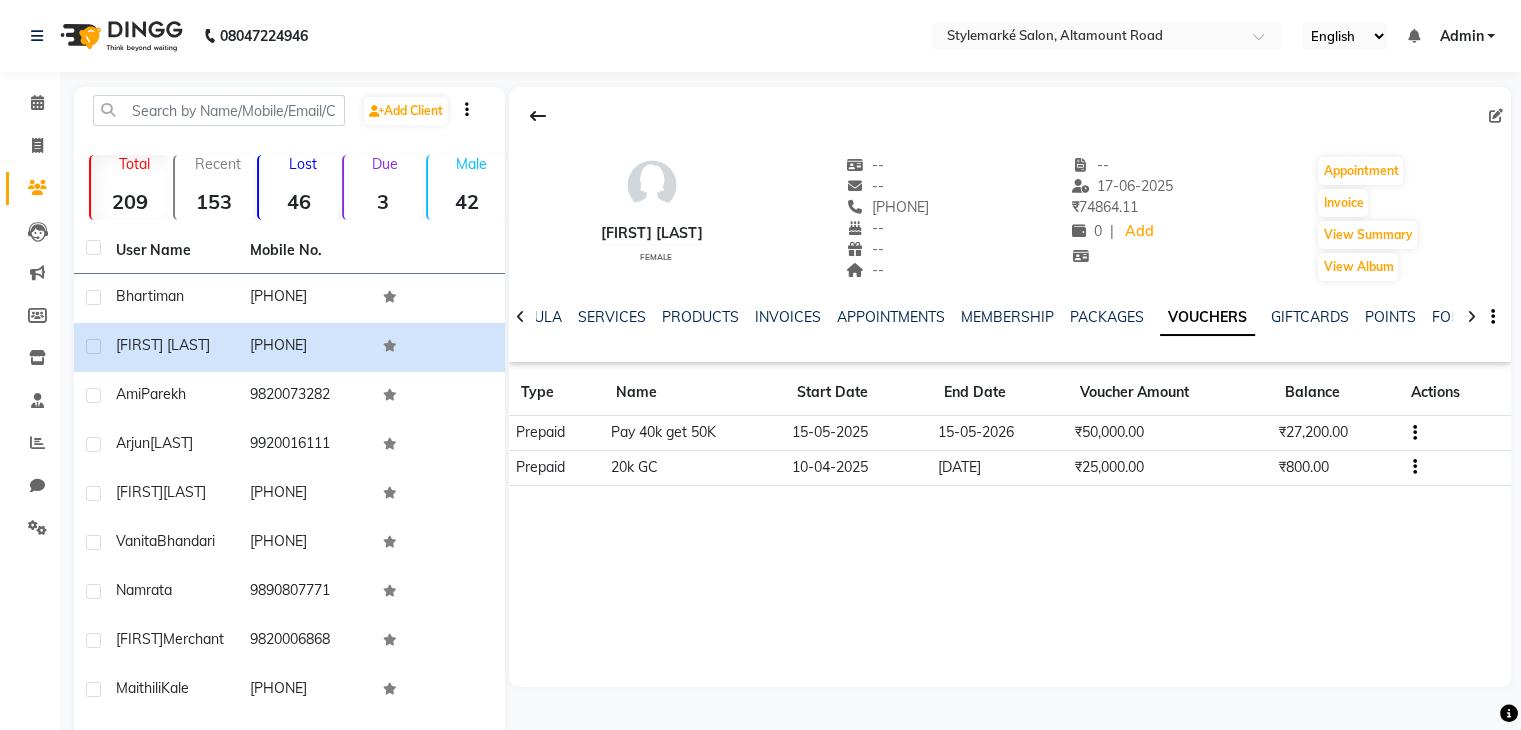 click 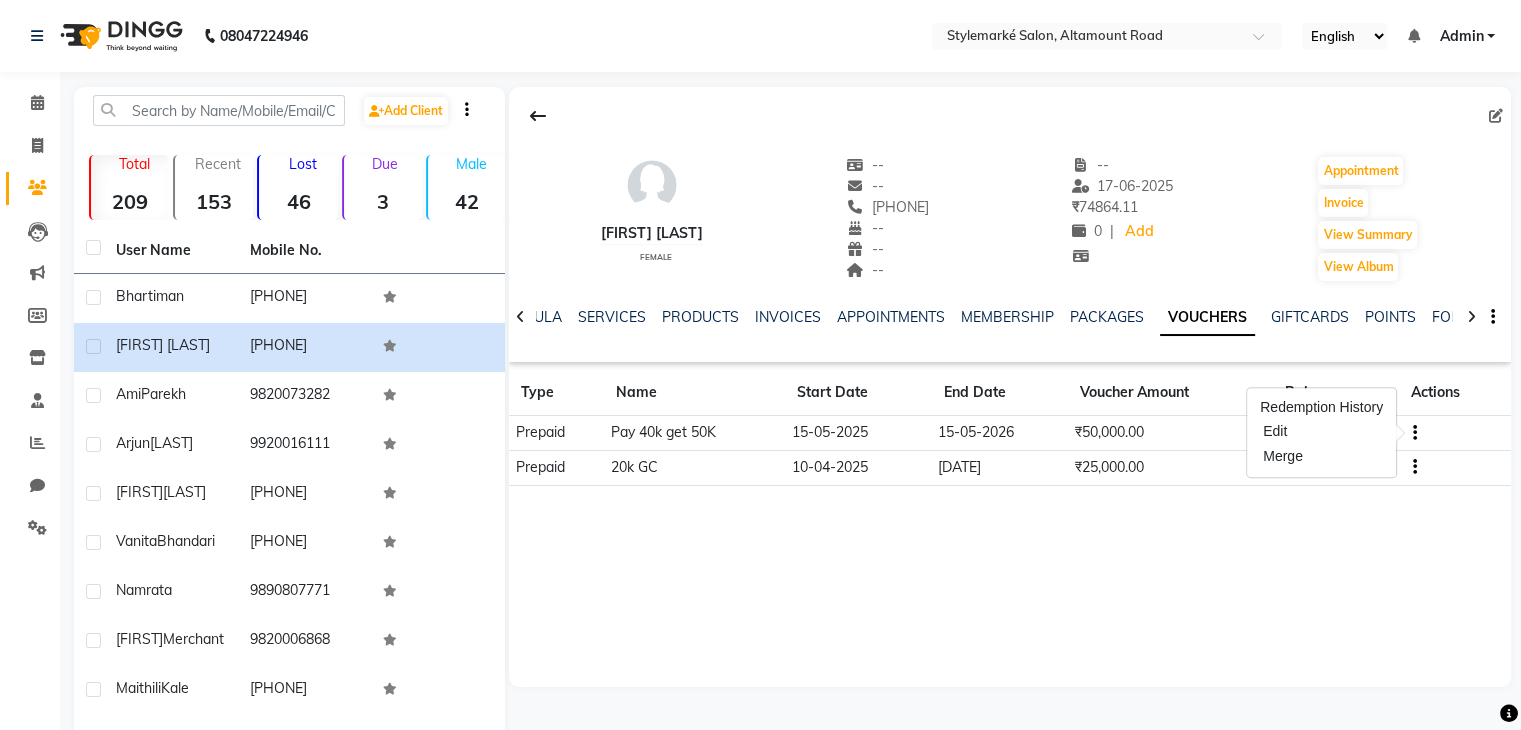 click 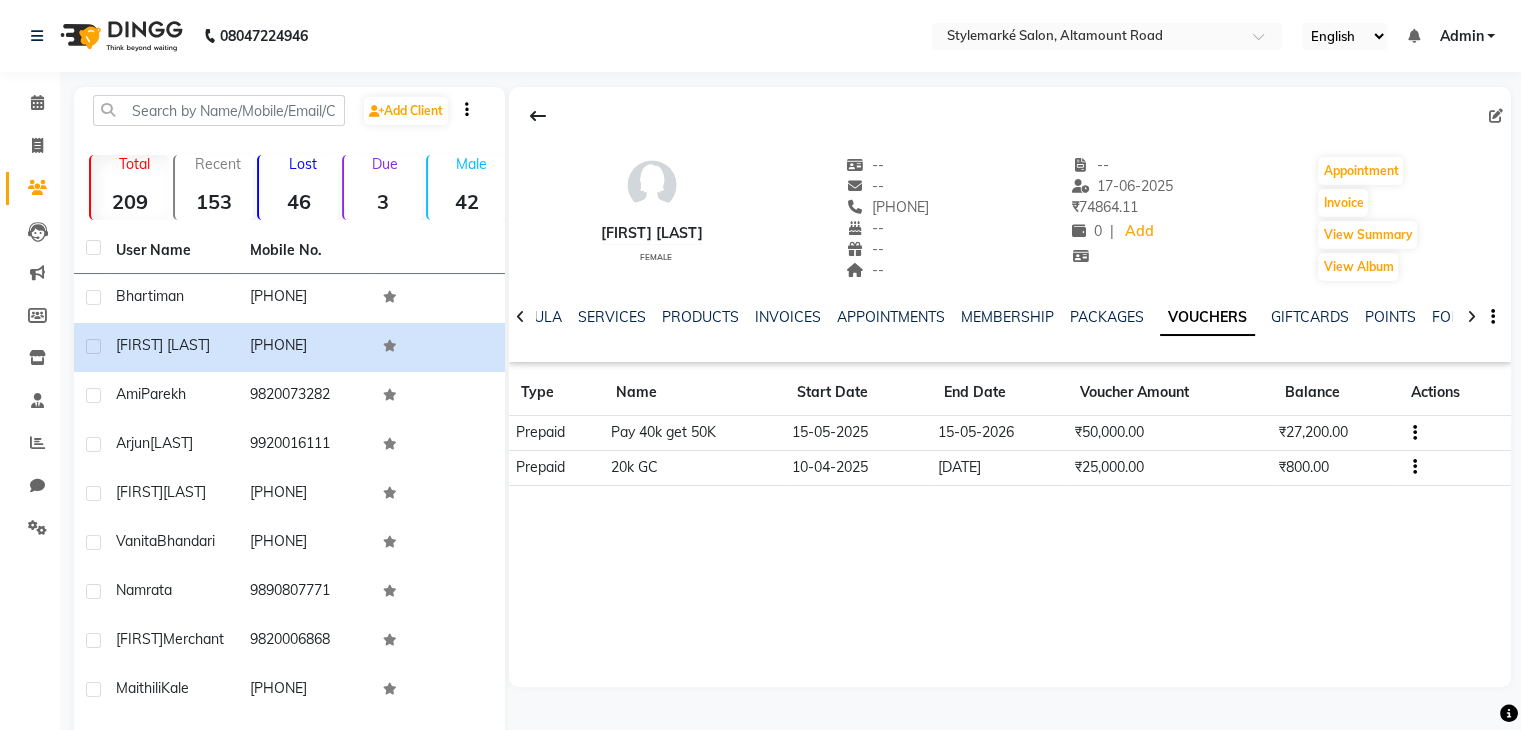 click 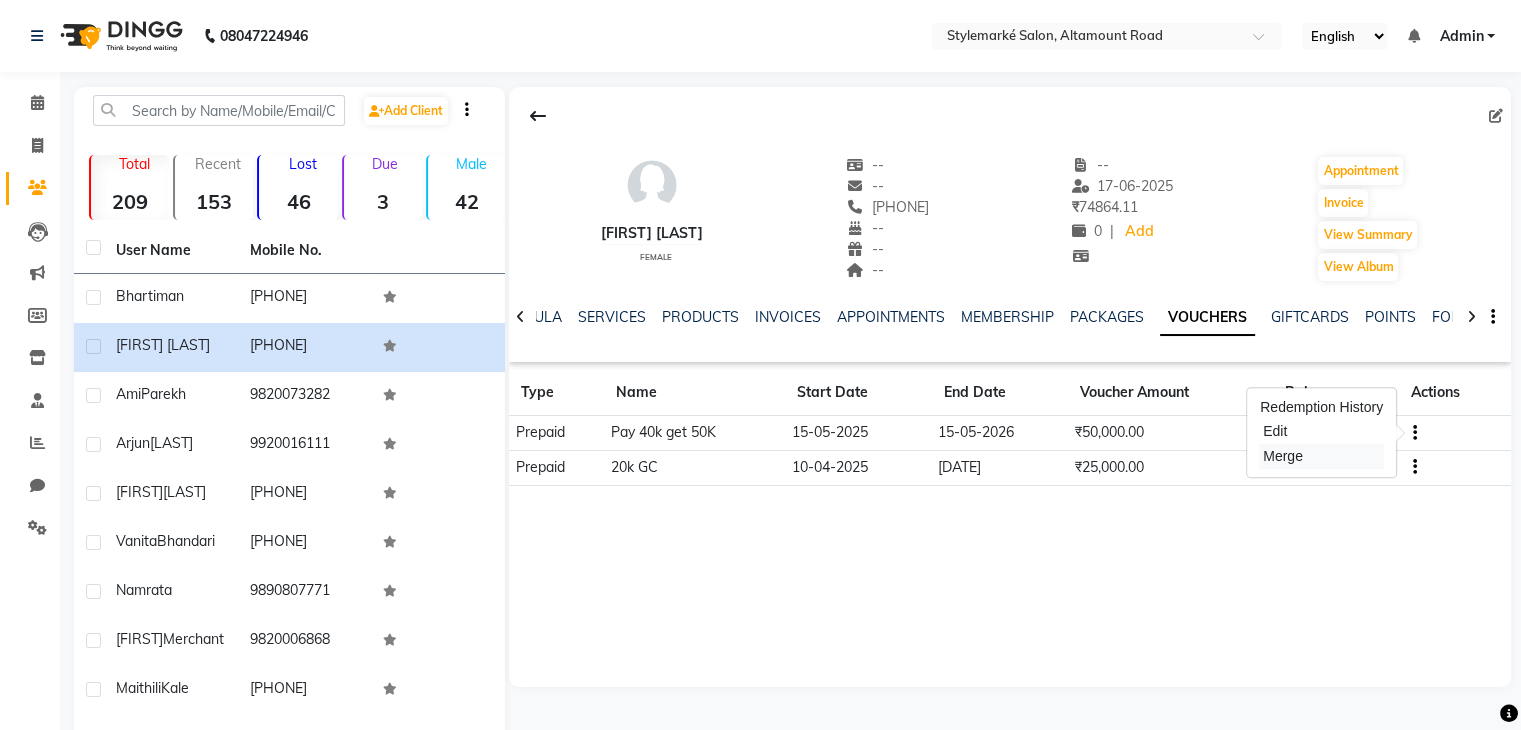 click on "Merge" at bounding box center (1321, 456) 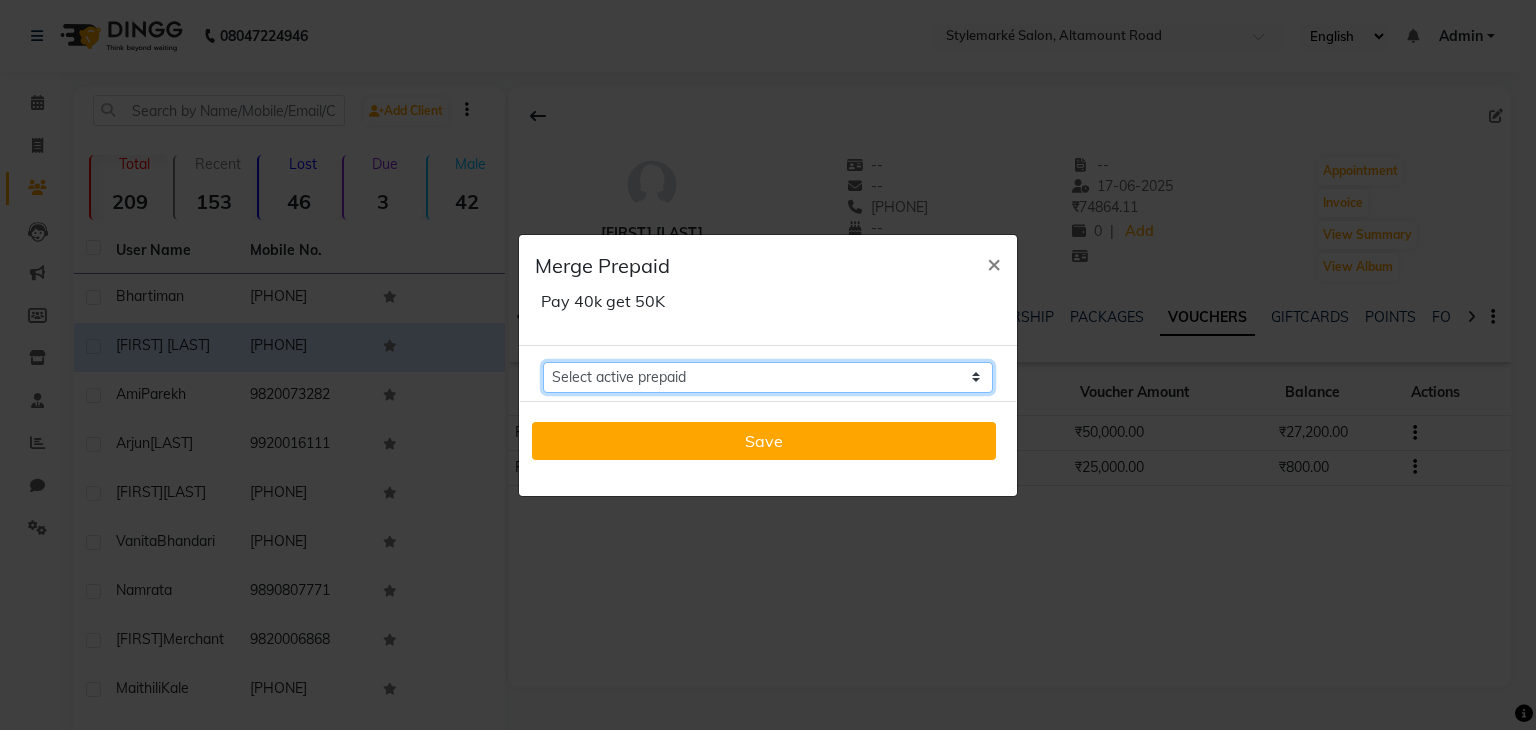 click on "Select active prepaid  20k GC Balance: 800" 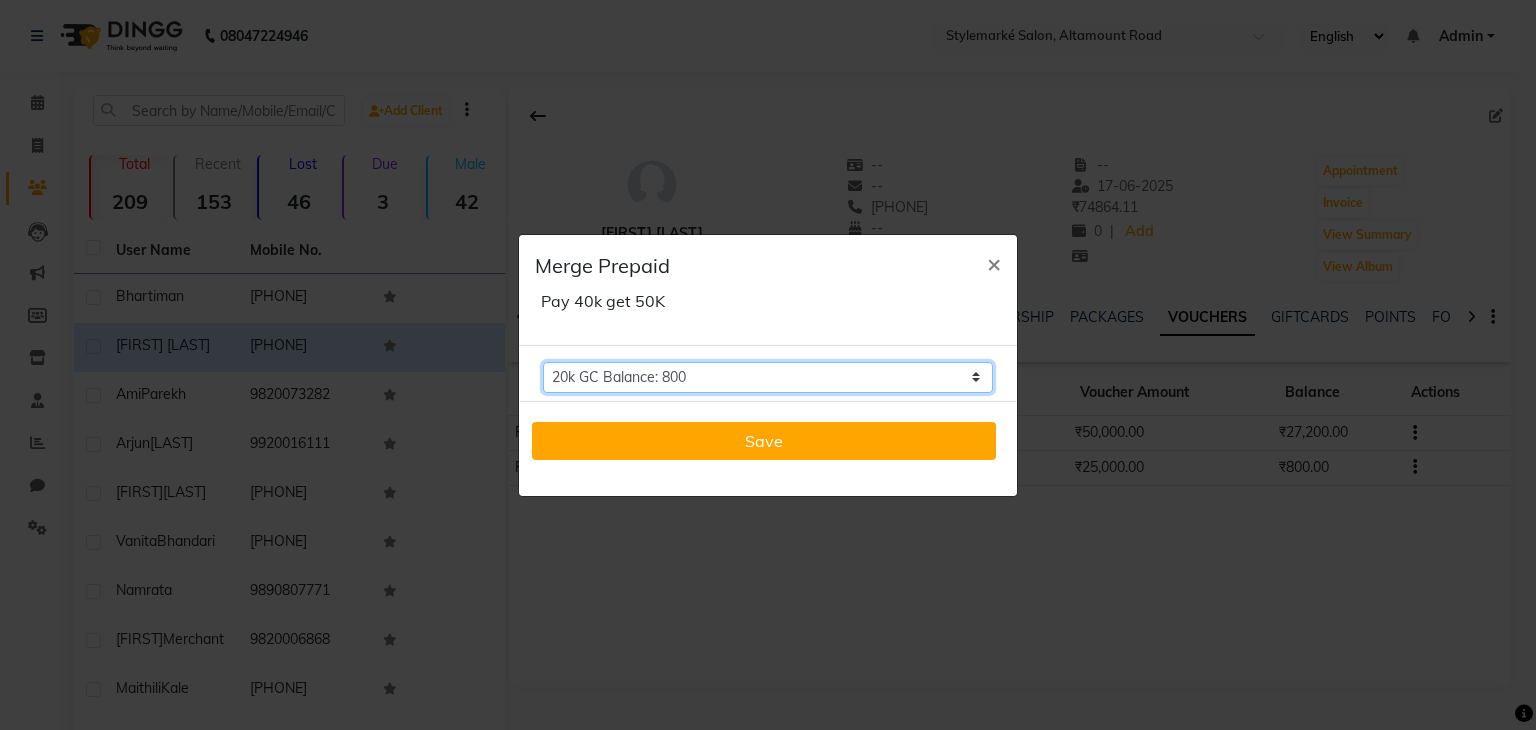 click on "Select active prepaid  20k GC Balance: 800" 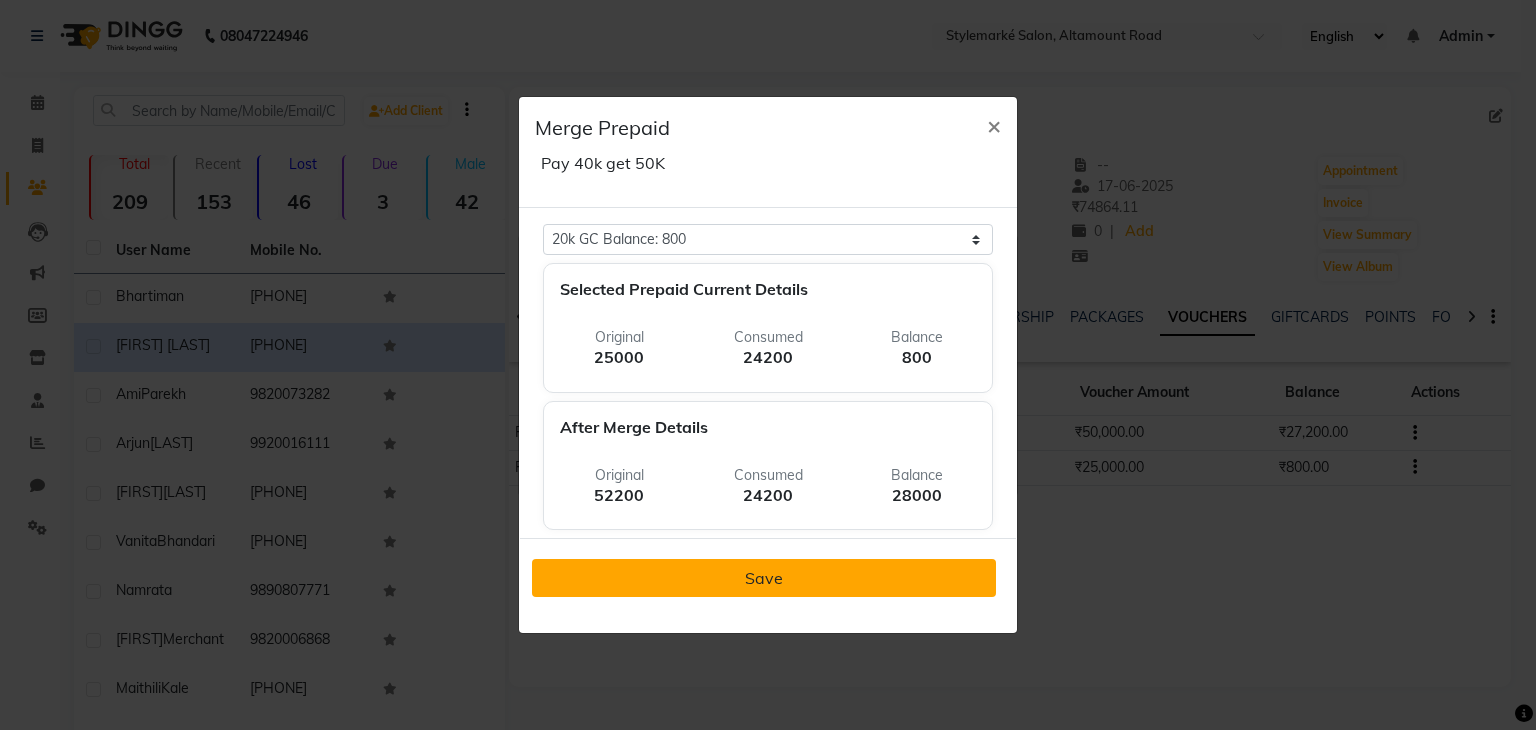 click on "Save" at bounding box center (764, 578) 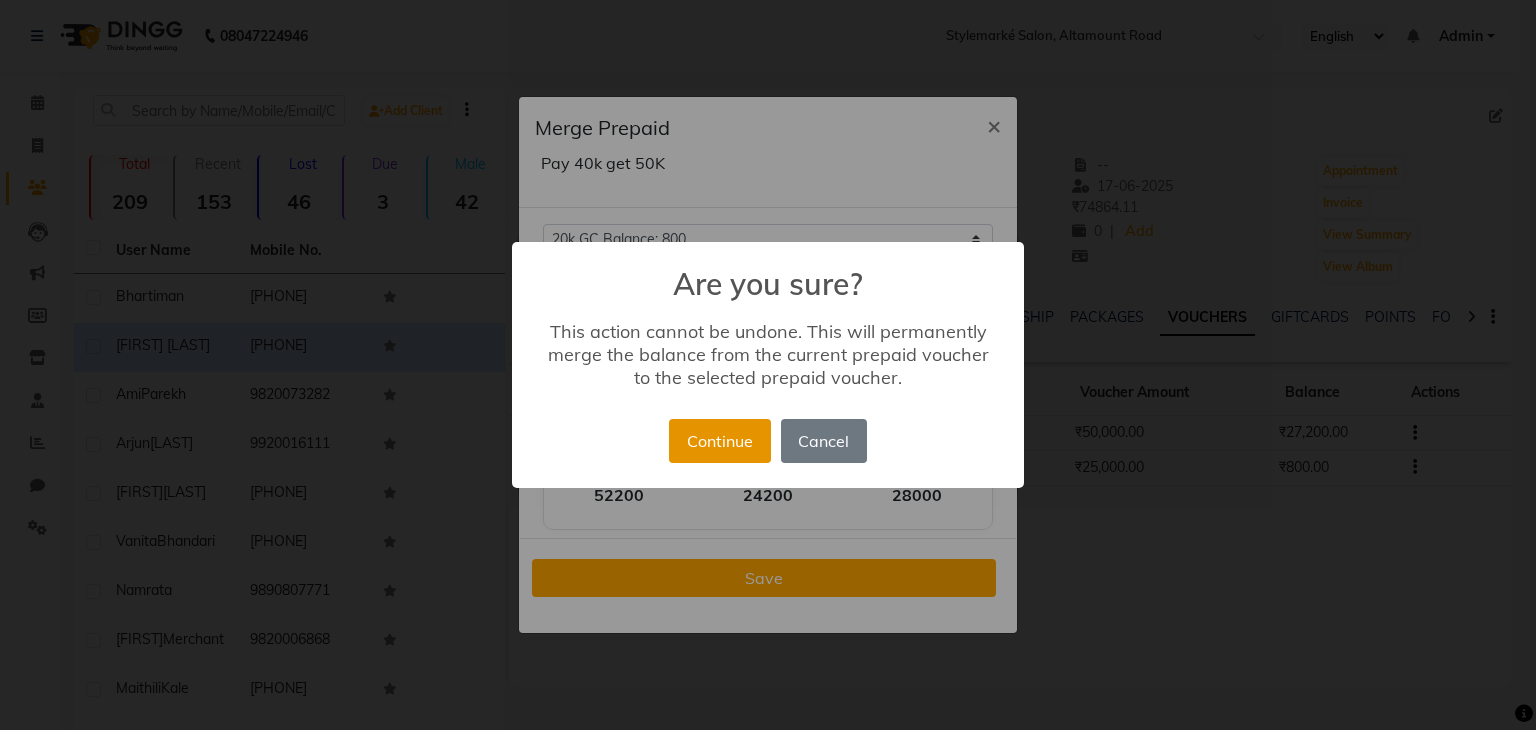 click on "Continue" at bounding box center [719, 441] 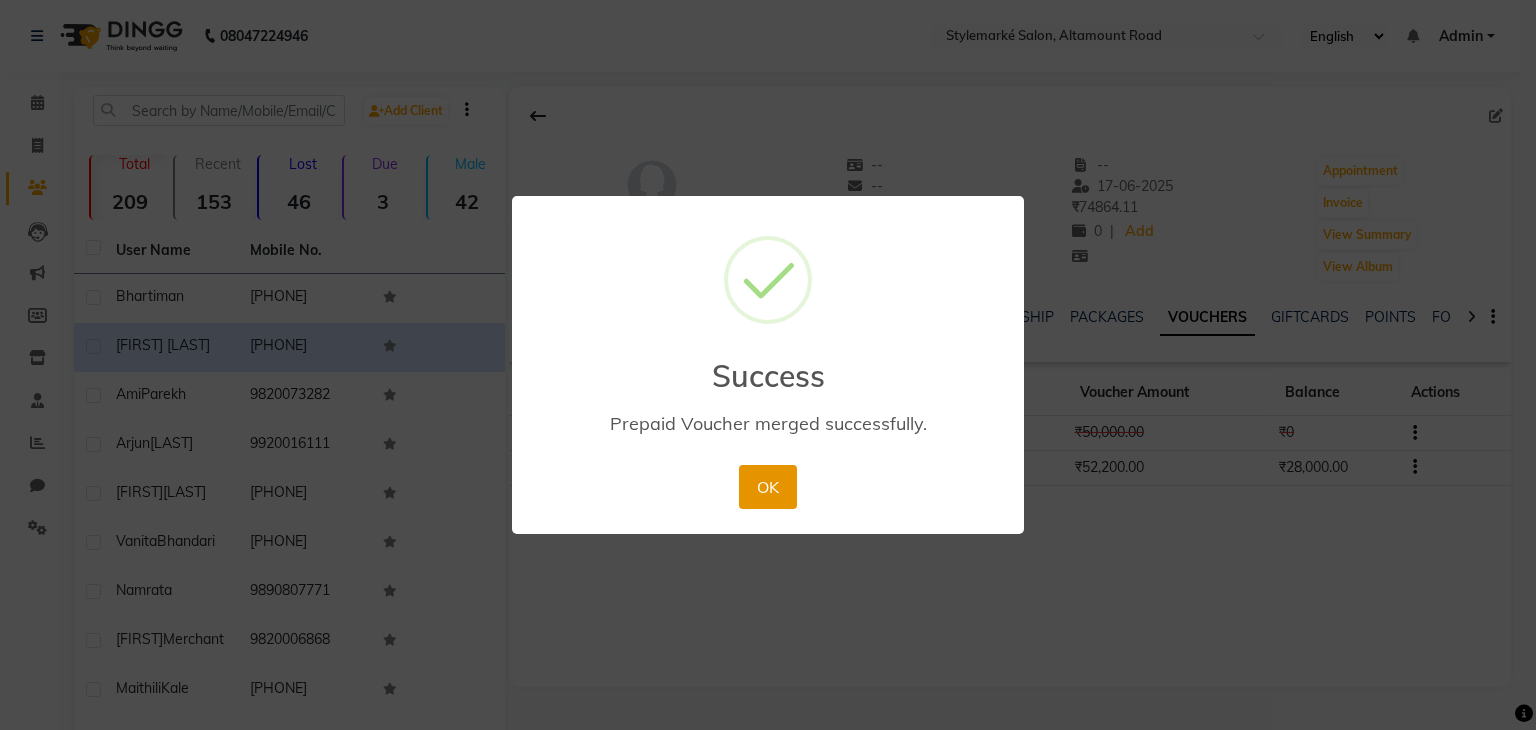 click on "OK" at bounding box center [767, 487] 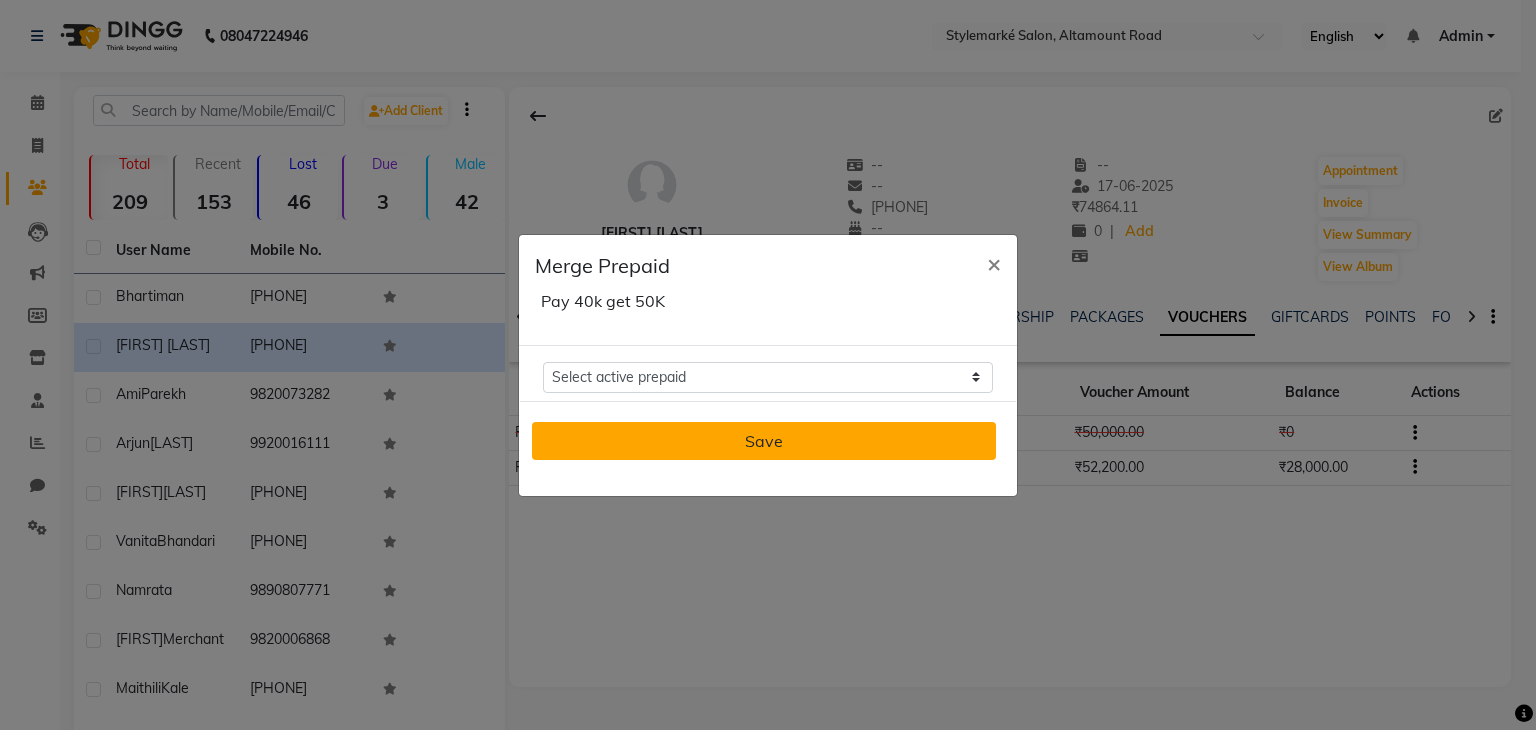click on "Save" at bounding box center [764, 441] 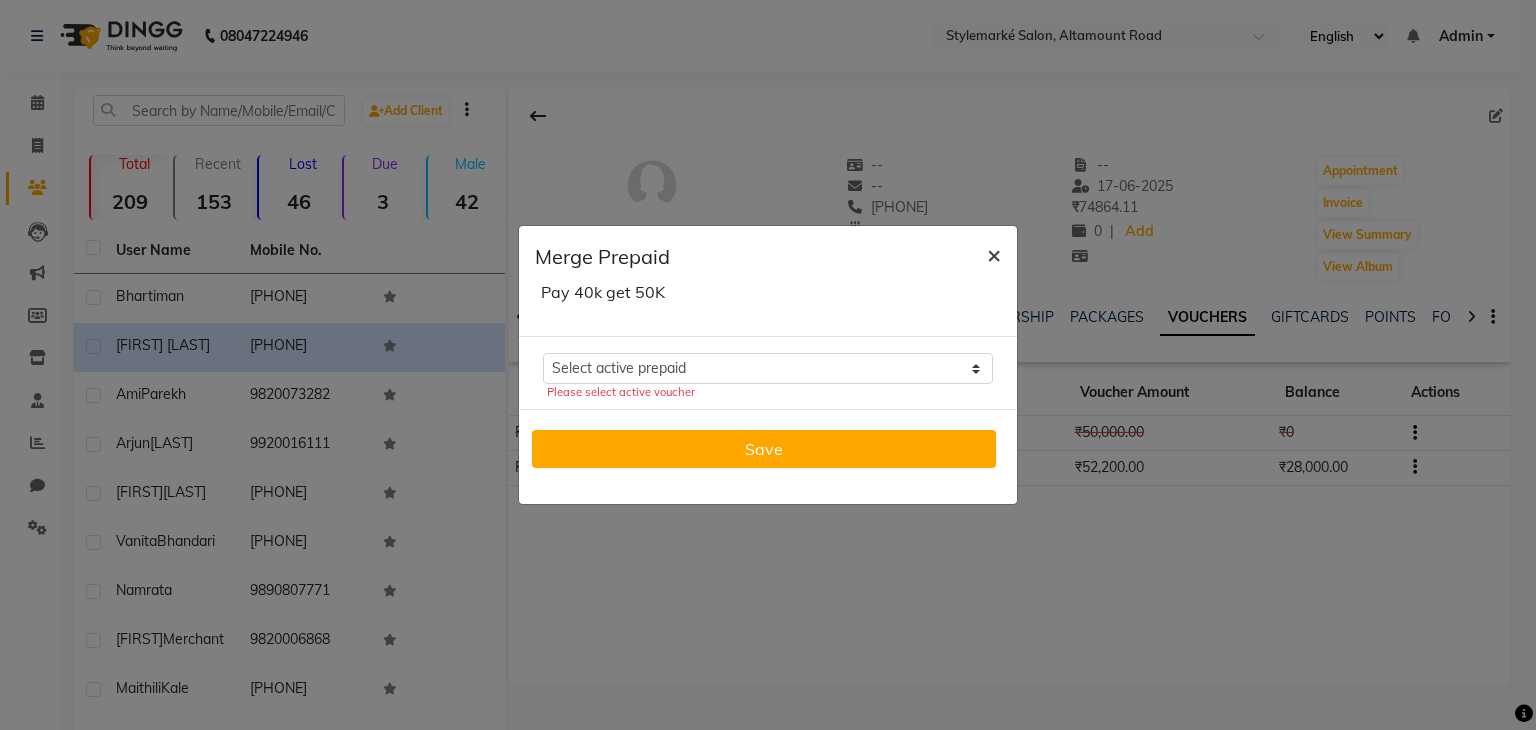 click on "×" 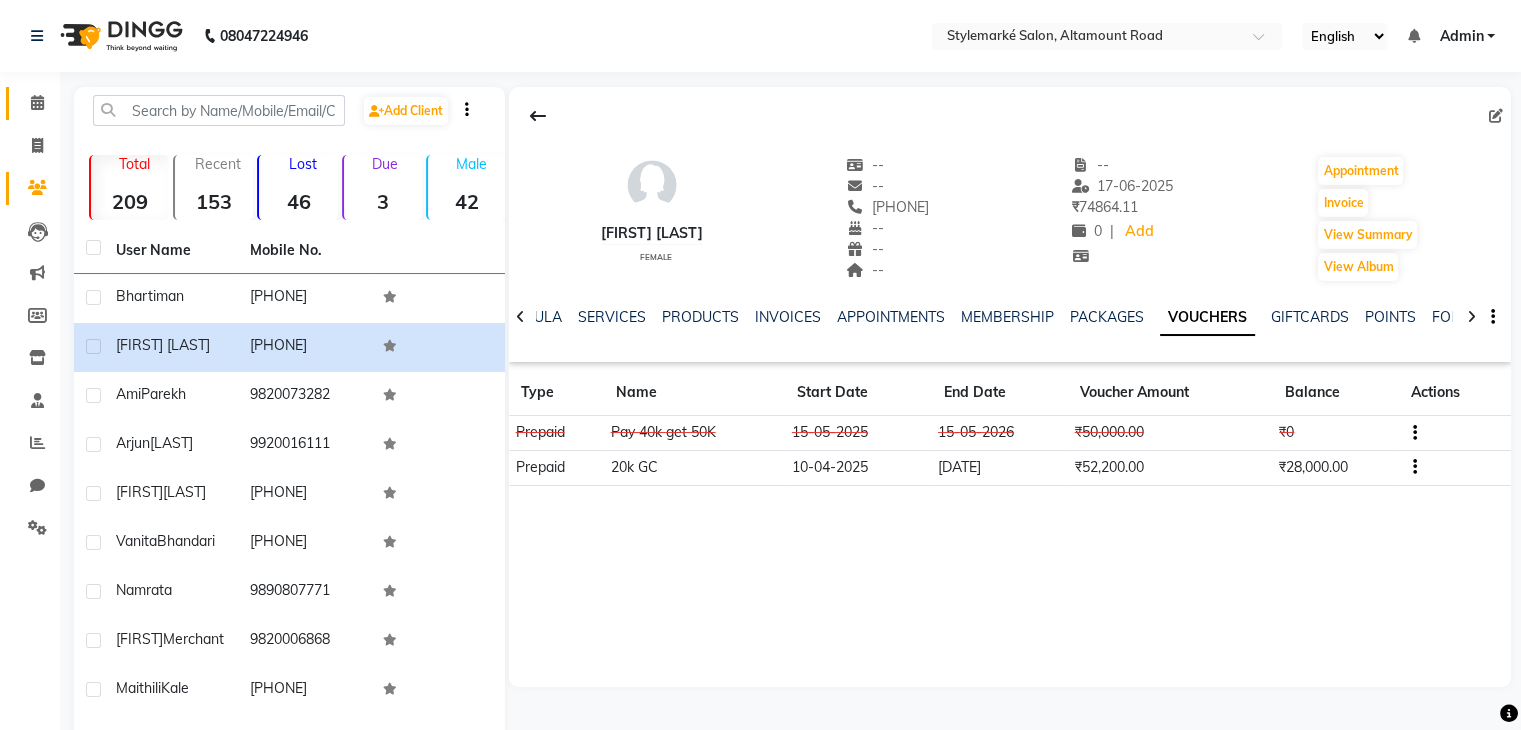 click 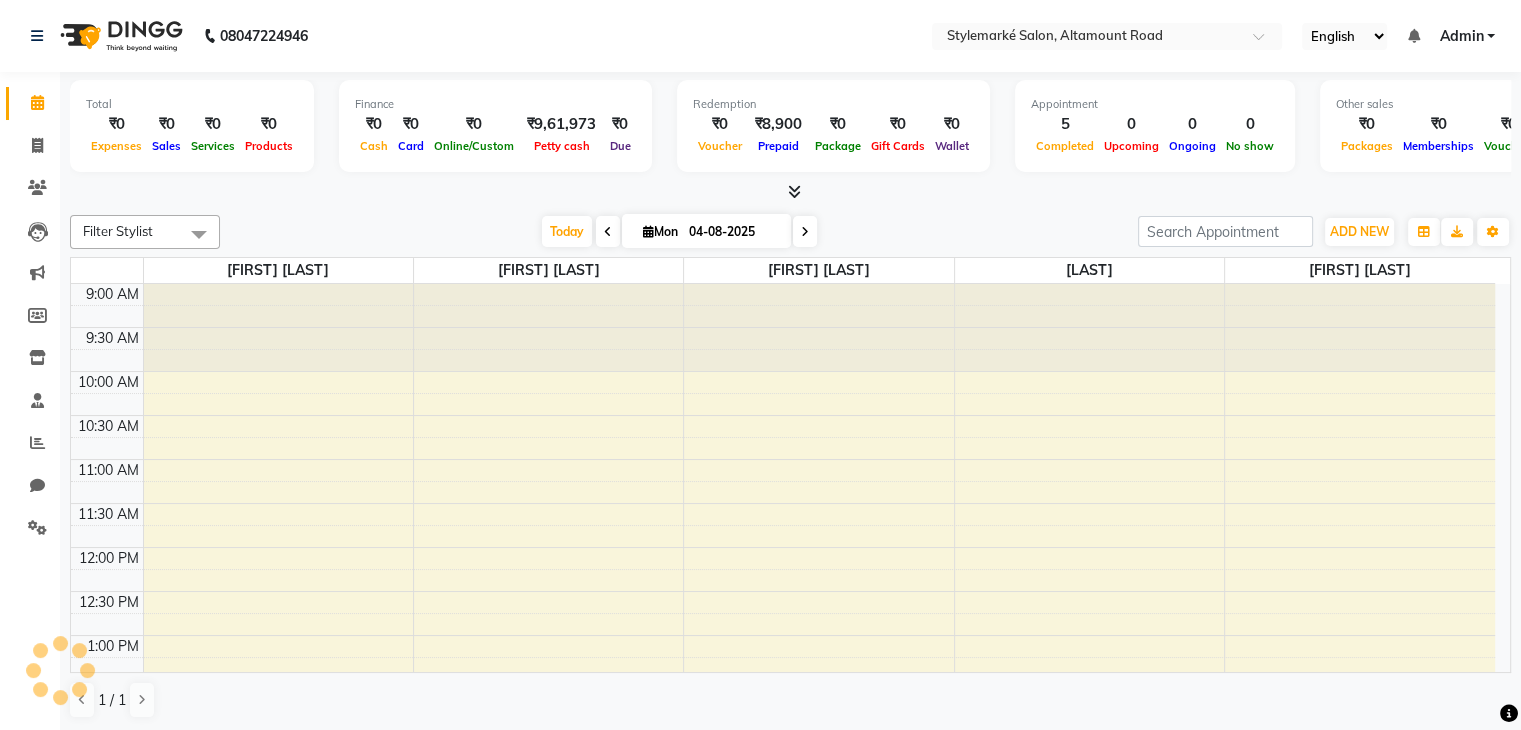 scroll, scrollTop: 0, scrollLeft: 0, axis: both 